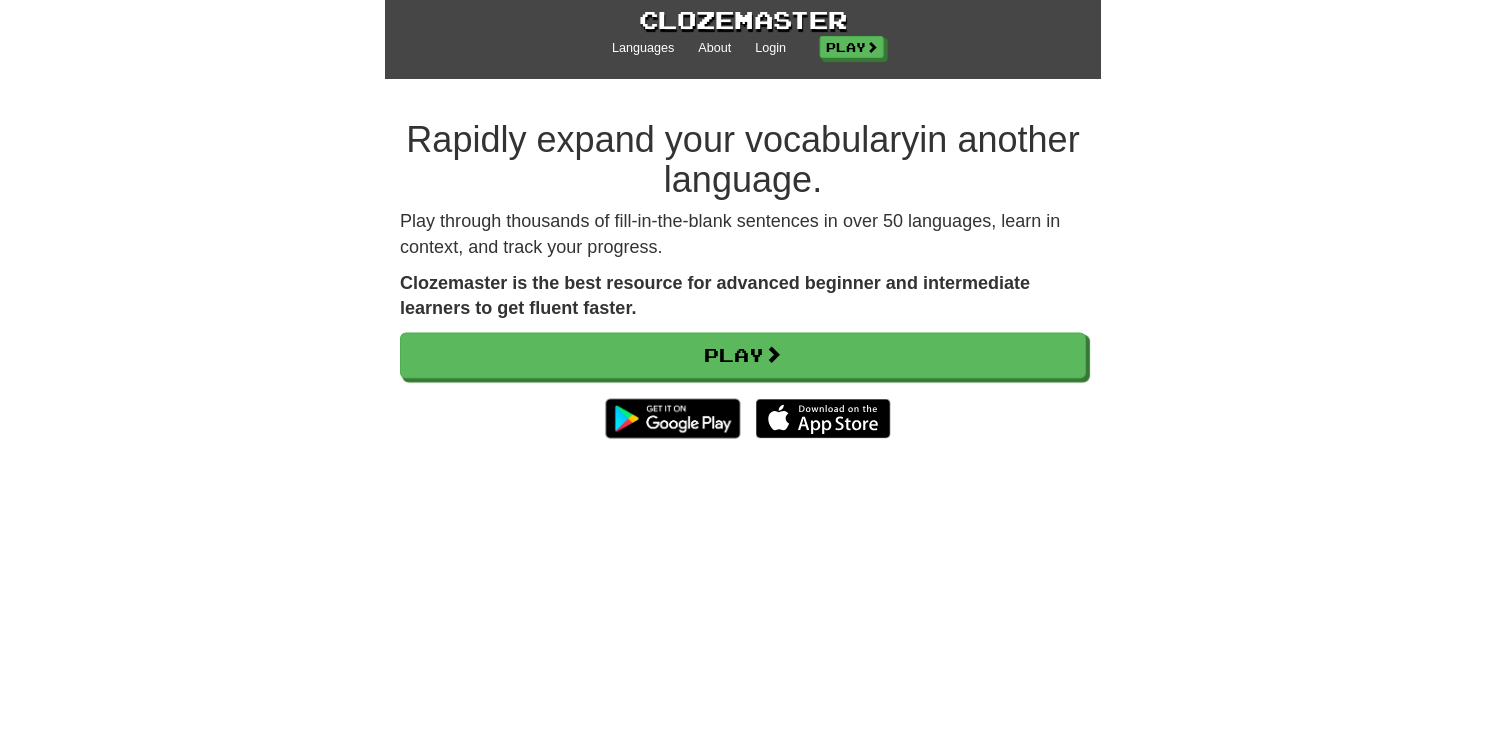 scroll, scrollTop: 0, scrollLeft: 0, axis: both 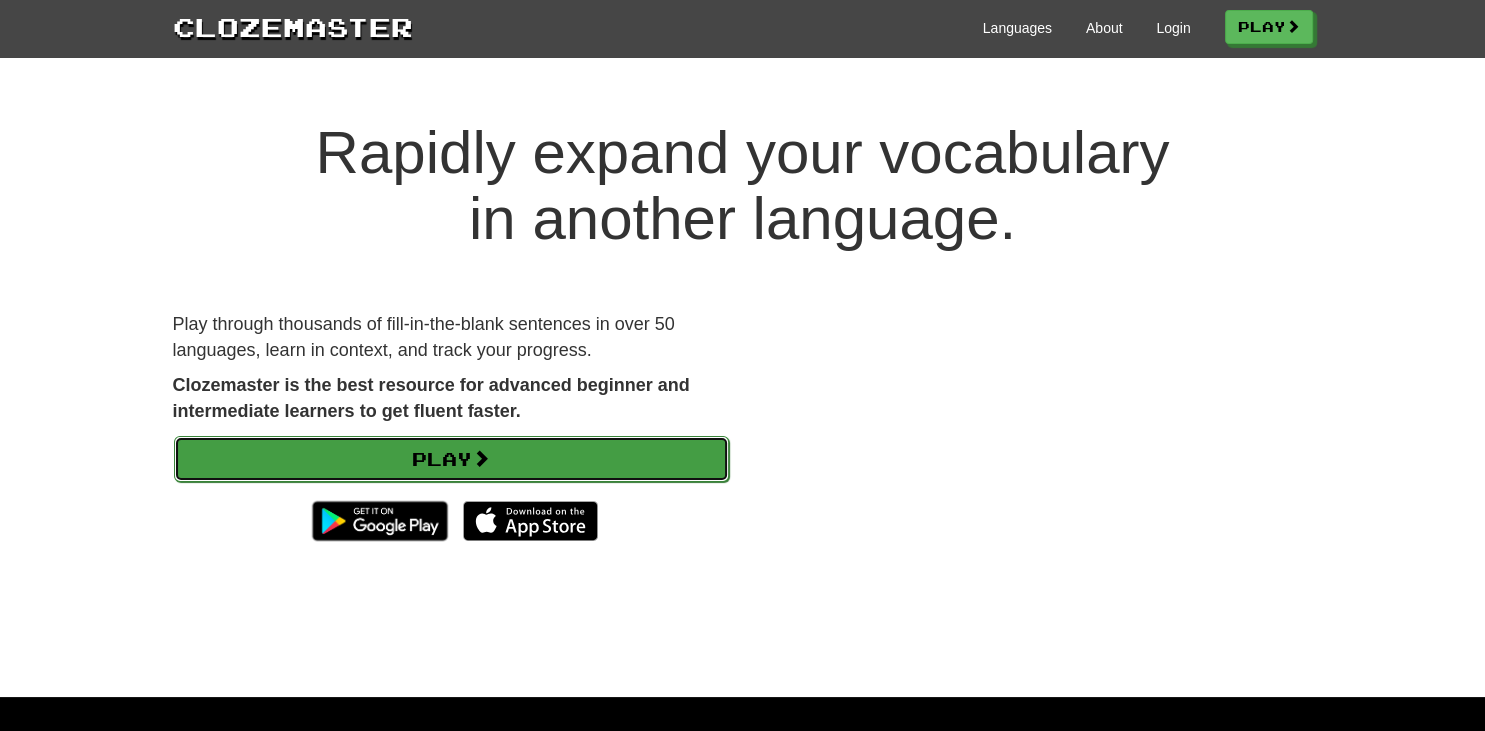 click on "Play" at bounding box center [451, 459] 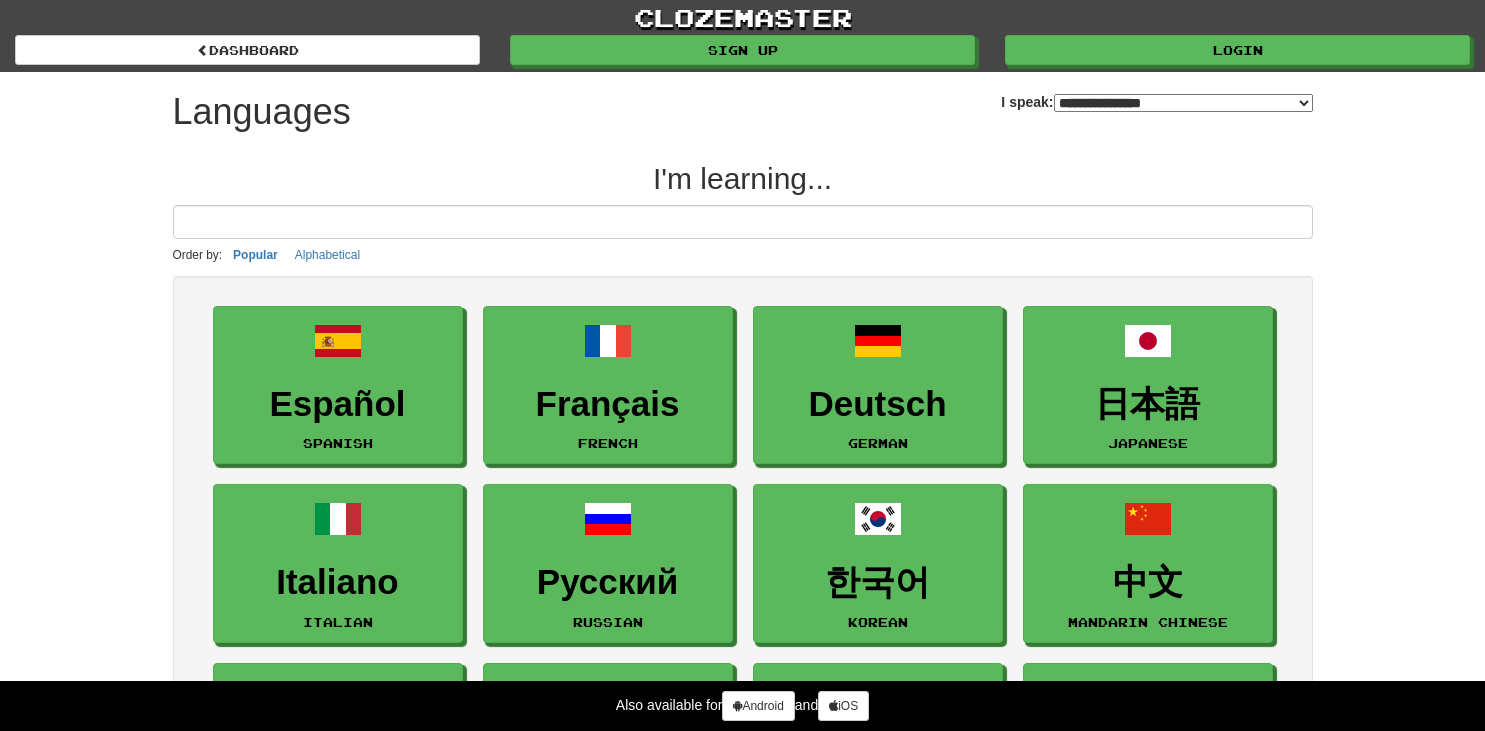 select on "*******" 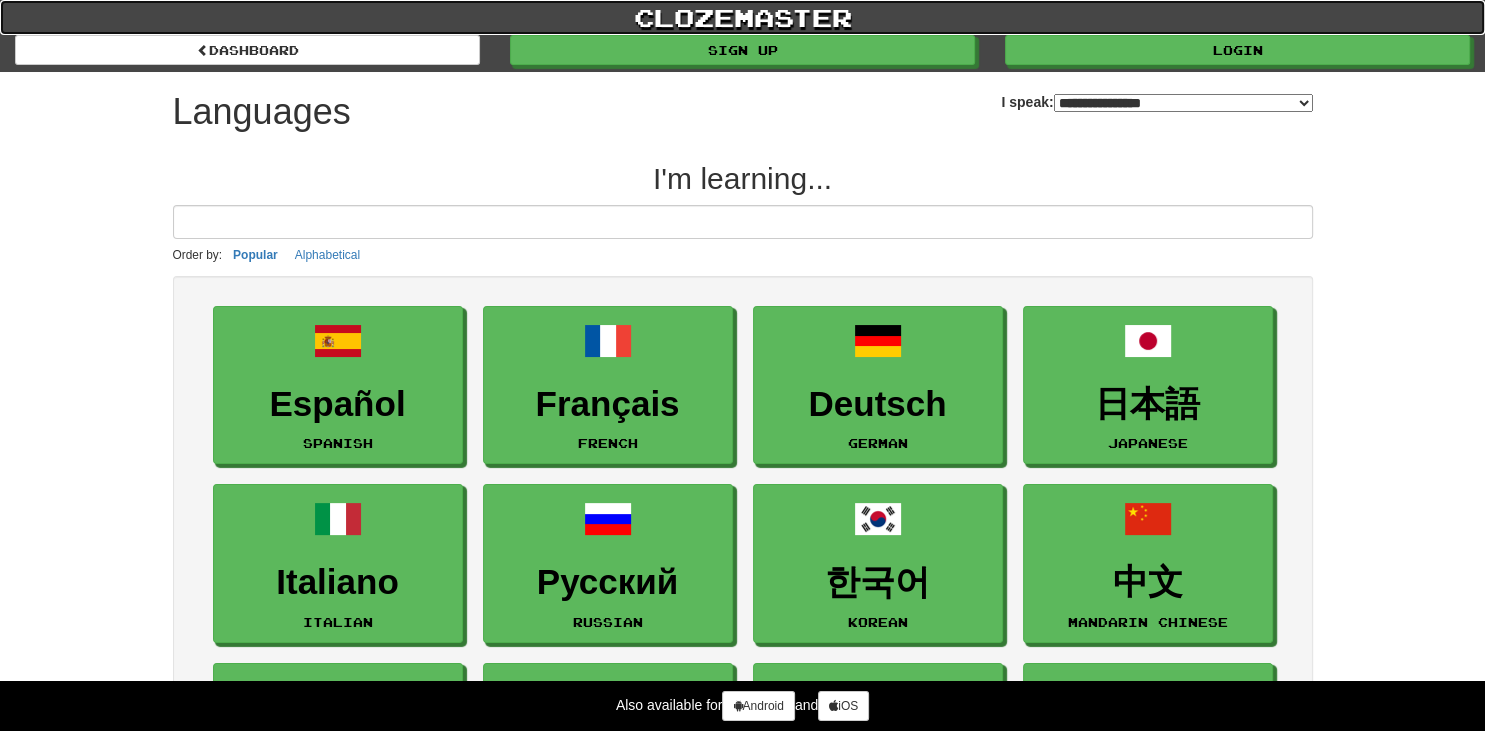 click on "clozemaster" at bounding box center (742, 17) 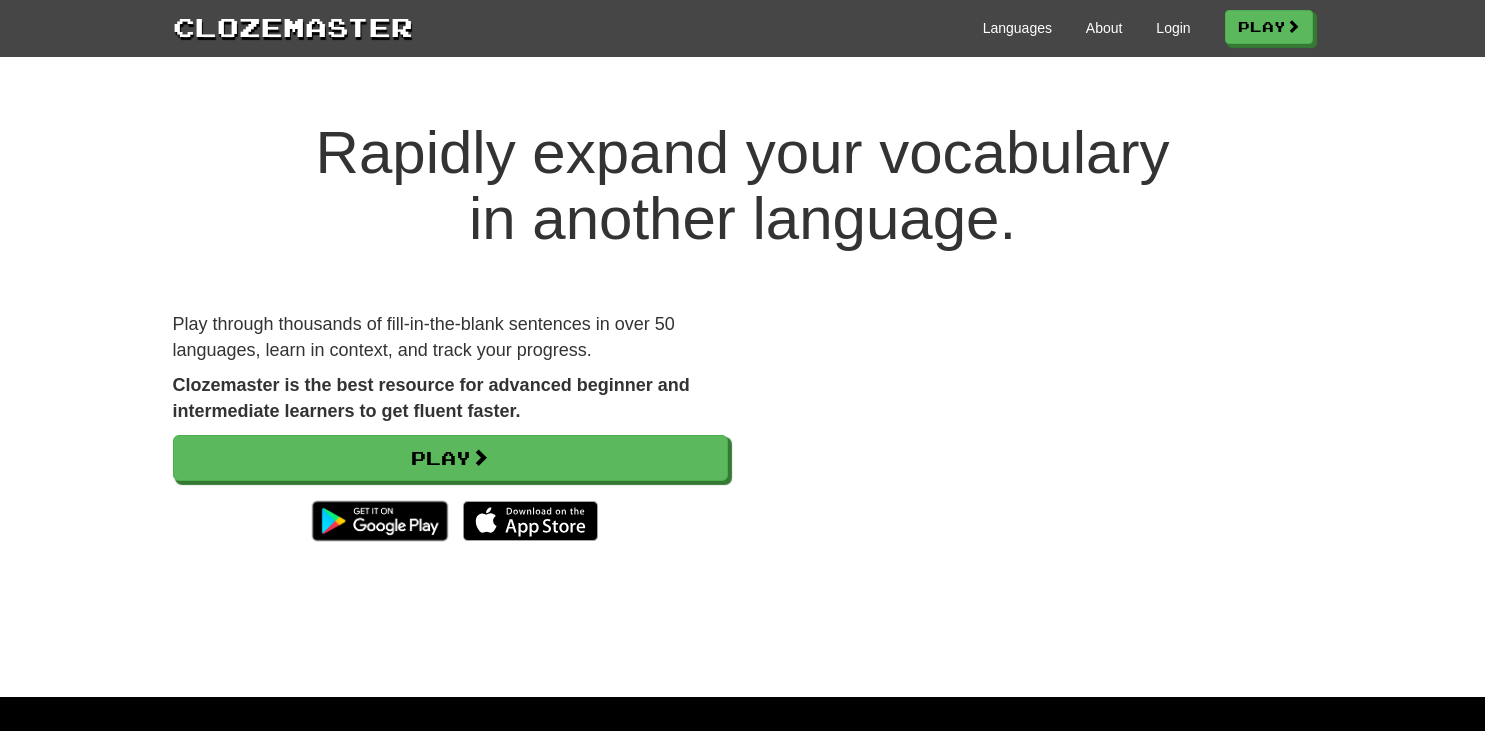 scroll, scrollTop: 0, scrollLeft: 0, axis: both 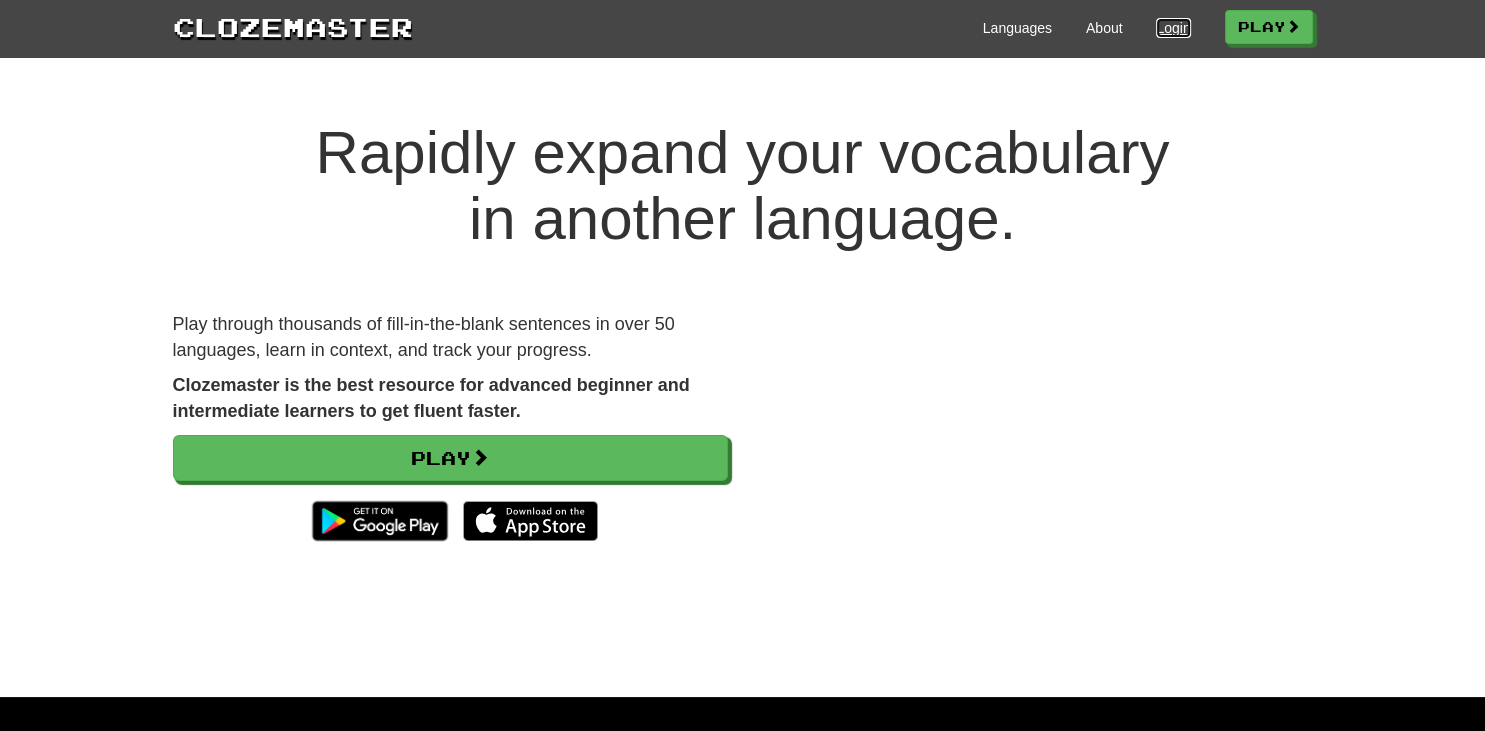 click on "Login" at bounding box center [1173, 28] 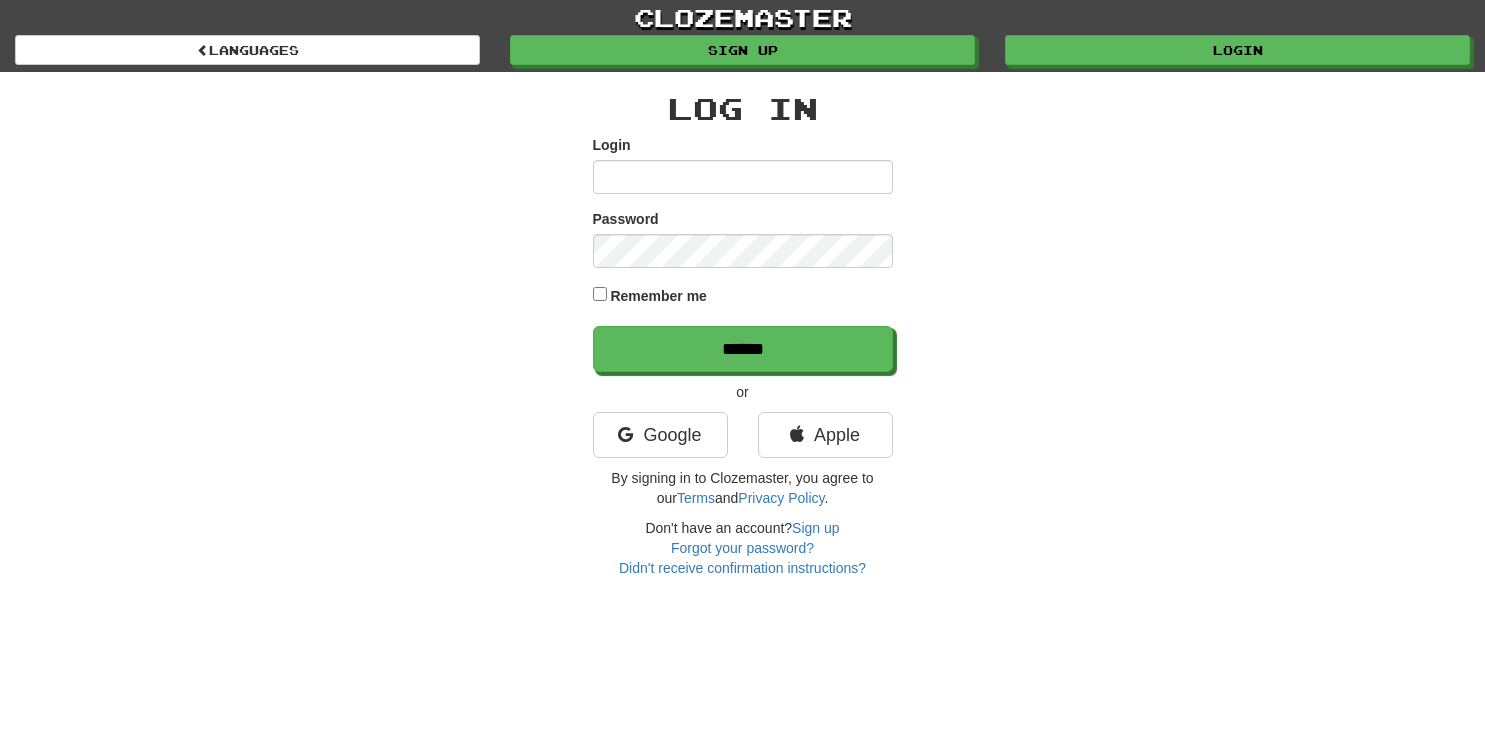 scroll, scrollTop: 0, scrollLeft: 0, axis: both 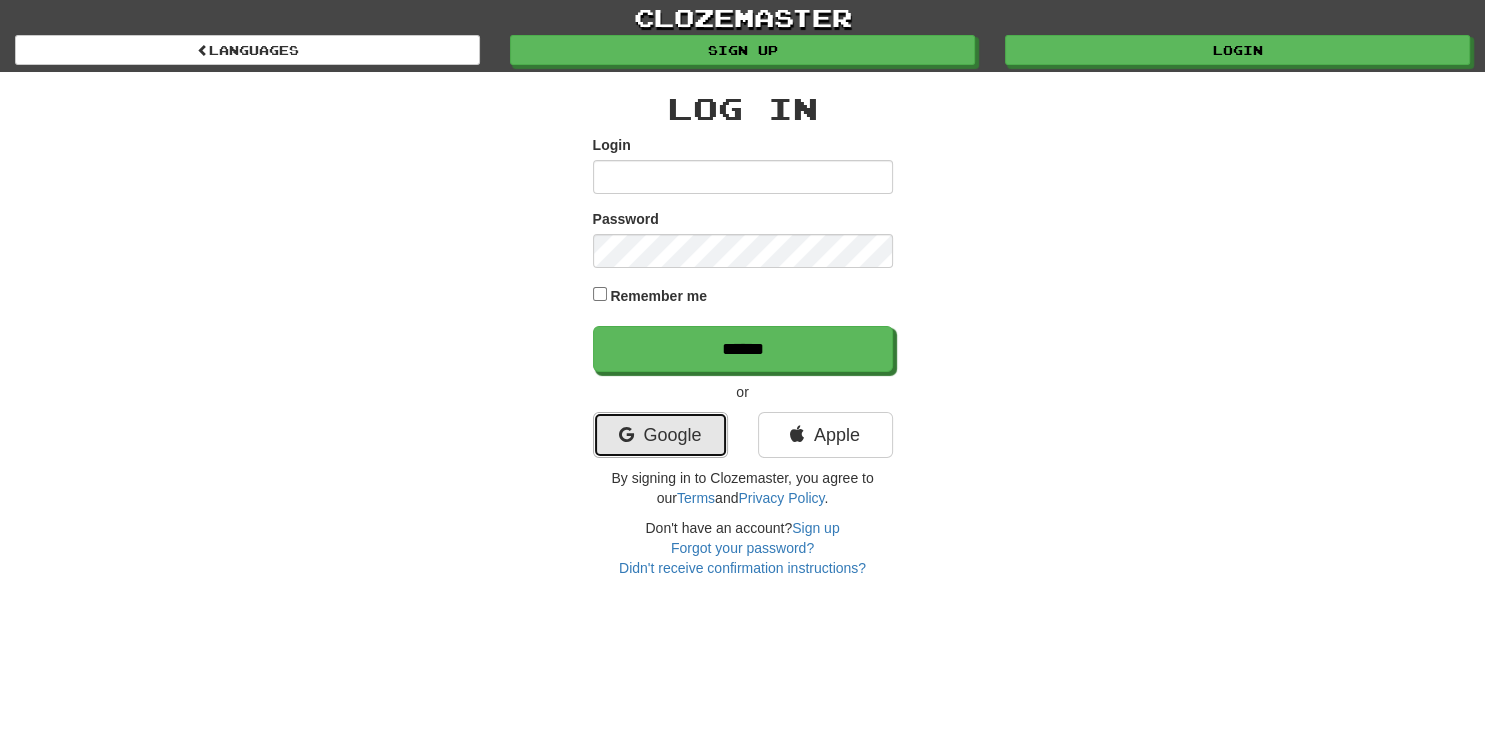 click on "Google" at bounding box center (660, 435) 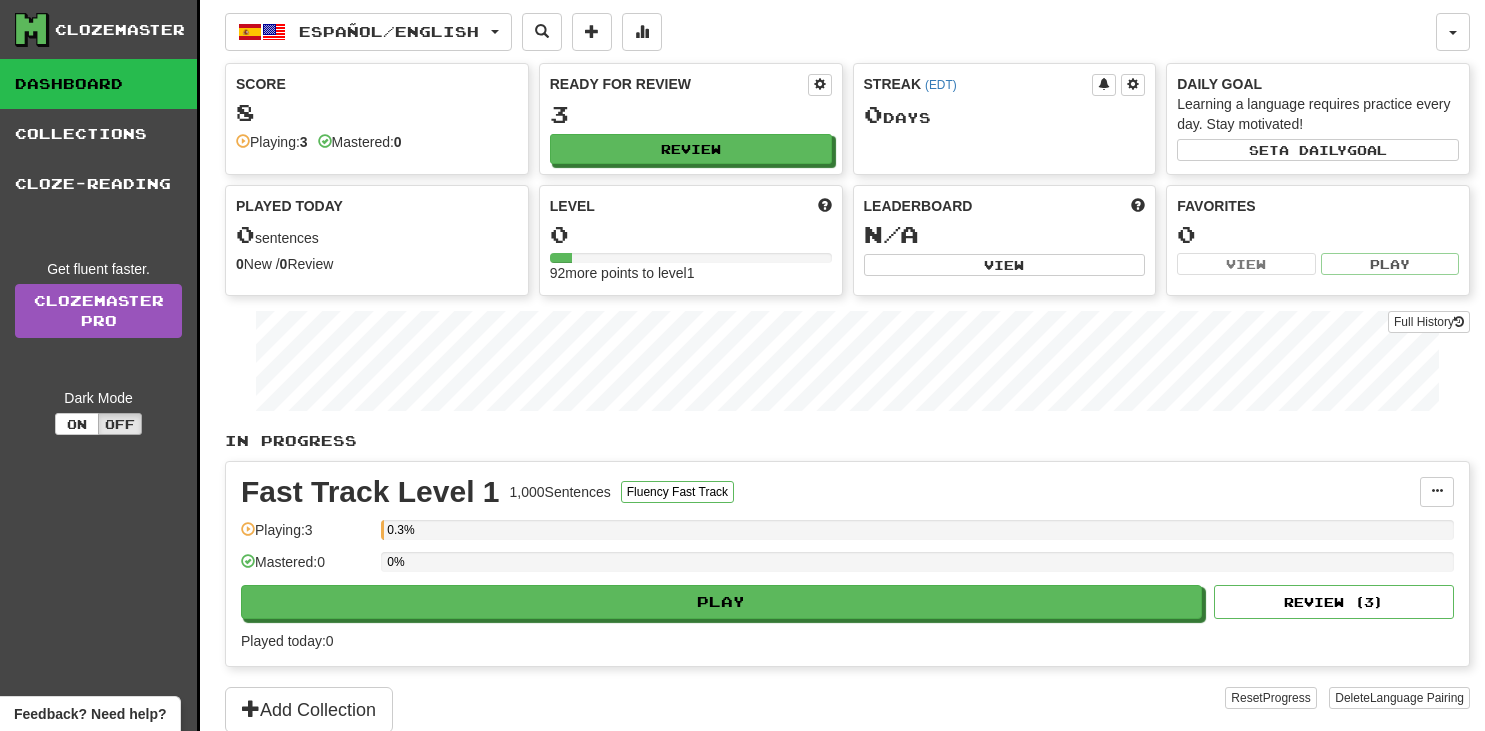 scroll, scrollTop: 0, scrollLeft: 0, axis: both 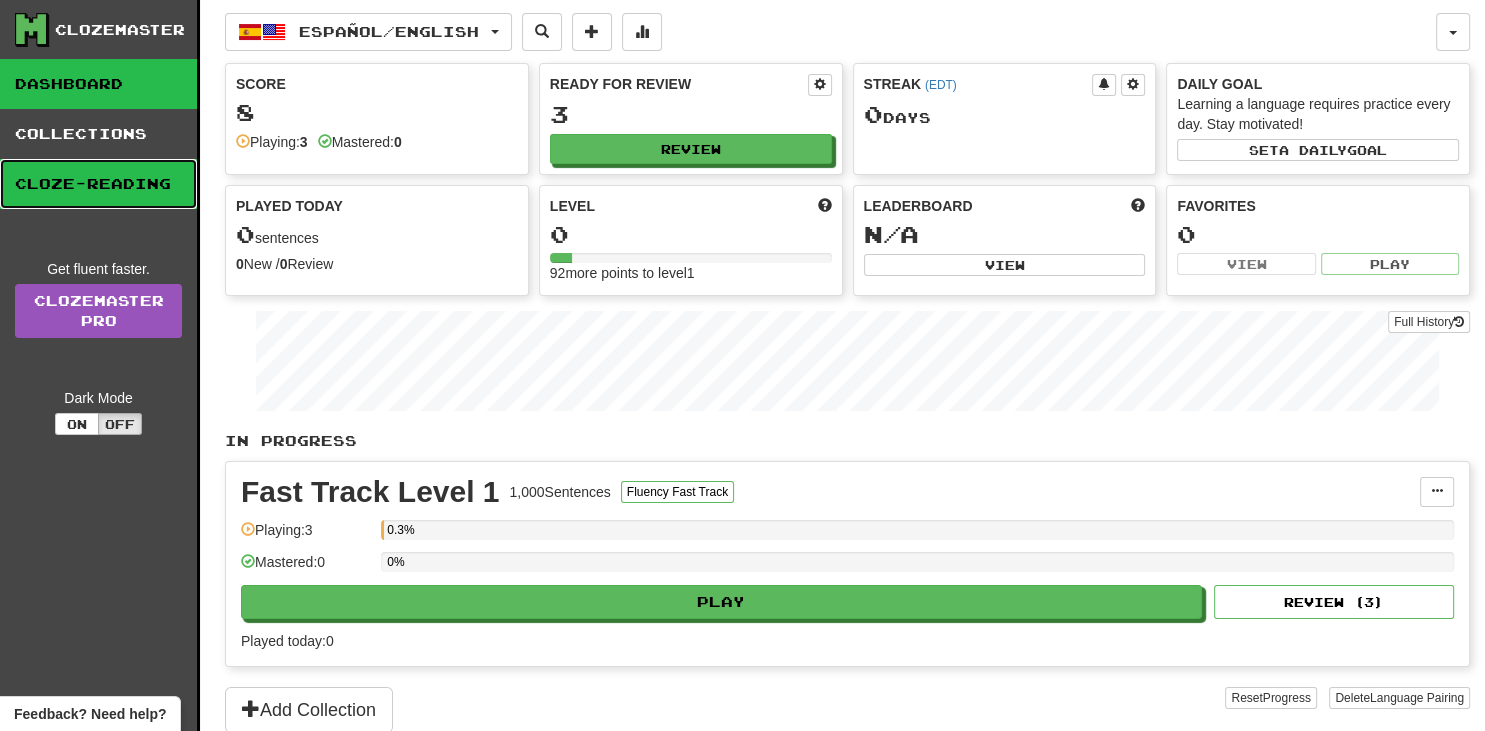 click on "Cloze-Reading" at bounding box center [98, 184] 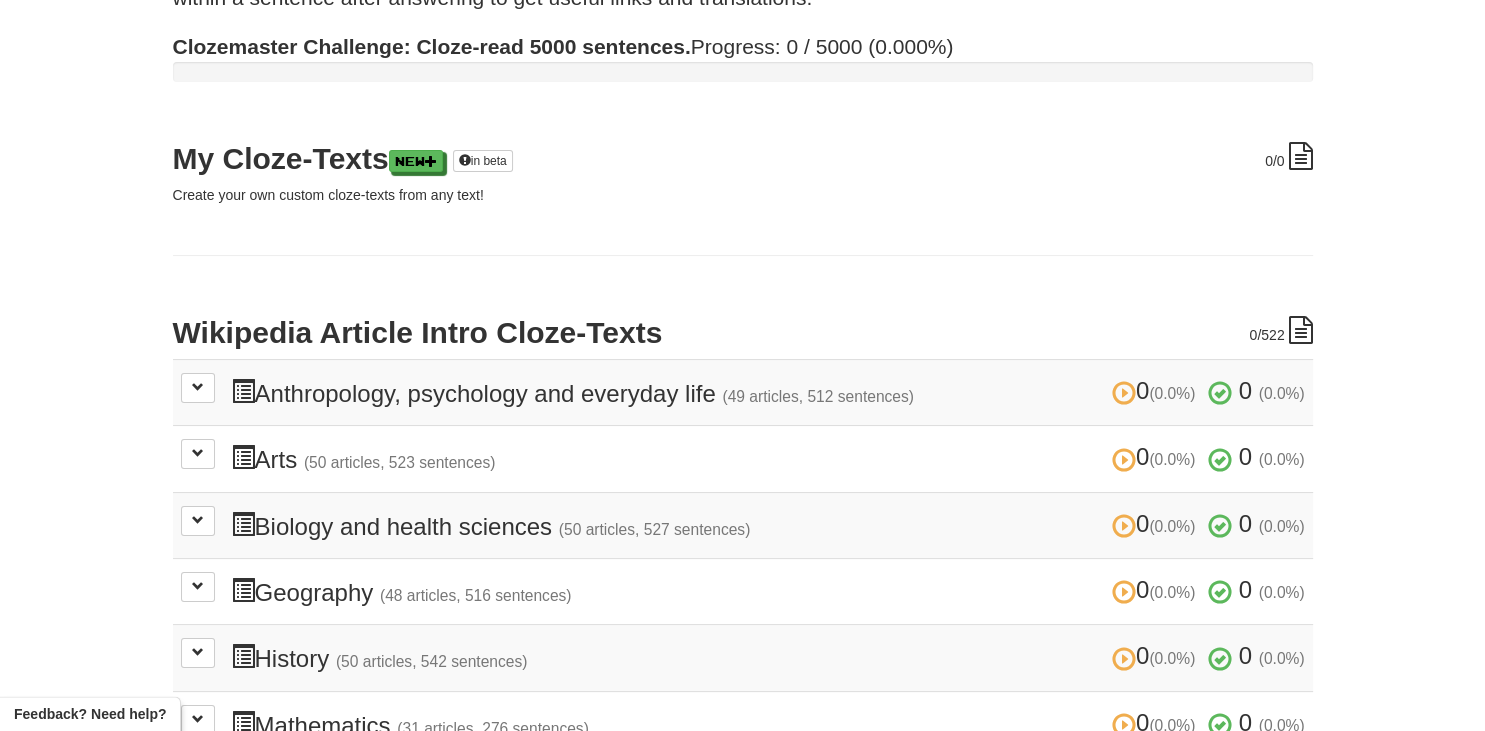 scroll, scrollTop: 199, scrollLeft: 0, axis: vertical 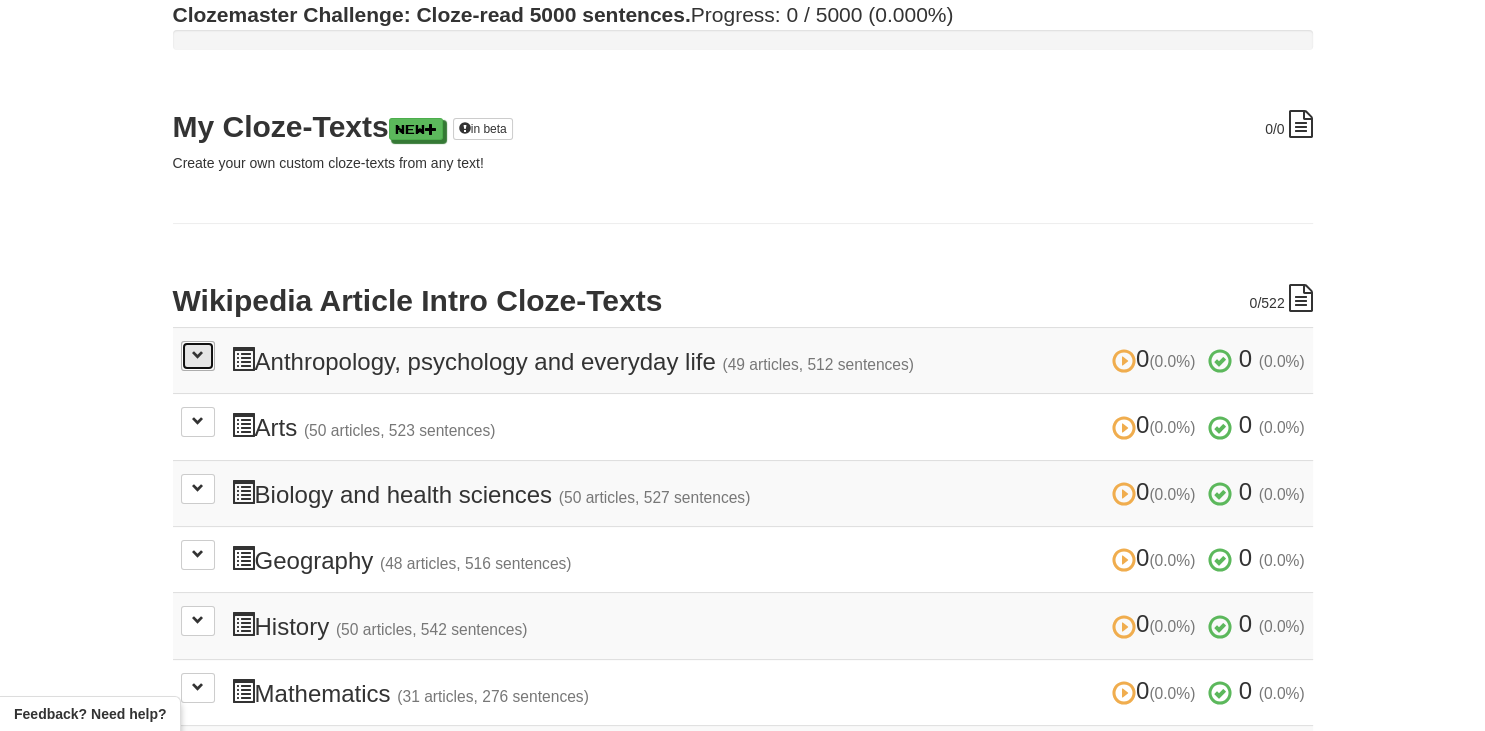 click at bounding box center [198, 356] 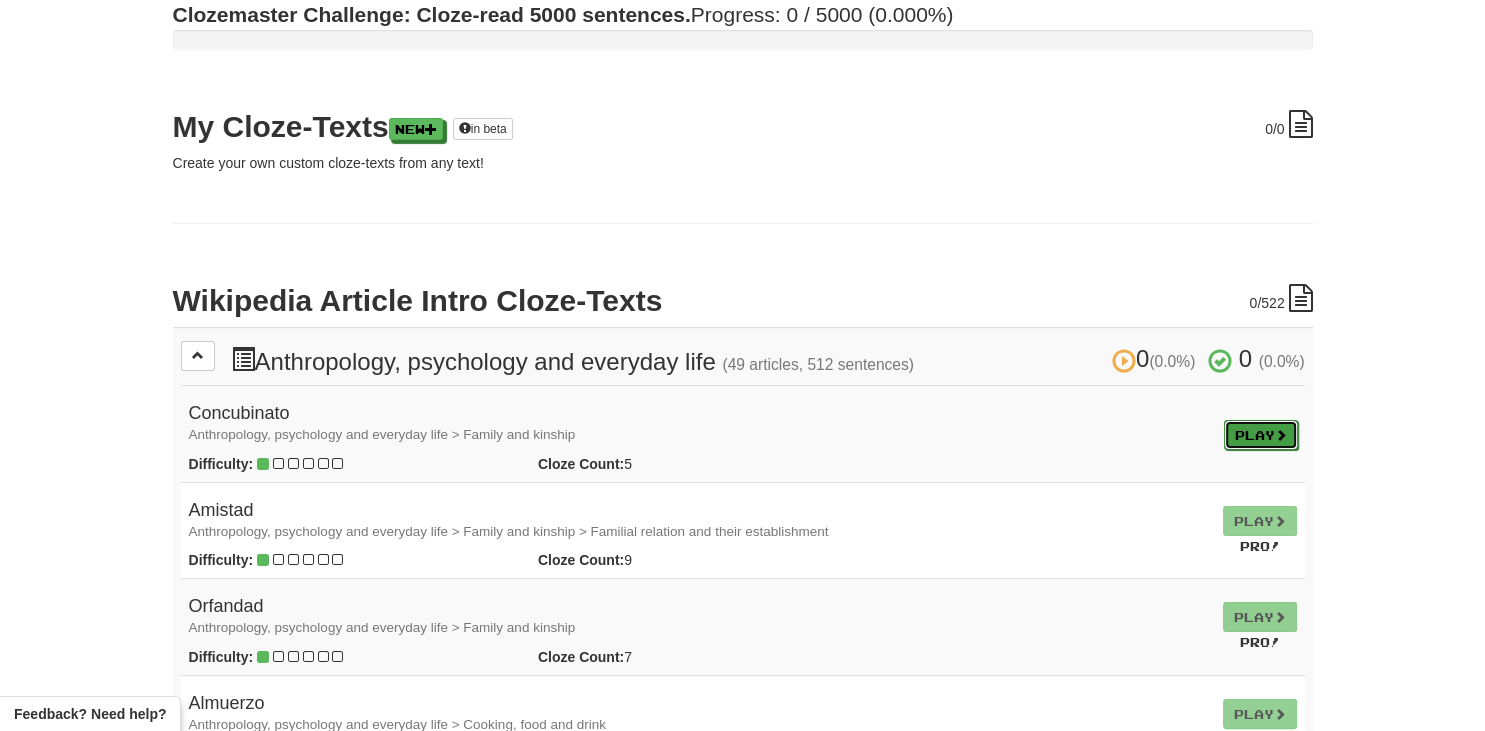 click on "Play" at bounding box center [1261, 435] 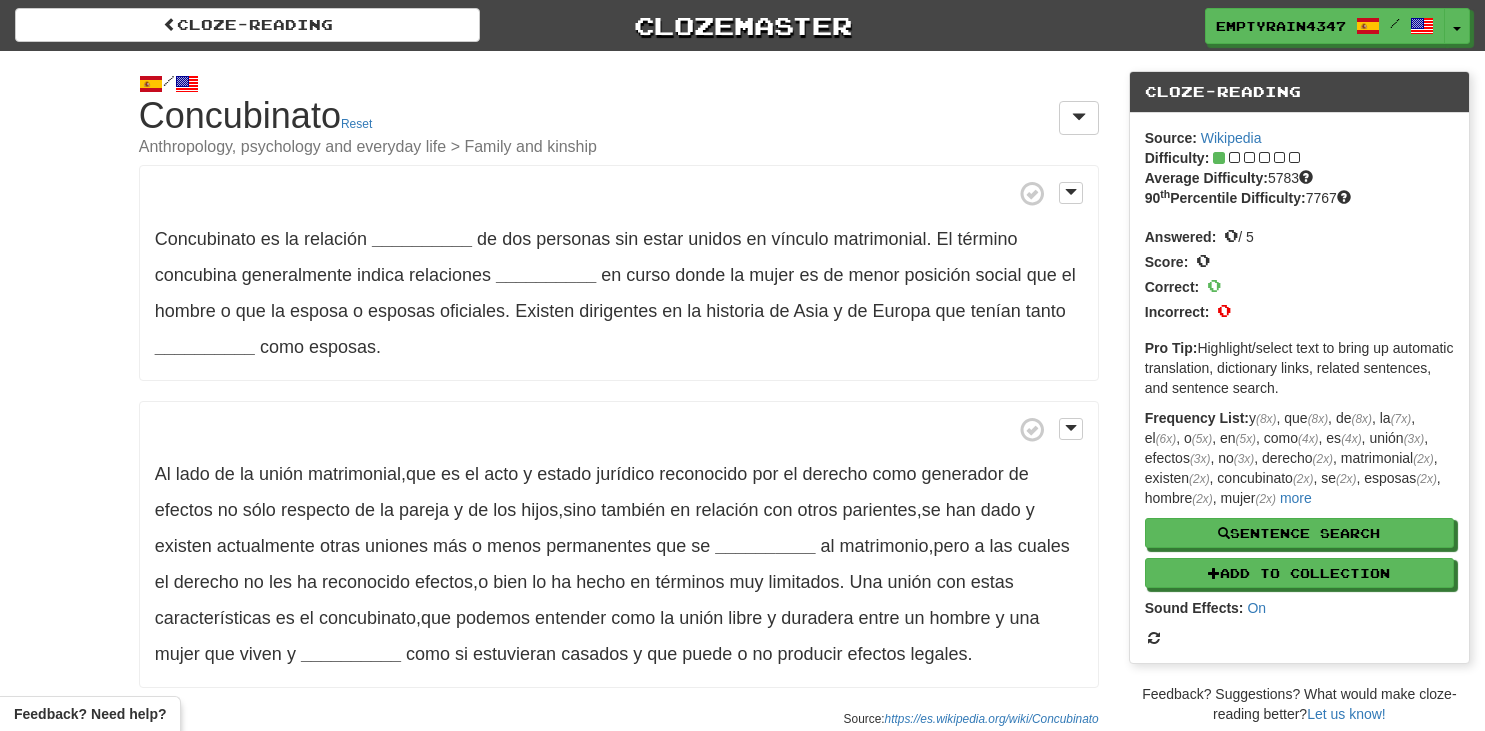 scroll, scrollTop: 0, scrollLeft: 0, axis: both 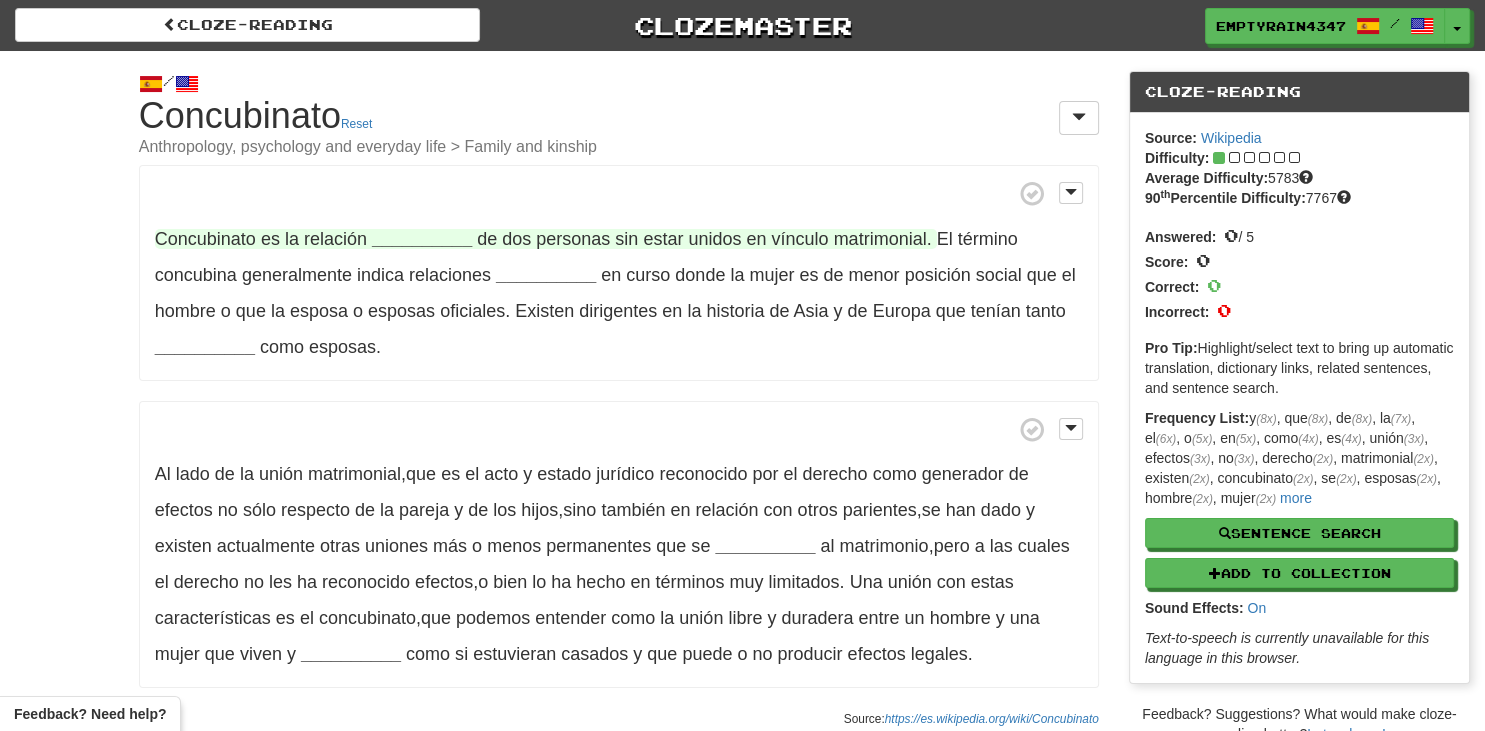 click on "Concubinato   es   la   relación" at bounding box center [263, 239] 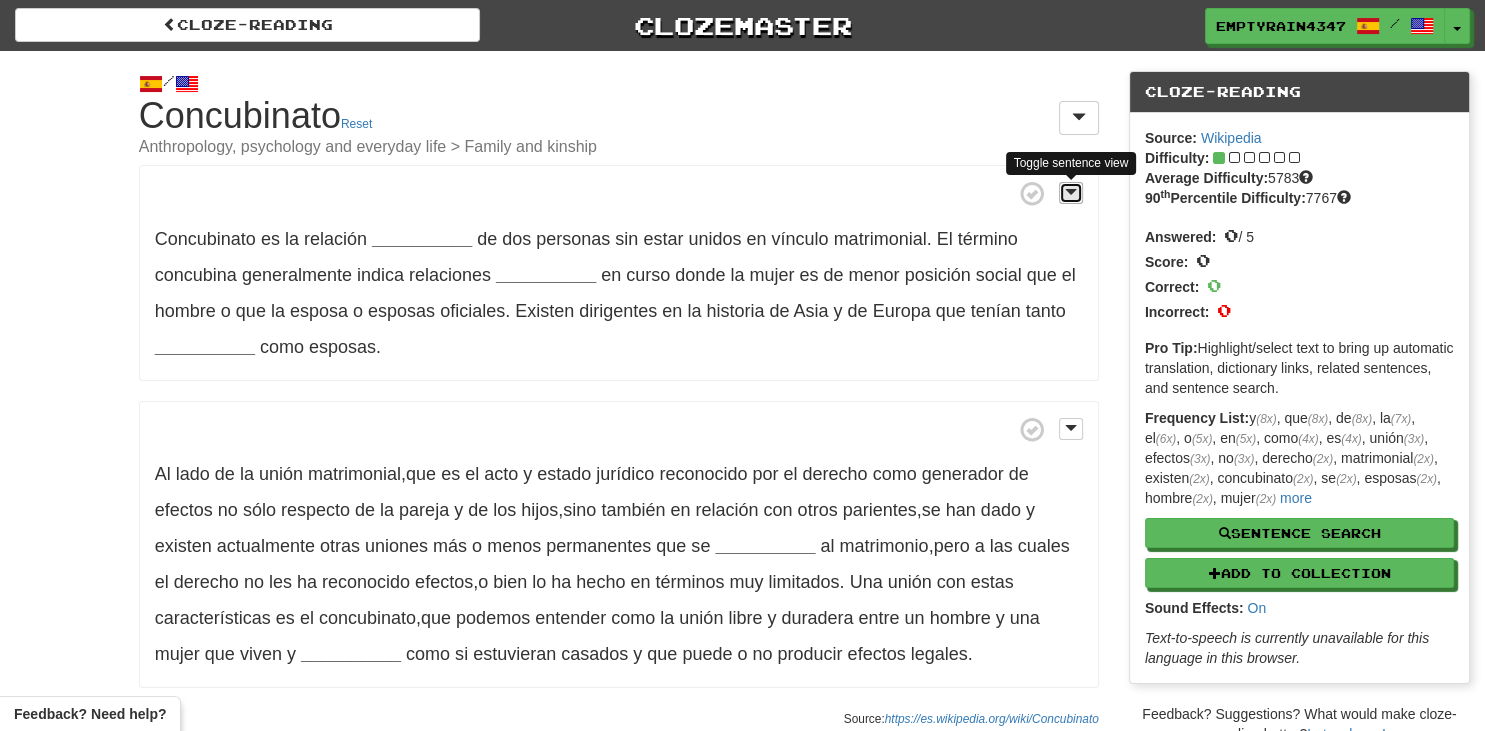 click at bounding box center (1071, 192) 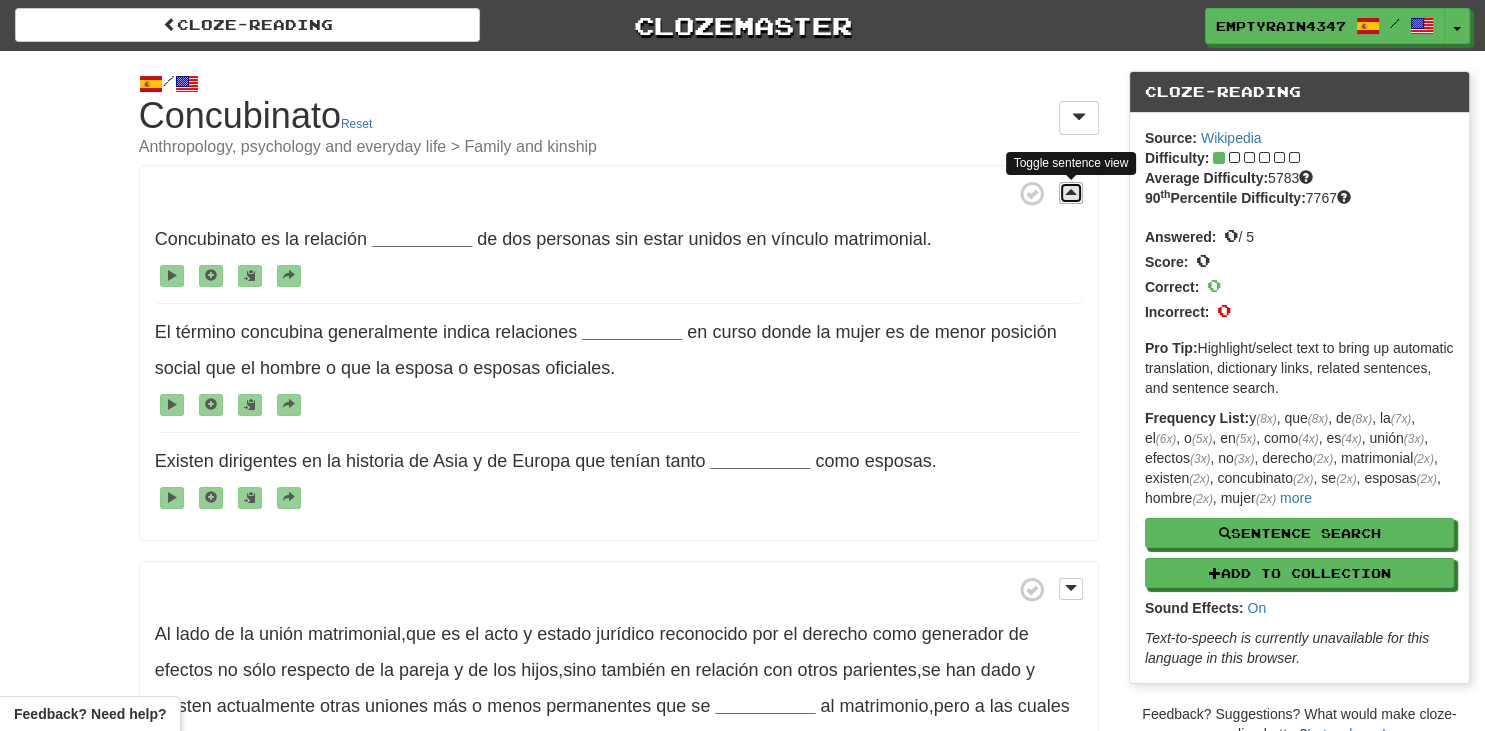 click at bounding box center [1071, 192] 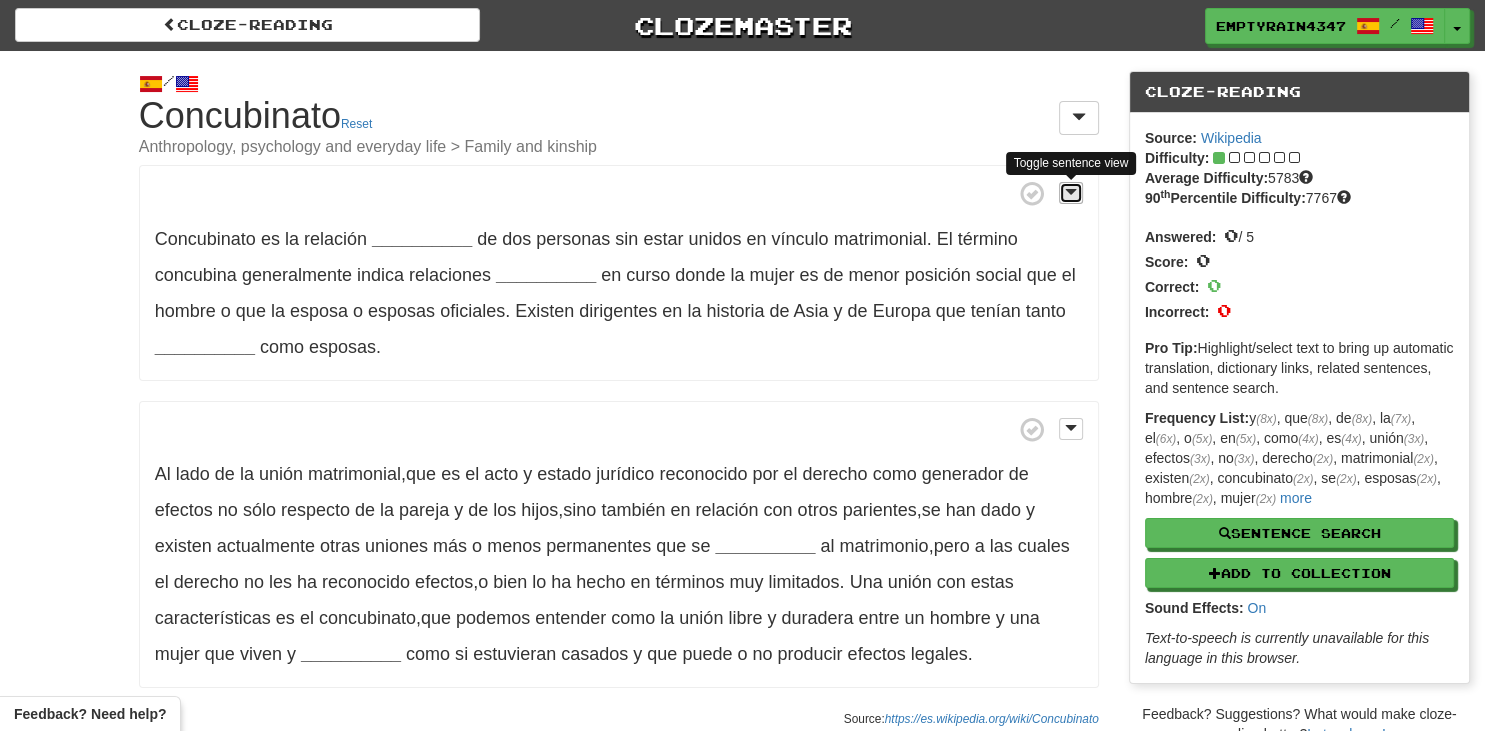 click at bounding box center [1071, 192] 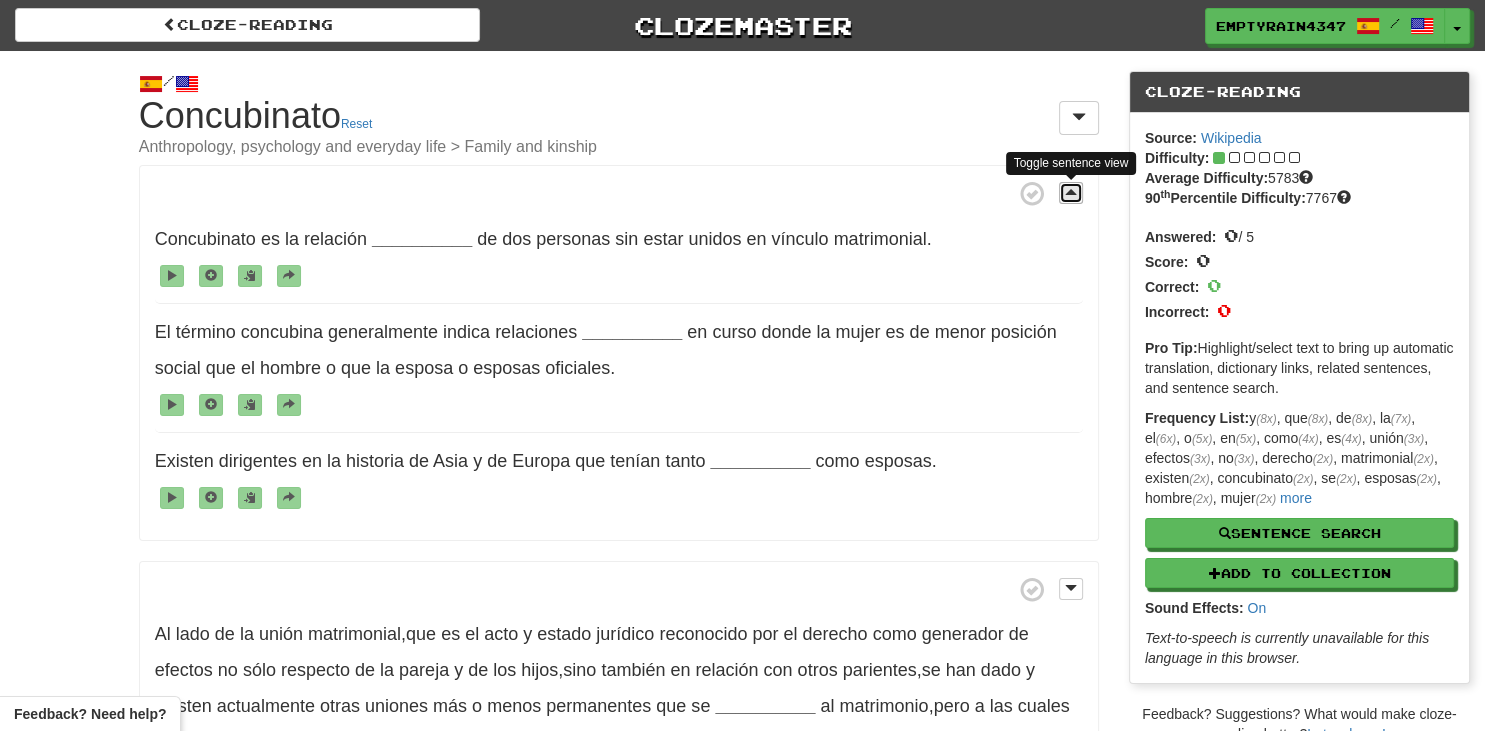 click at bounding box center (1071, 193) 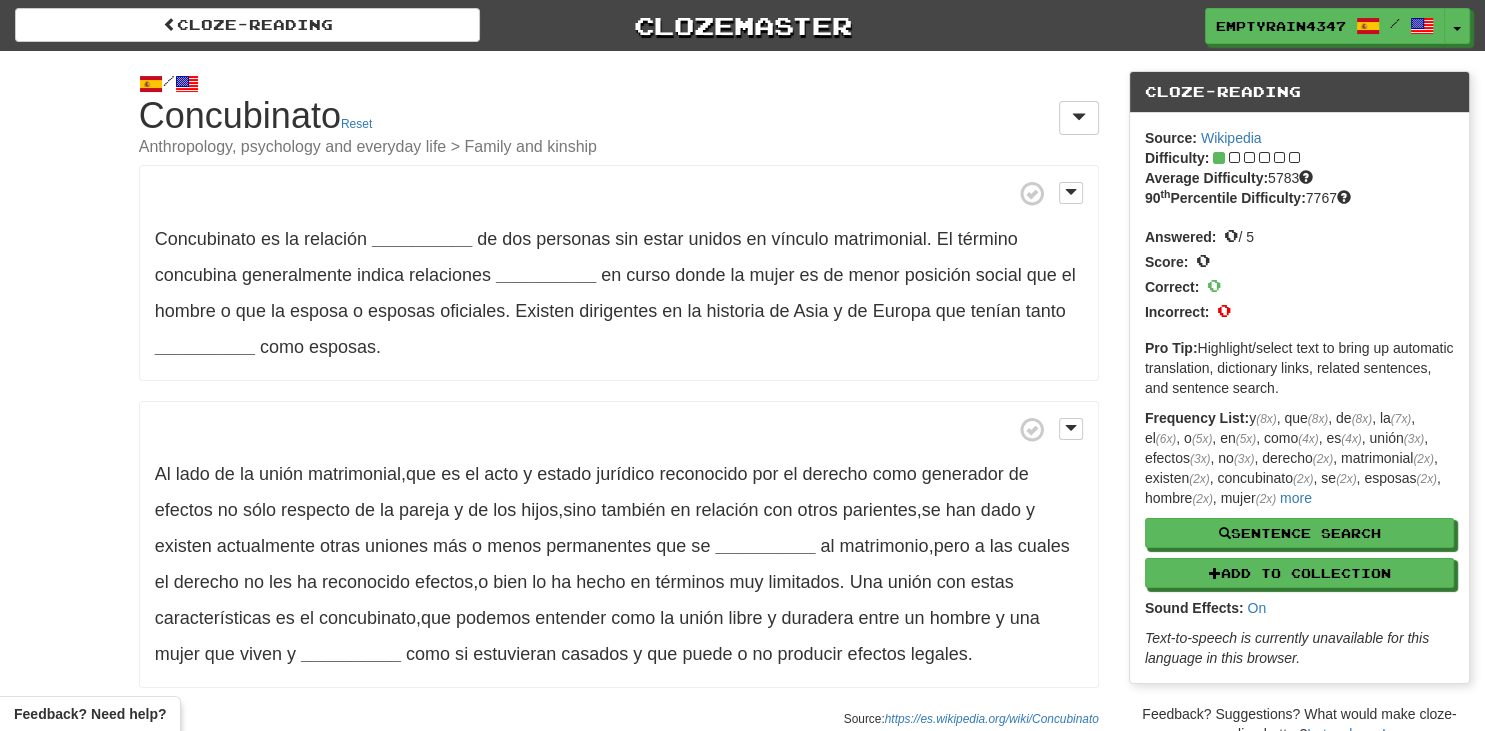 click on "/" at bounding box center (619, 83) 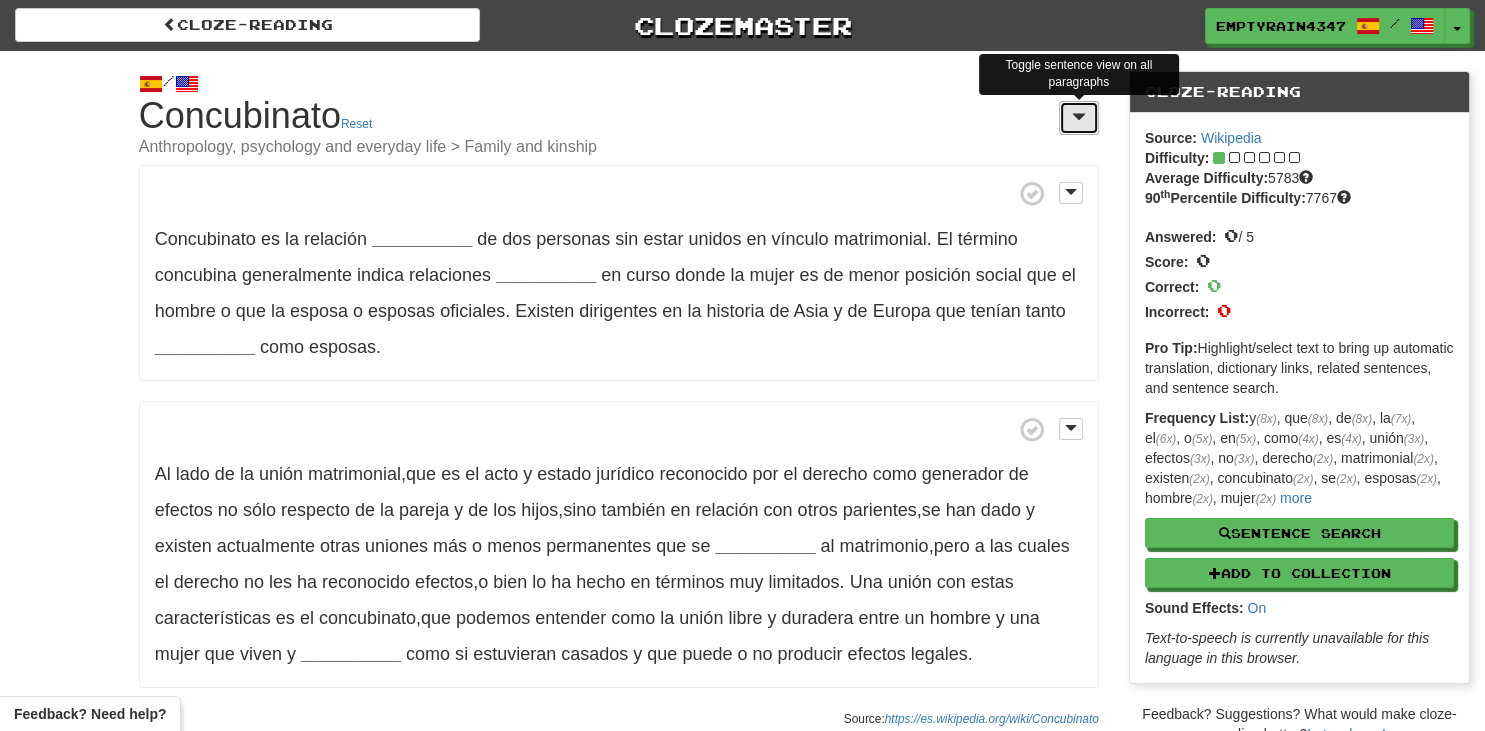 click at bounding box center (1079, 118) 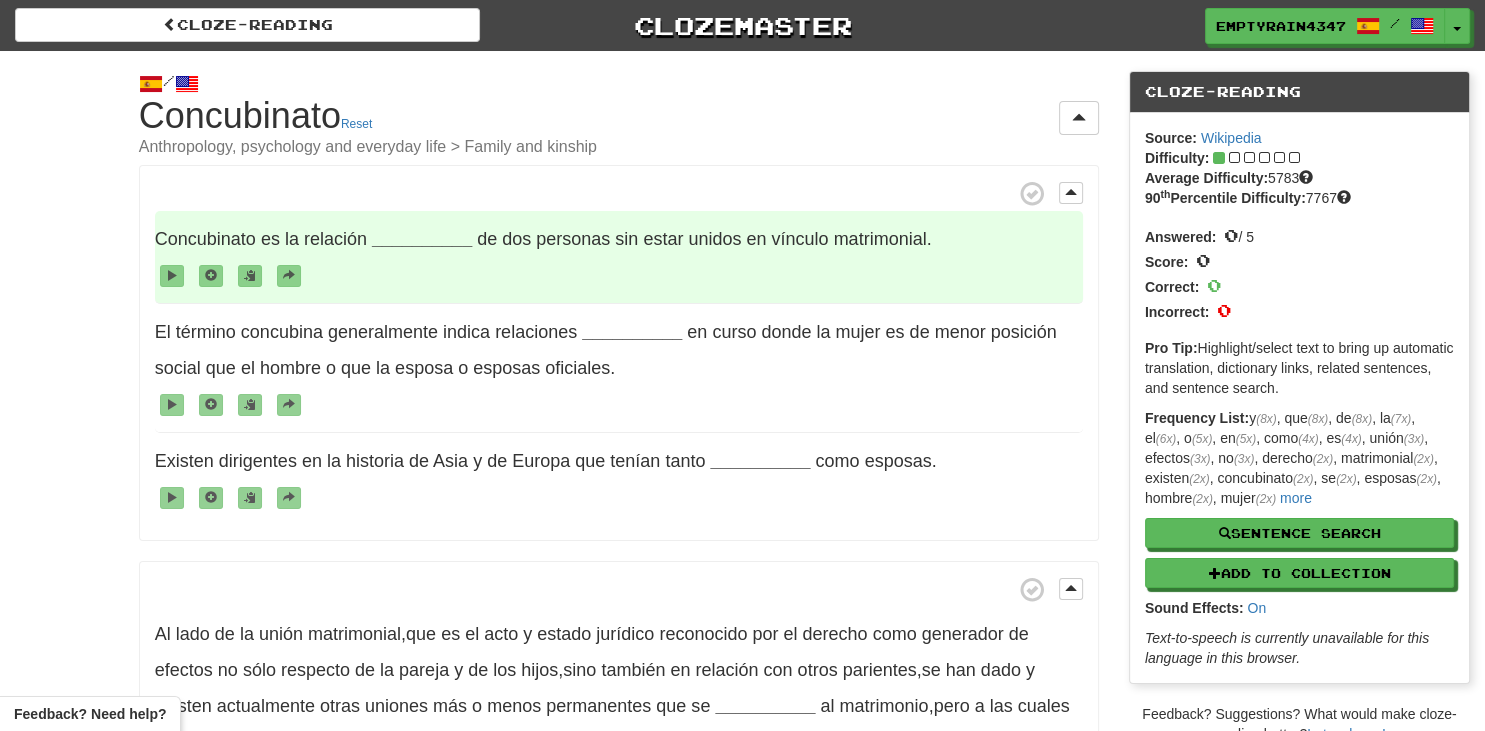 click on "__________" at bounding box center (422, 239) 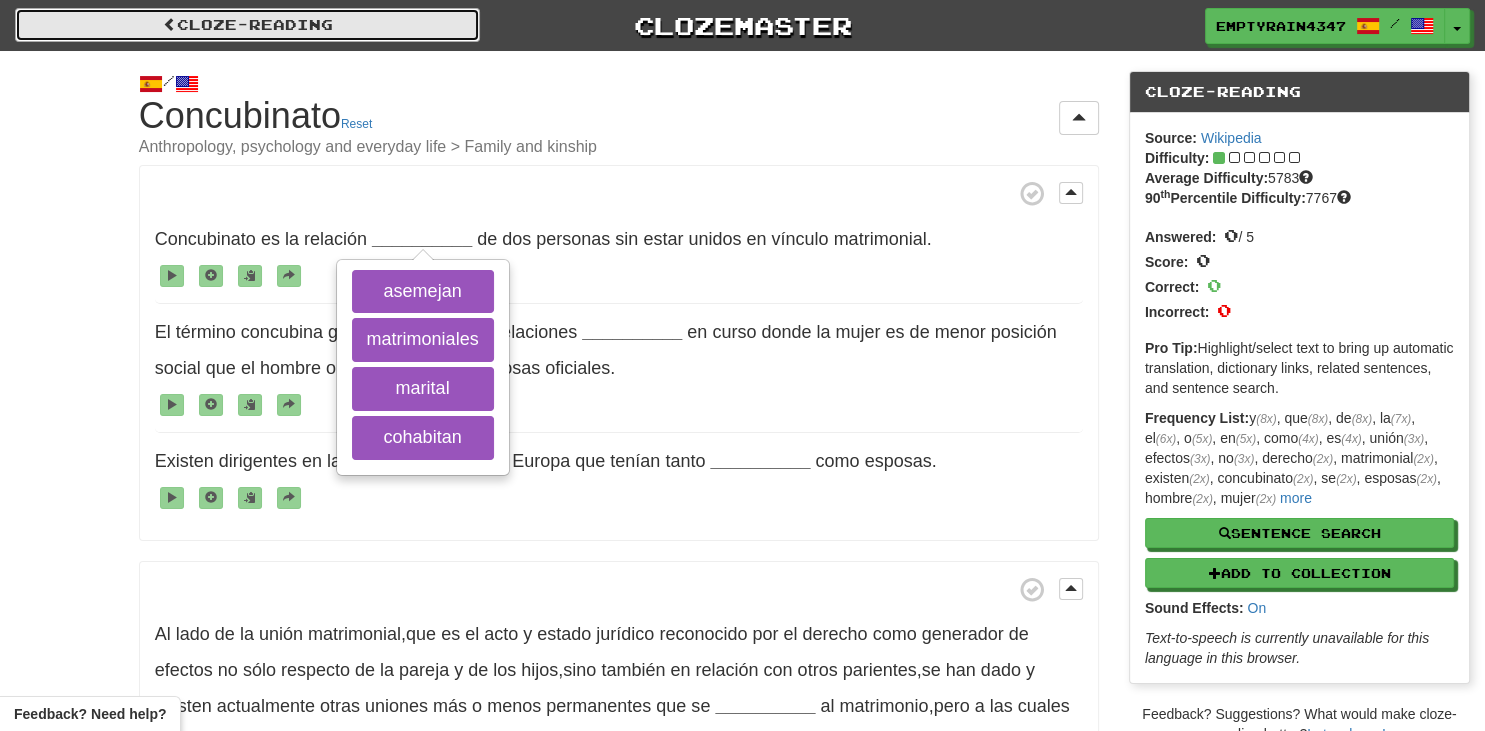 click on "Cloze-Reading" at bounding box center (247, 25) 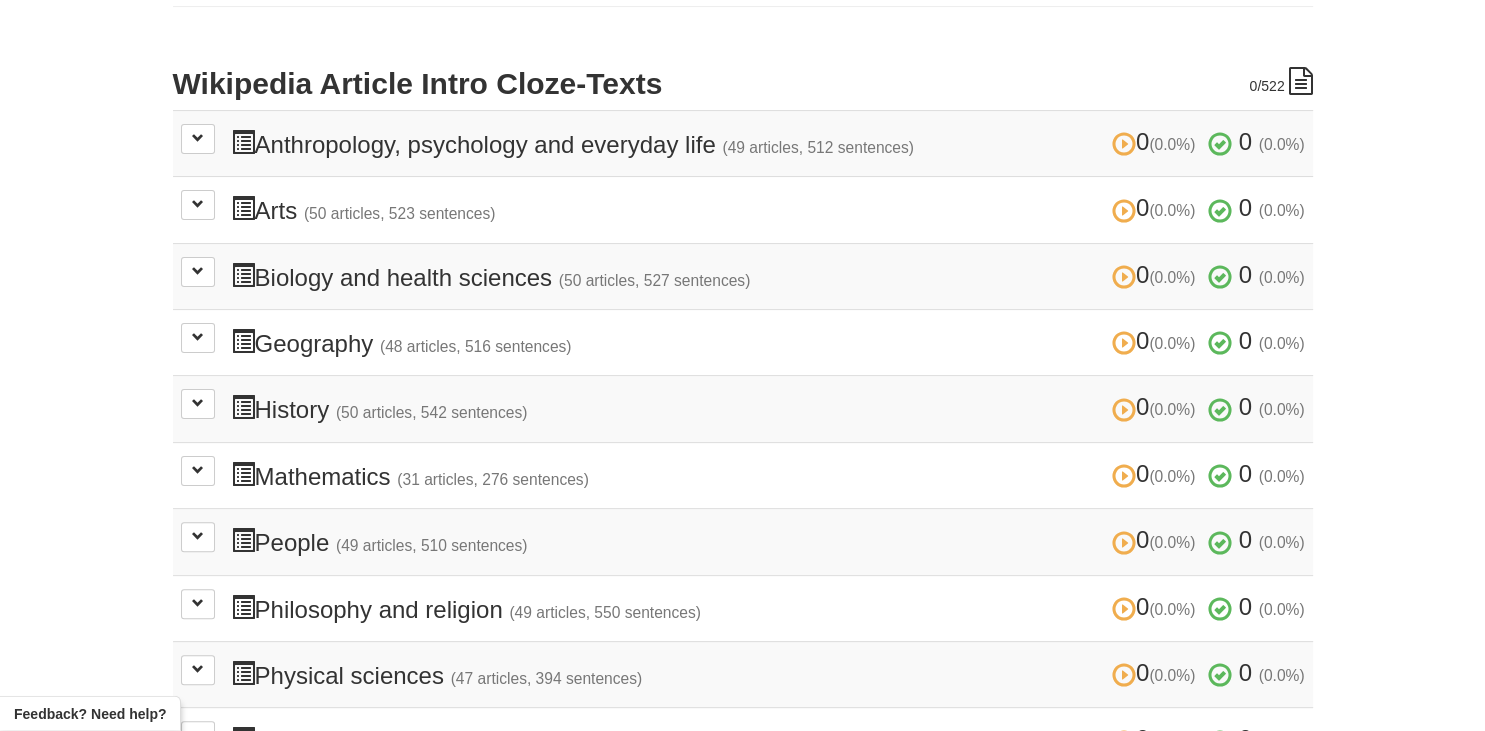 scroll, scrollTop: 433, scrollLeft: 0, axis: vertical 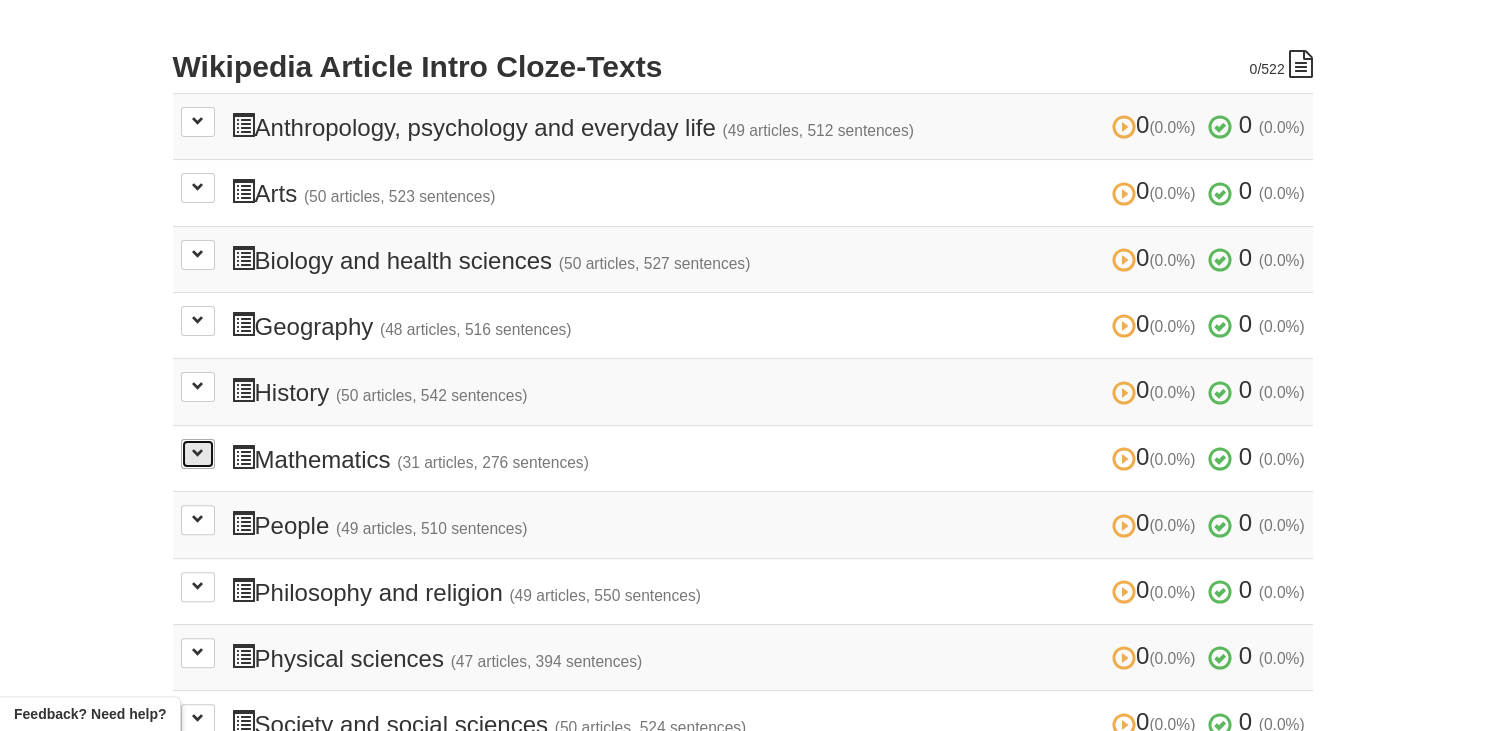 click at bounding box center (198, 454) 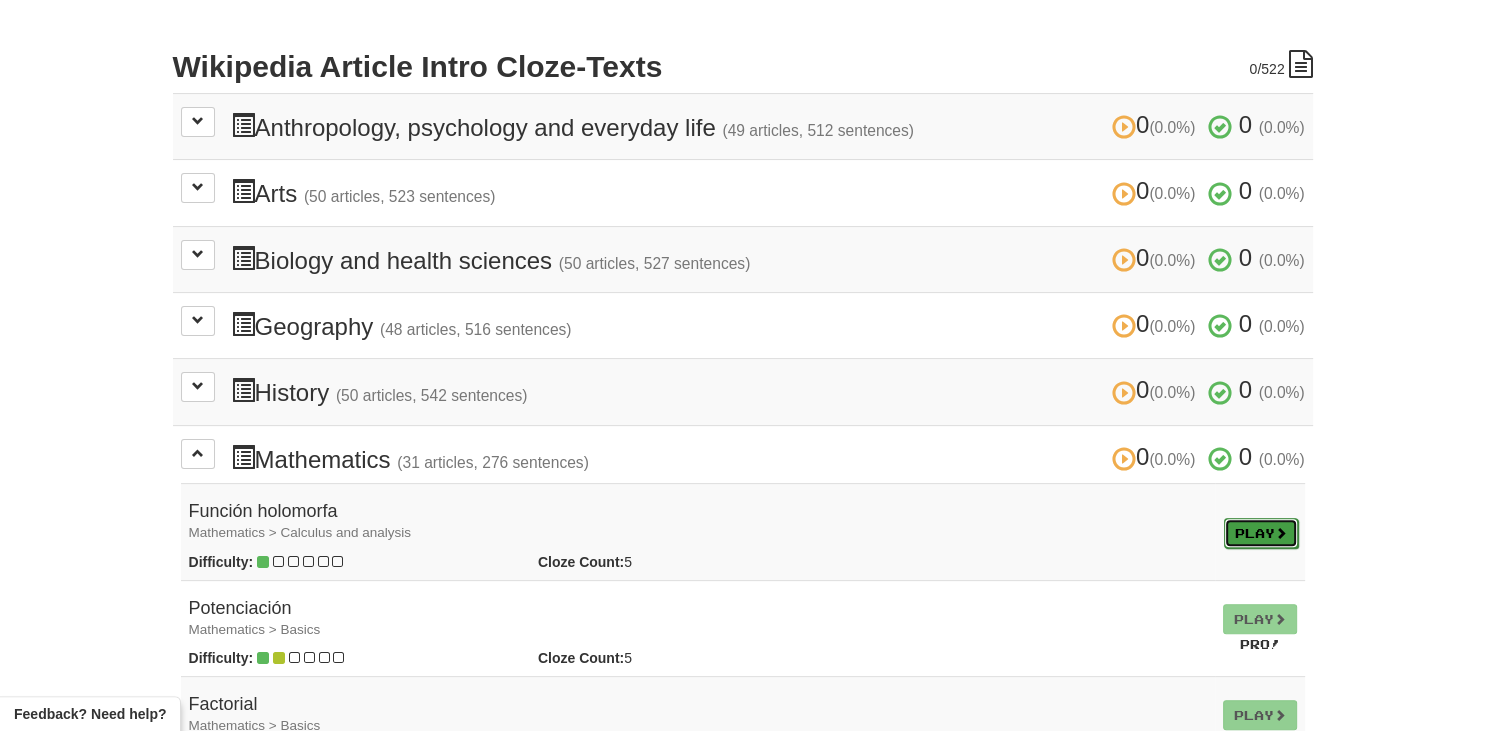 click at bounding box center [1281, 533] 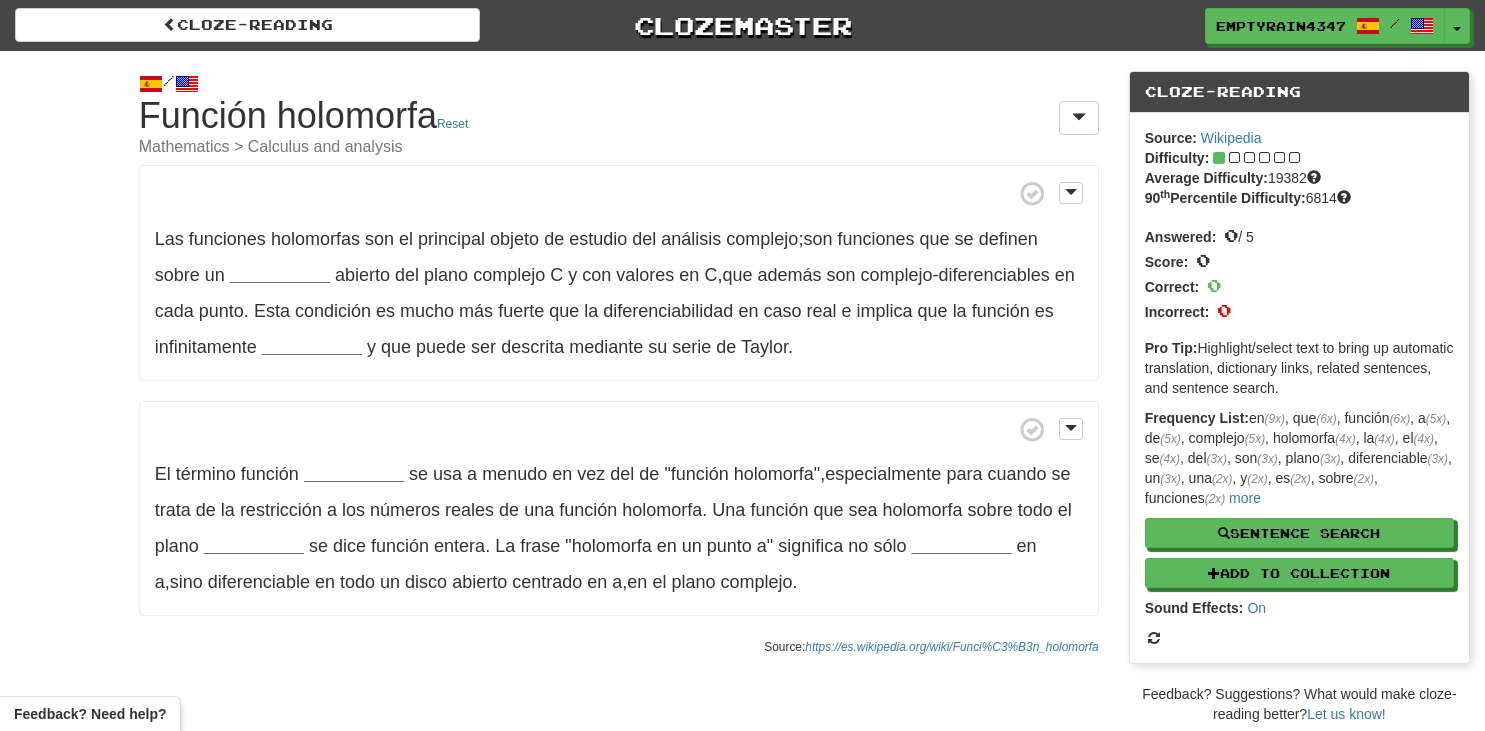 scroll, scrollTop: 0, scrollLeft: 0, axis: both 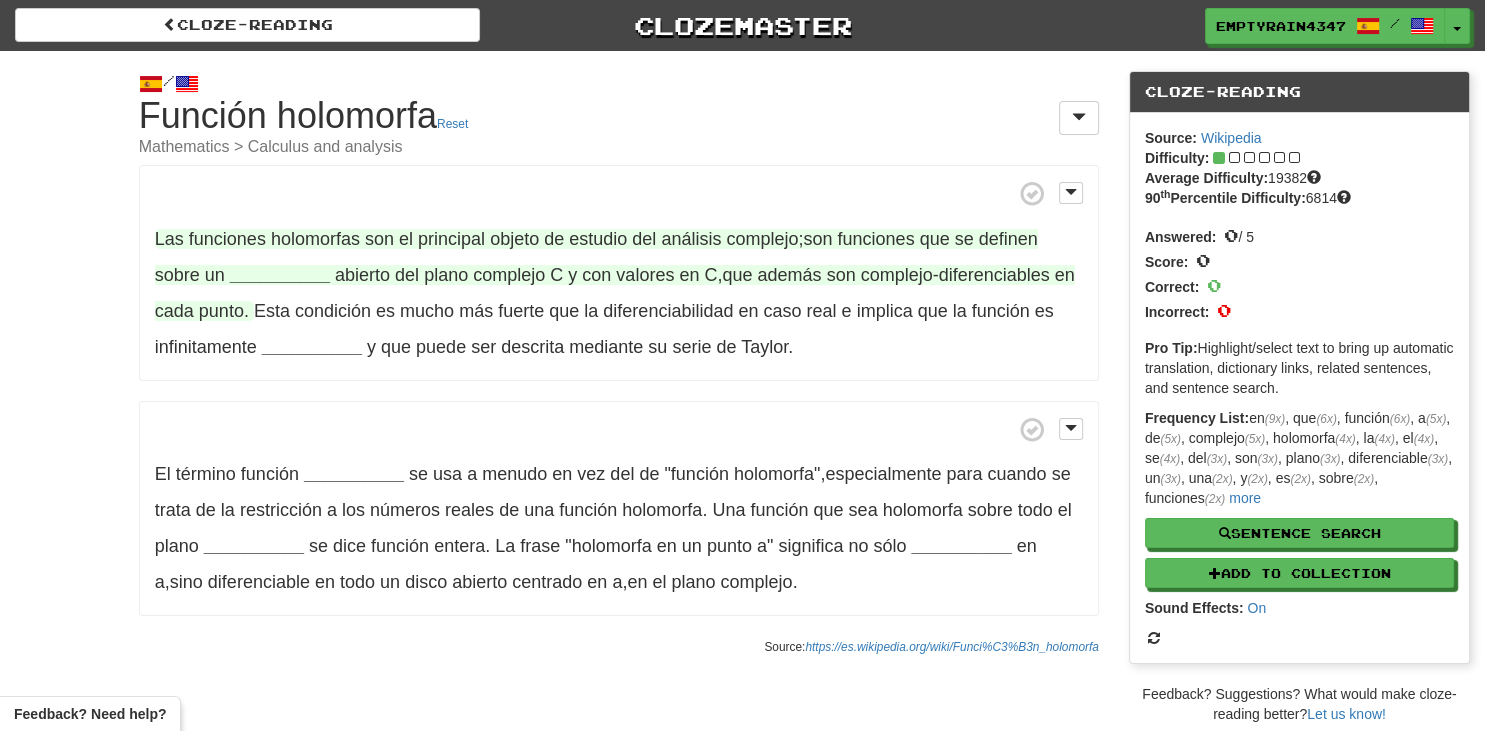 click on "complejo-diferenciables" at bounding box center [955, 275] 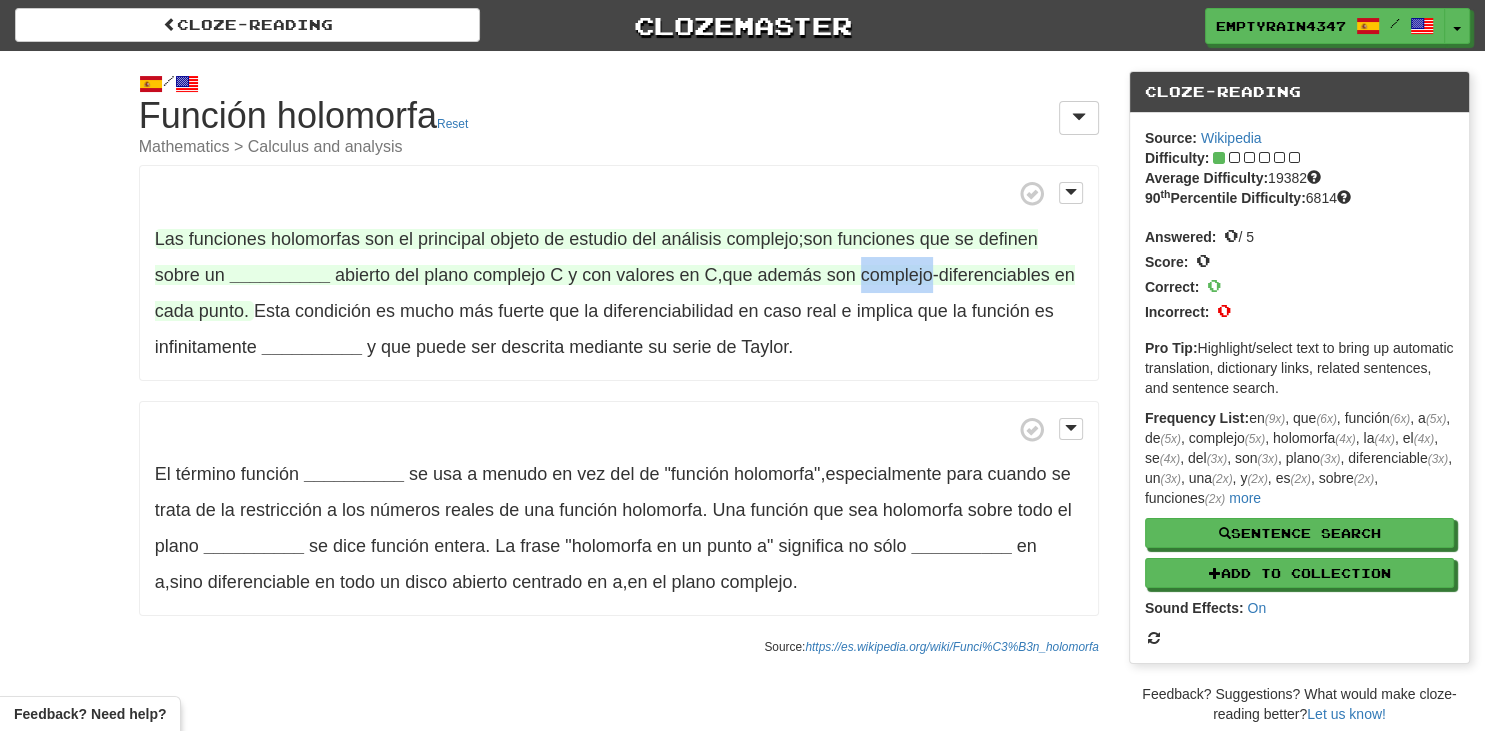 click on "complejo-diferenciables" at bounding box center [955, 275] 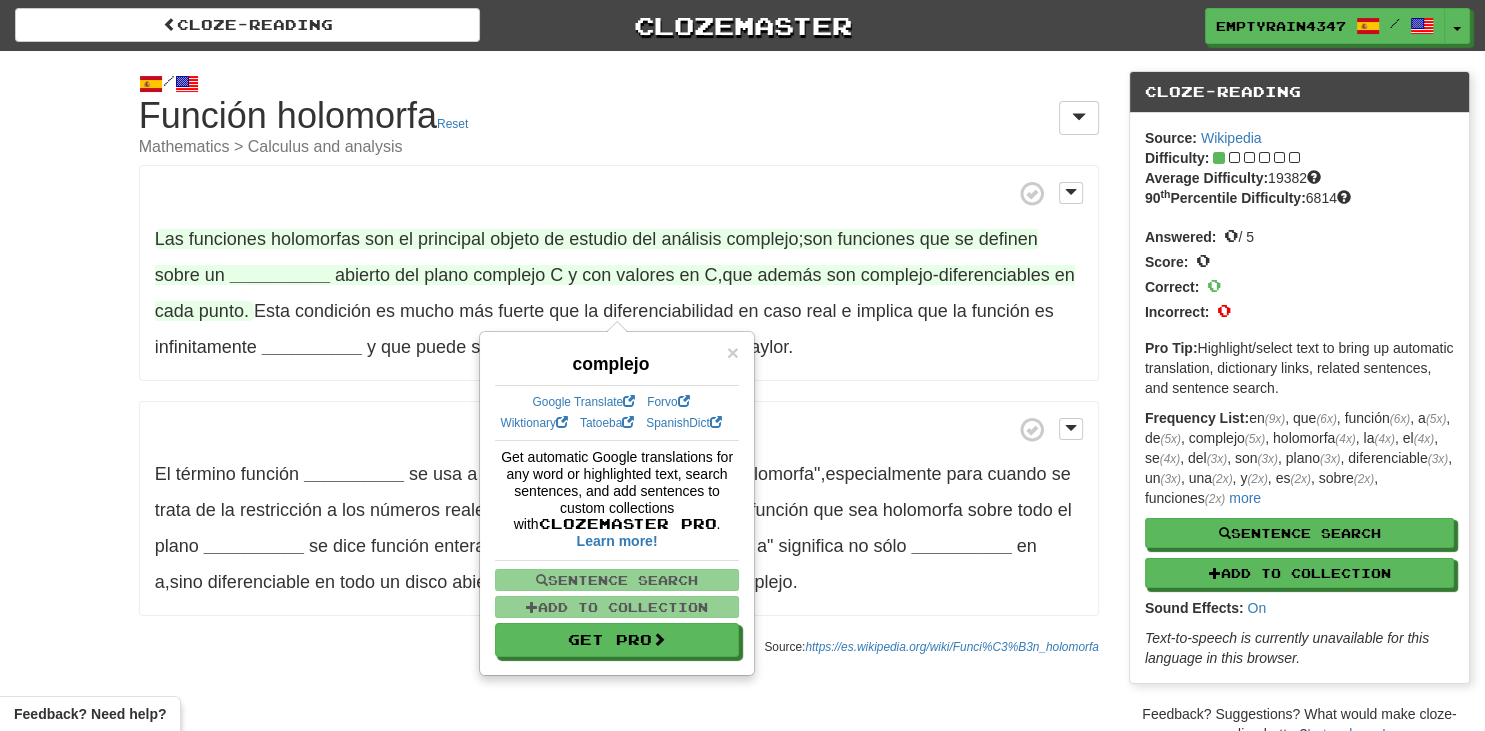 click on "Las   funciones   holomorfas   son   el   principal   objeto   de   estudio   del   análisis   complejo ;  son   funciones   que   se   definen   sobre   un
[OPEN_SET]
abierto   del   plano   complejo C   y   con   valores   en C ,  que   además   son   complejo-diferenciables   en   cada   punto .
Esta   condición   es   mucho   más   fuerte   que   la   diferenciabilidad   en   caso   real   e   implica   que   la   función   es   infinitamente
[DIFFERENTIABLE]
y   que   puede   ser   descrita   mediante   su   serie   de   Taylor ." at bounding box center [619, 273] 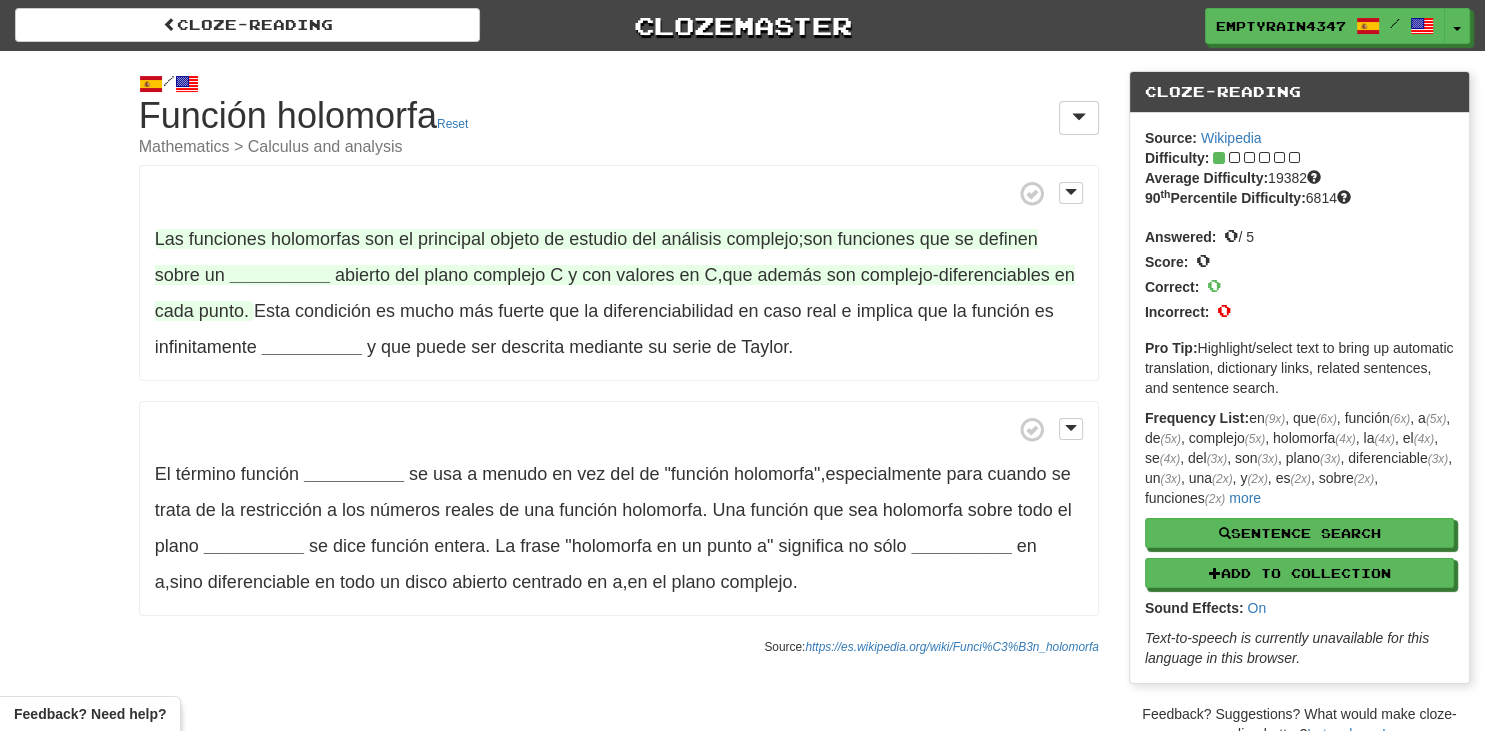 click on "__________" at bounding box center [280, 275] 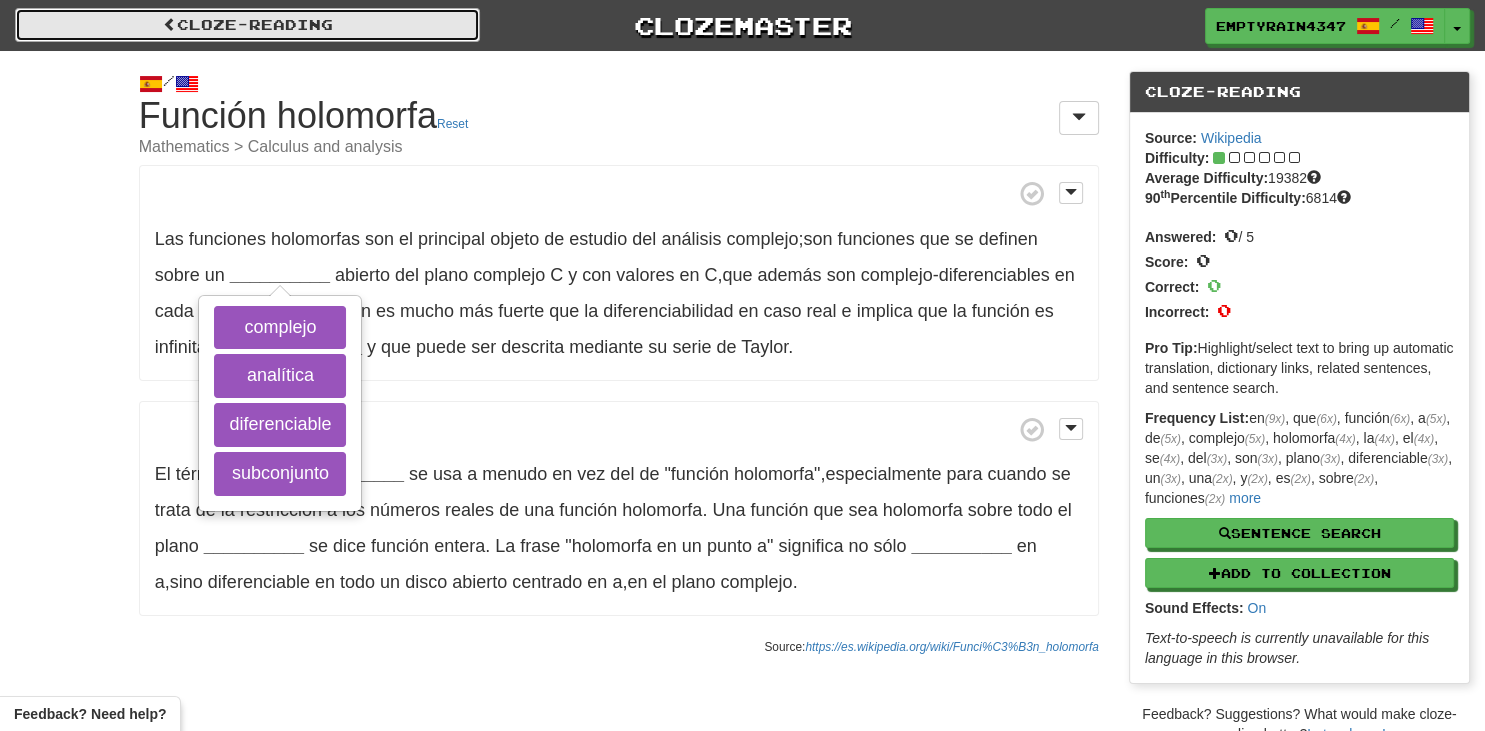 click on "Cloze-Reading" at bounding box center [247, 25] 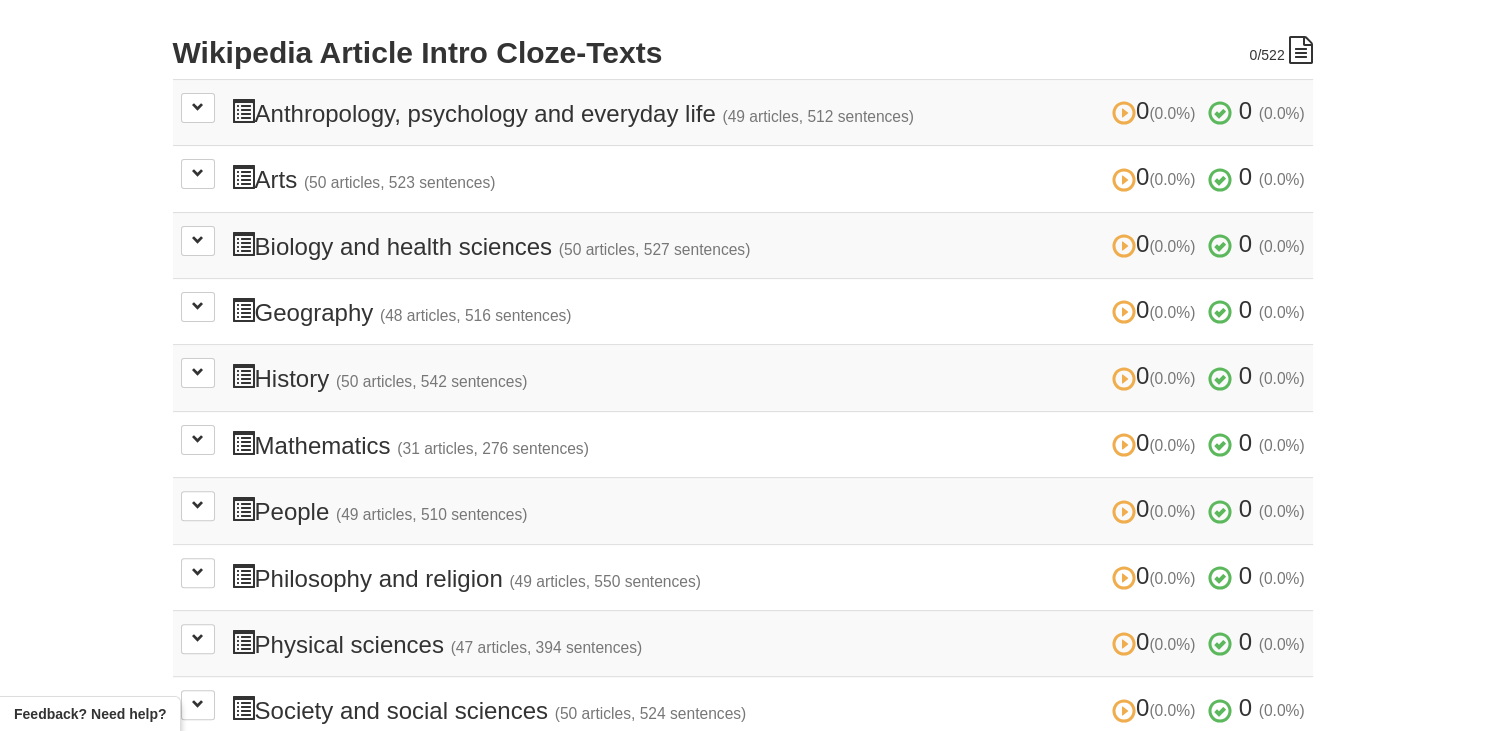 scroll, scrollTop: 0, scrollLeft: 0, axis: both 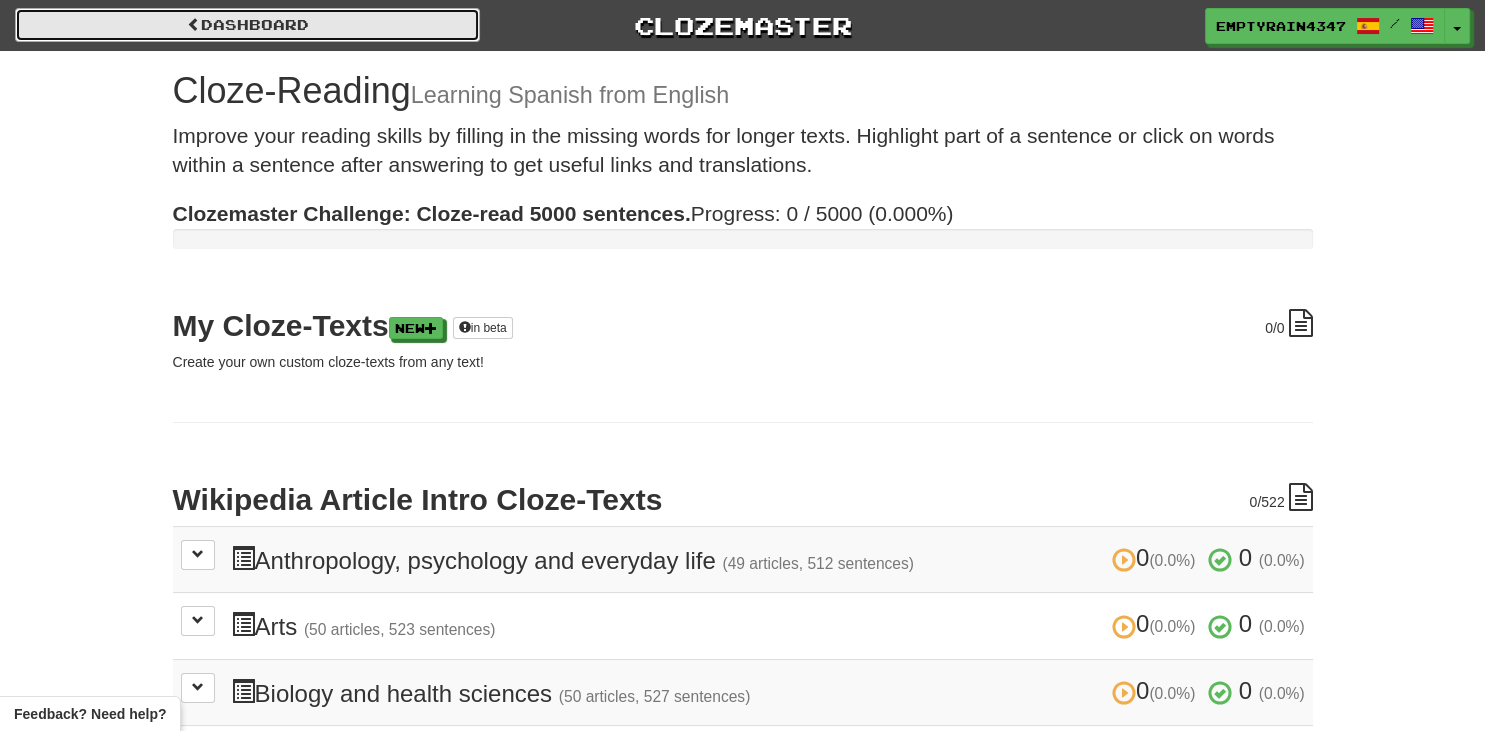 click on "Dashboard" at bounding box center (247, 25) 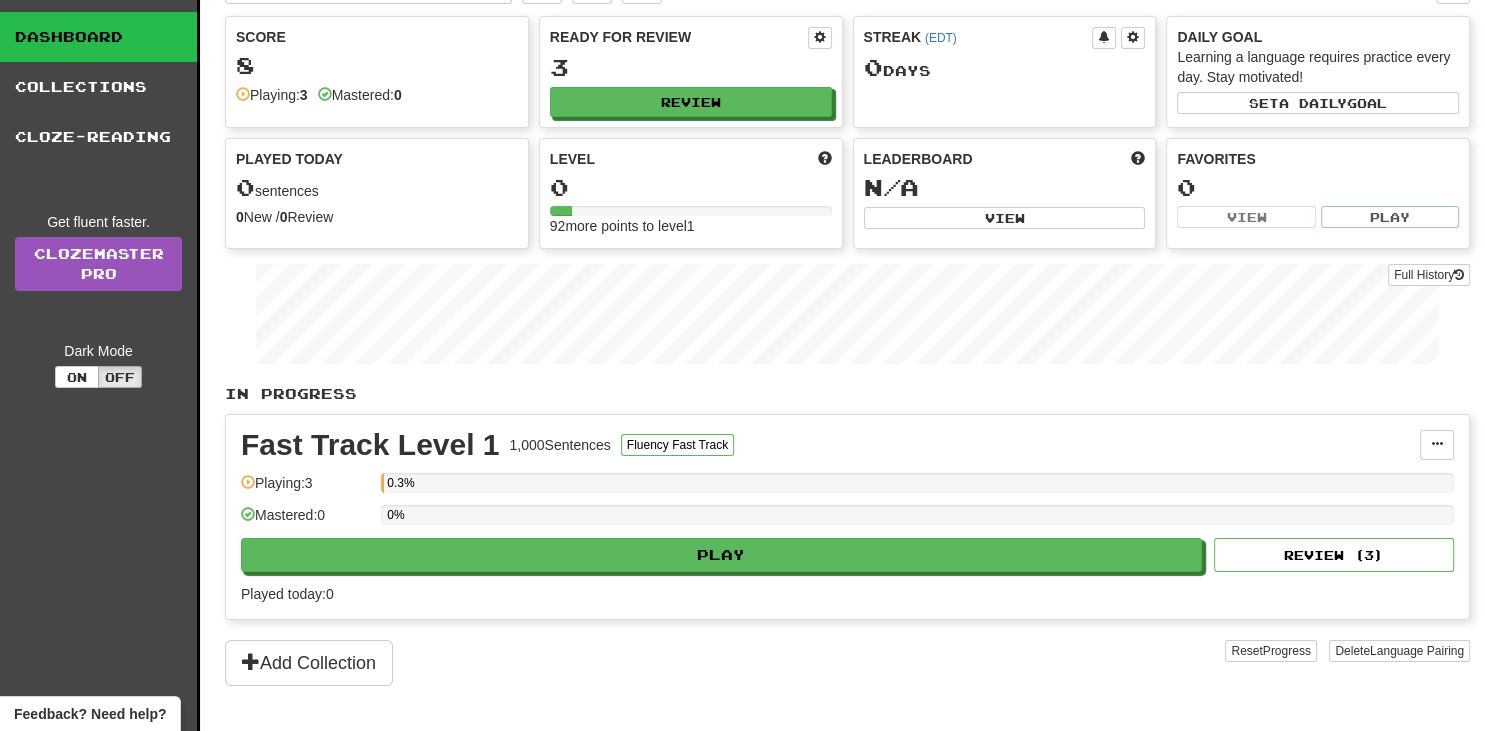 scroll, scrollTop: 44, scrollLeft: 0, axis: vertical 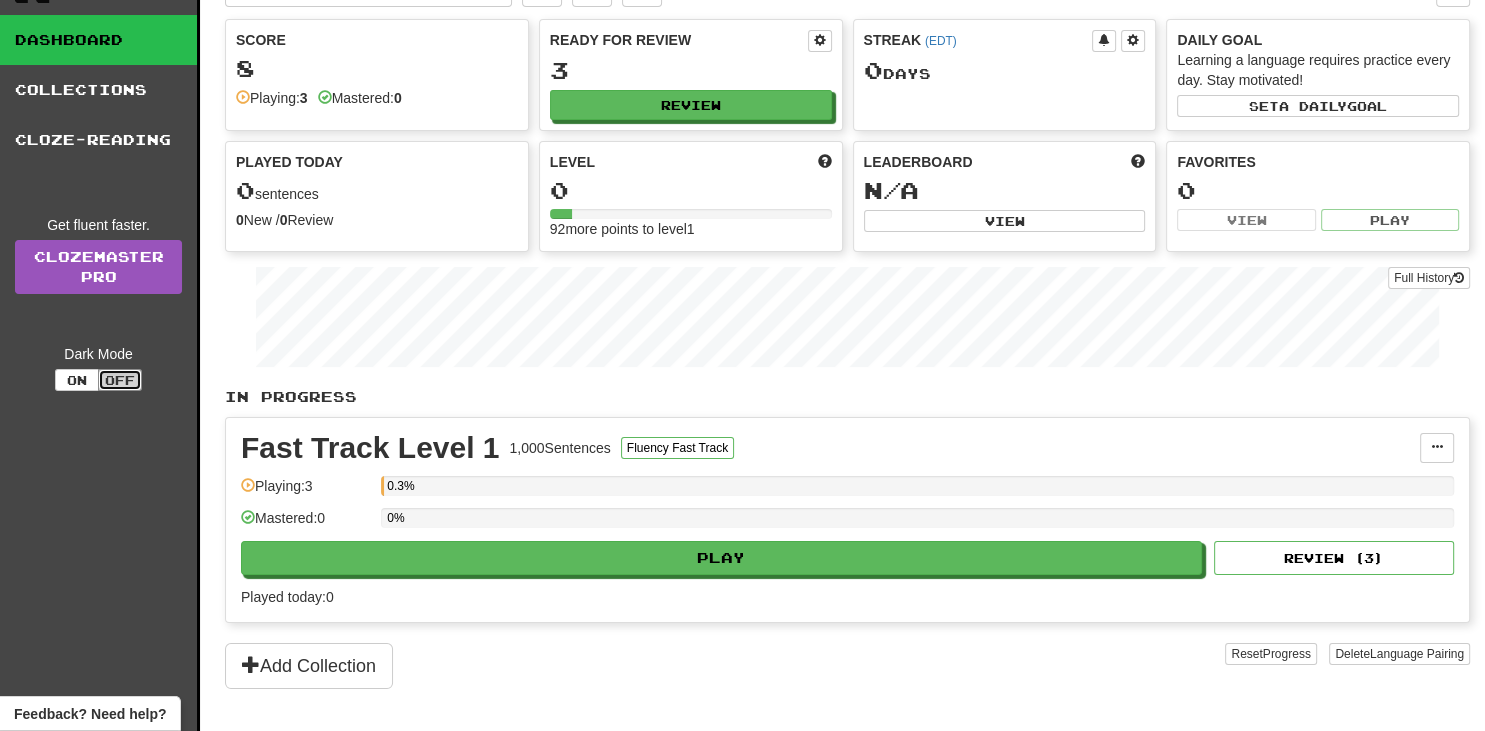 click on "Off" at bounding box center [120, 380] 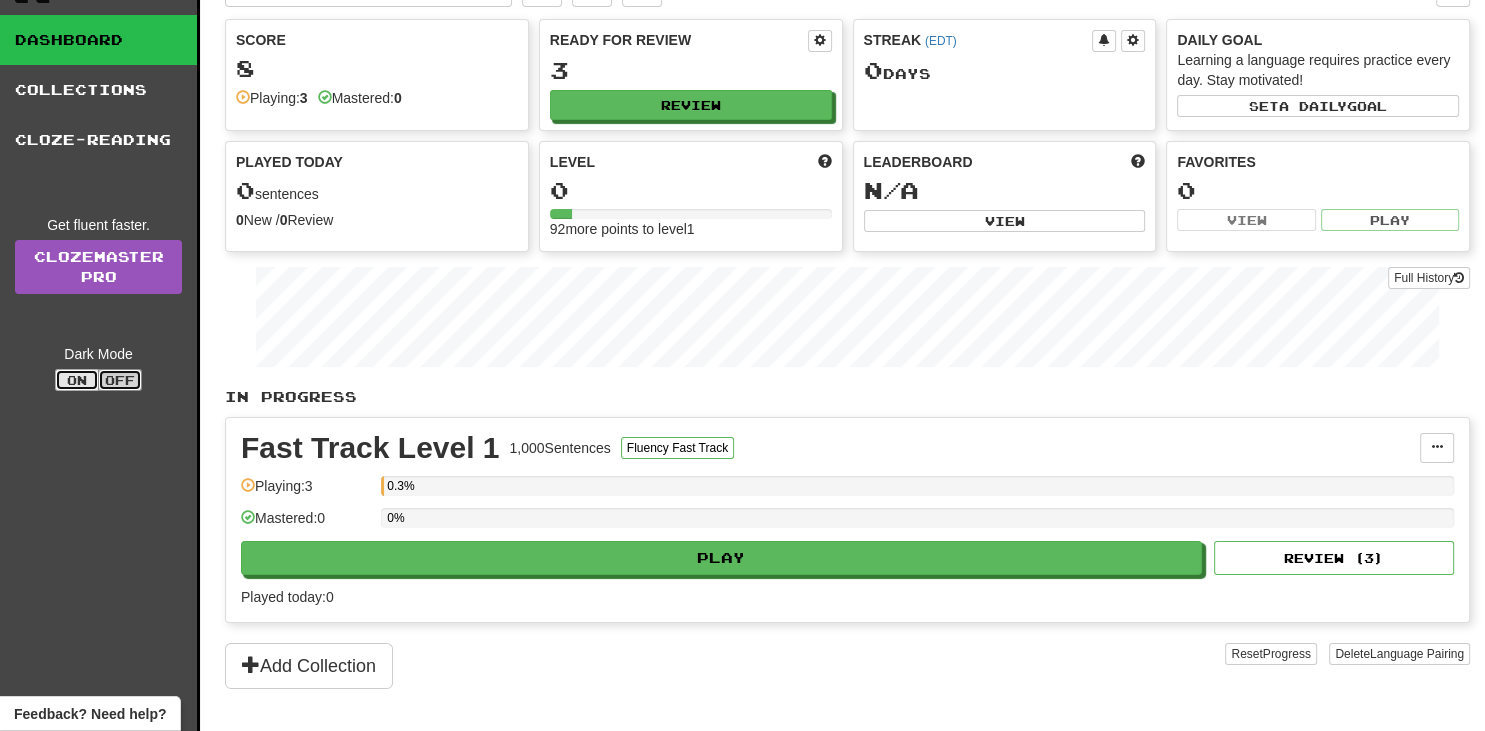 click on "On" at bounding box center (77, 380) 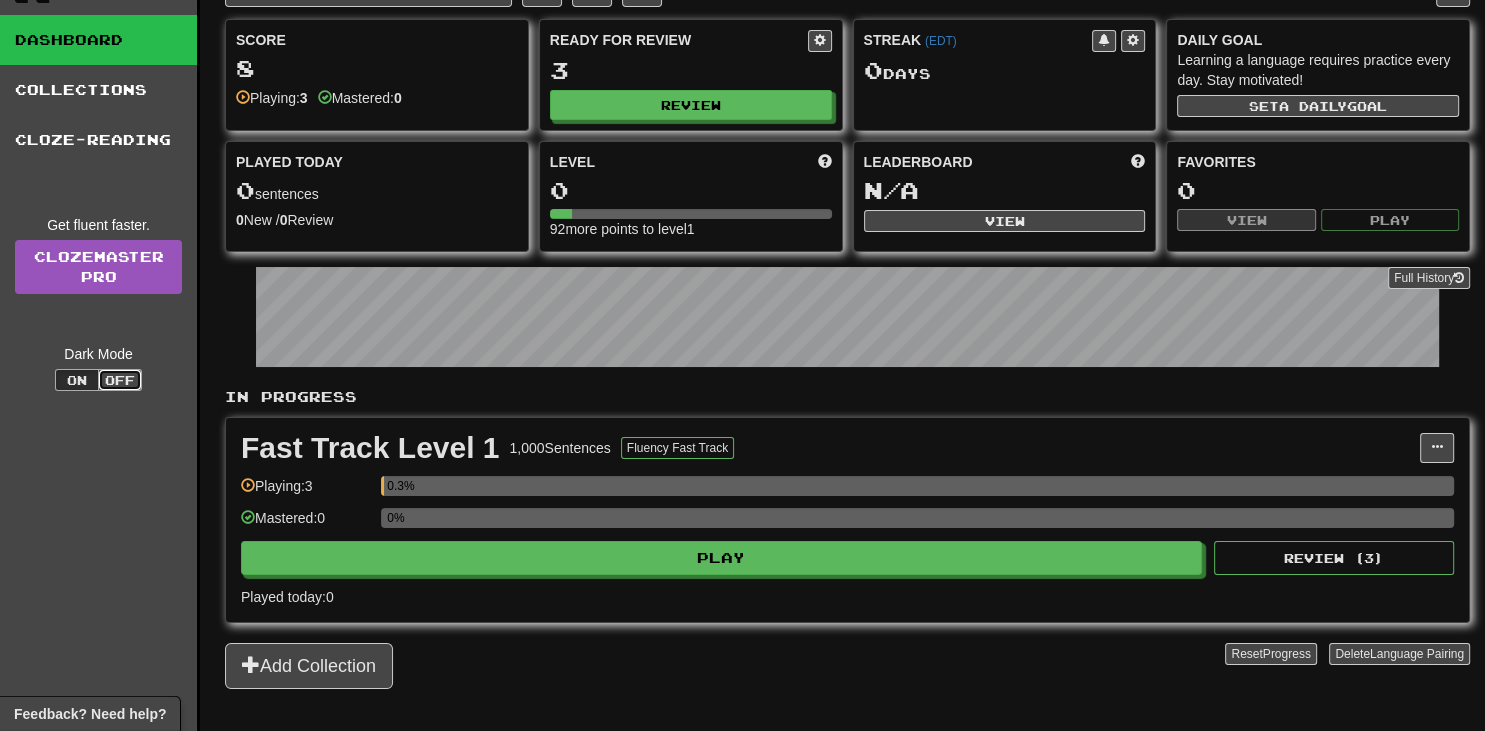click on "Off" at bounding box center (120, 380) 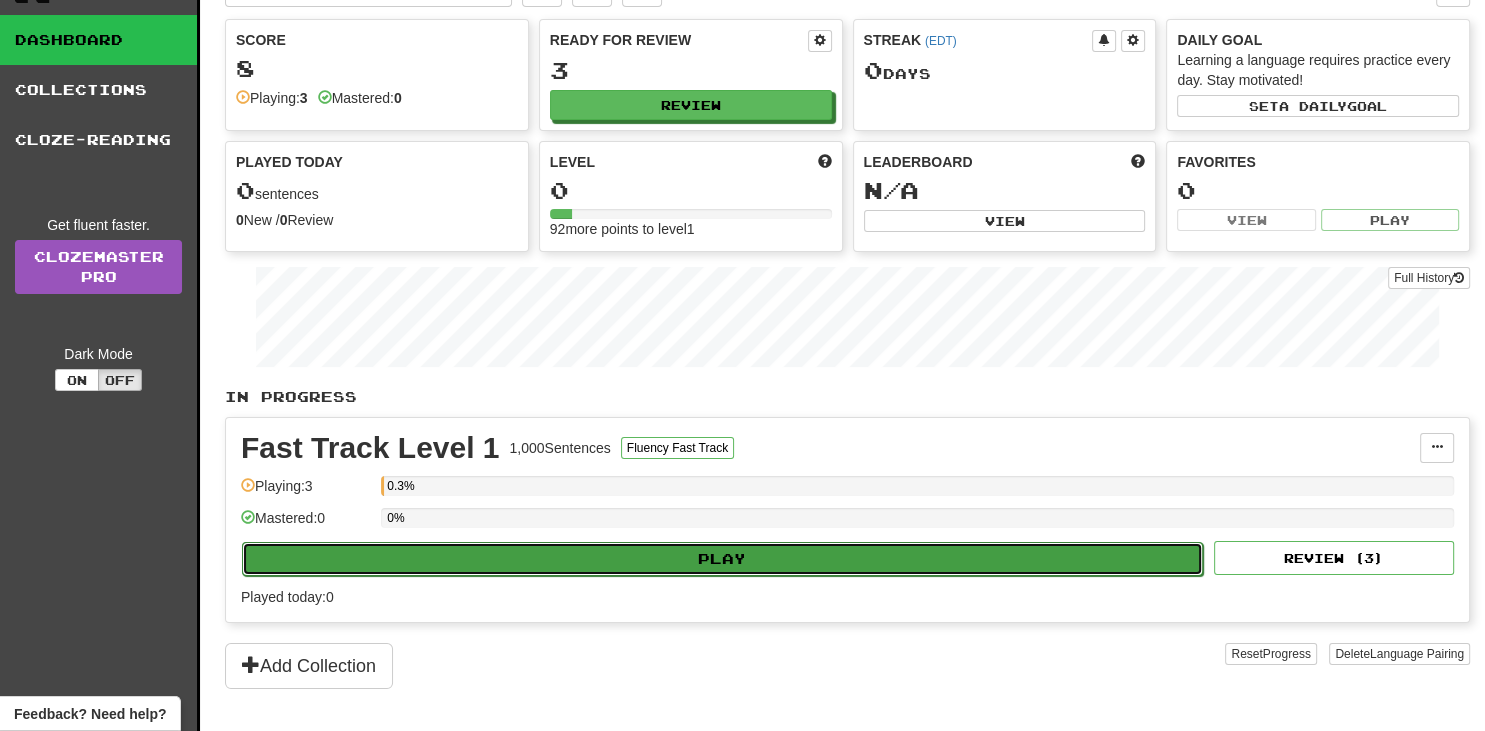 click on "Play" at bounding box center [722, 559] 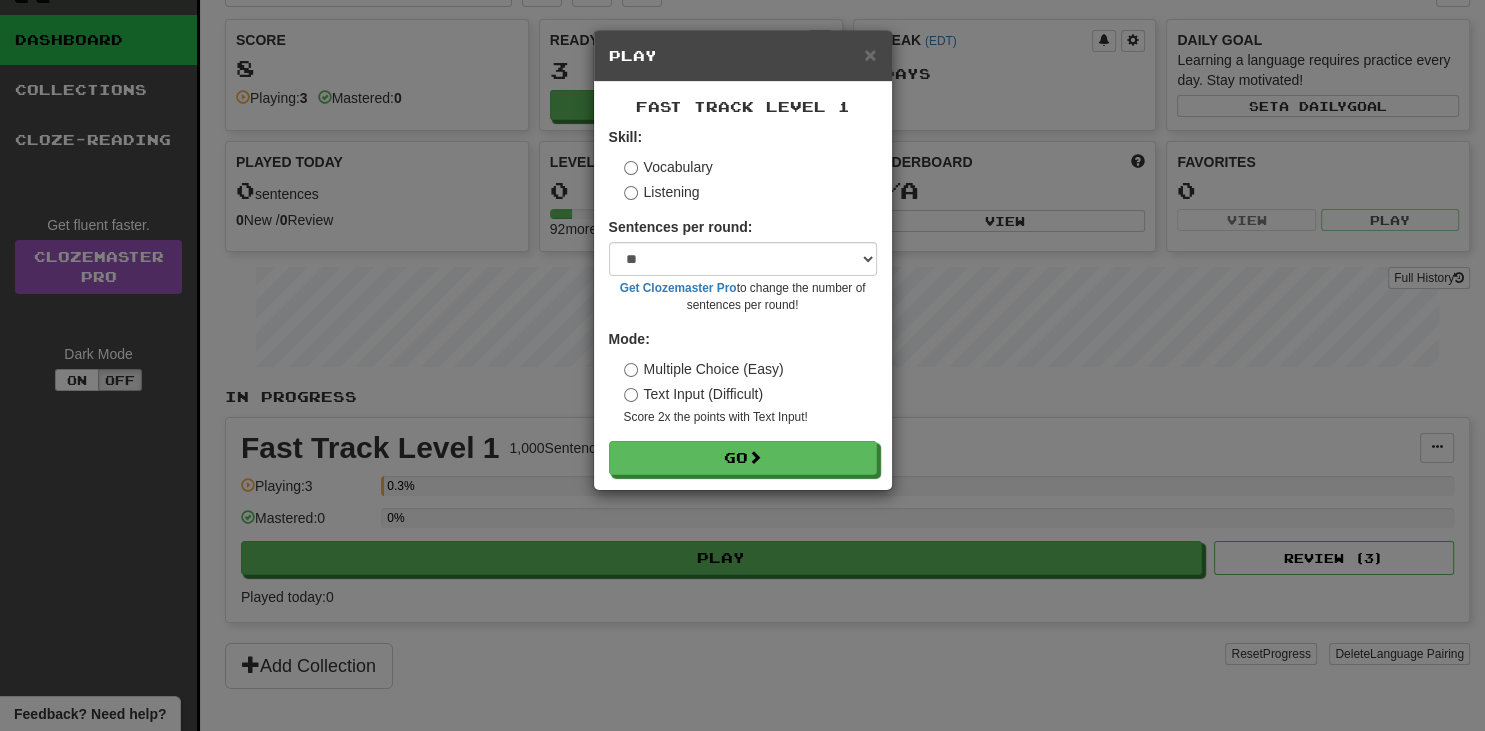 click on "Listening" at bounding box center (662, 192) 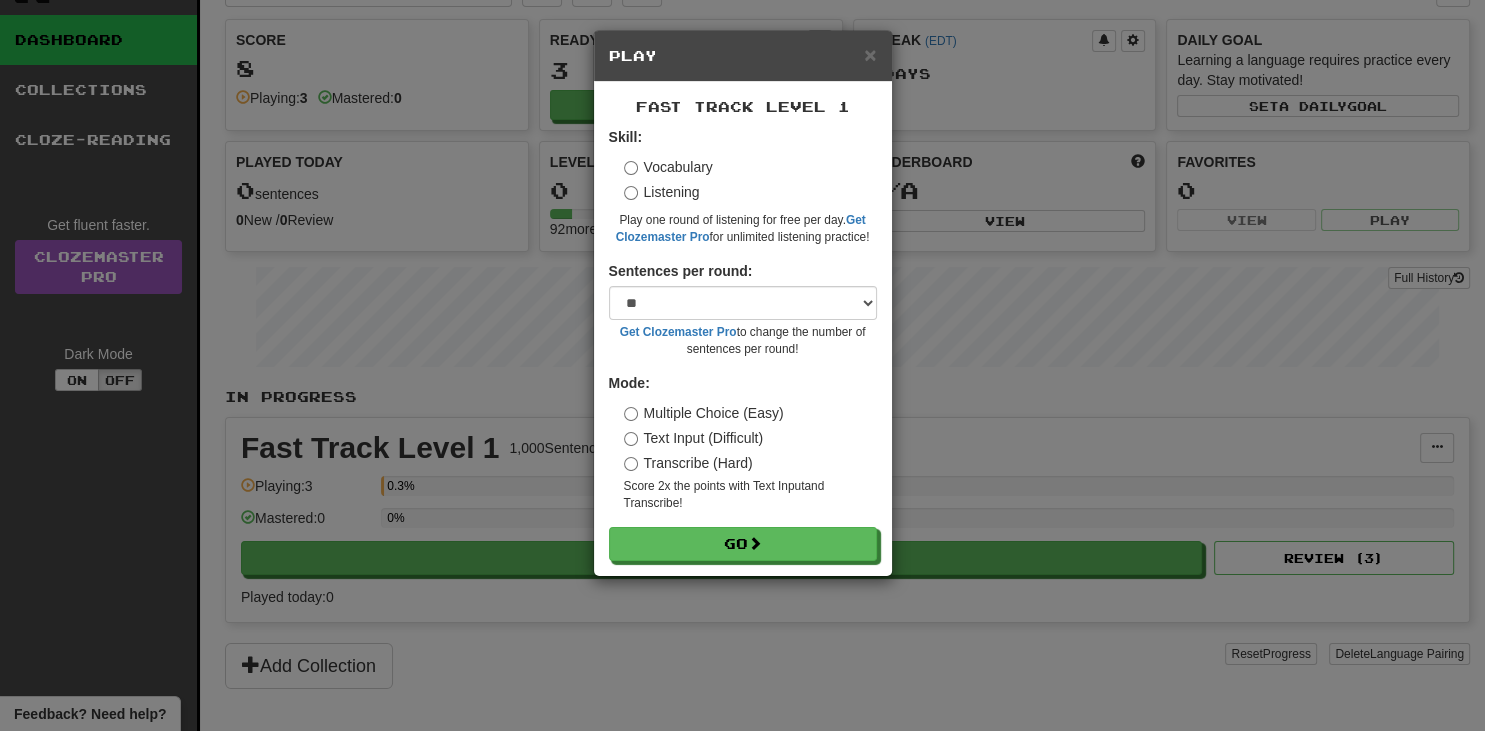 click on "Vocabulary" at bounding box center [668, 167] 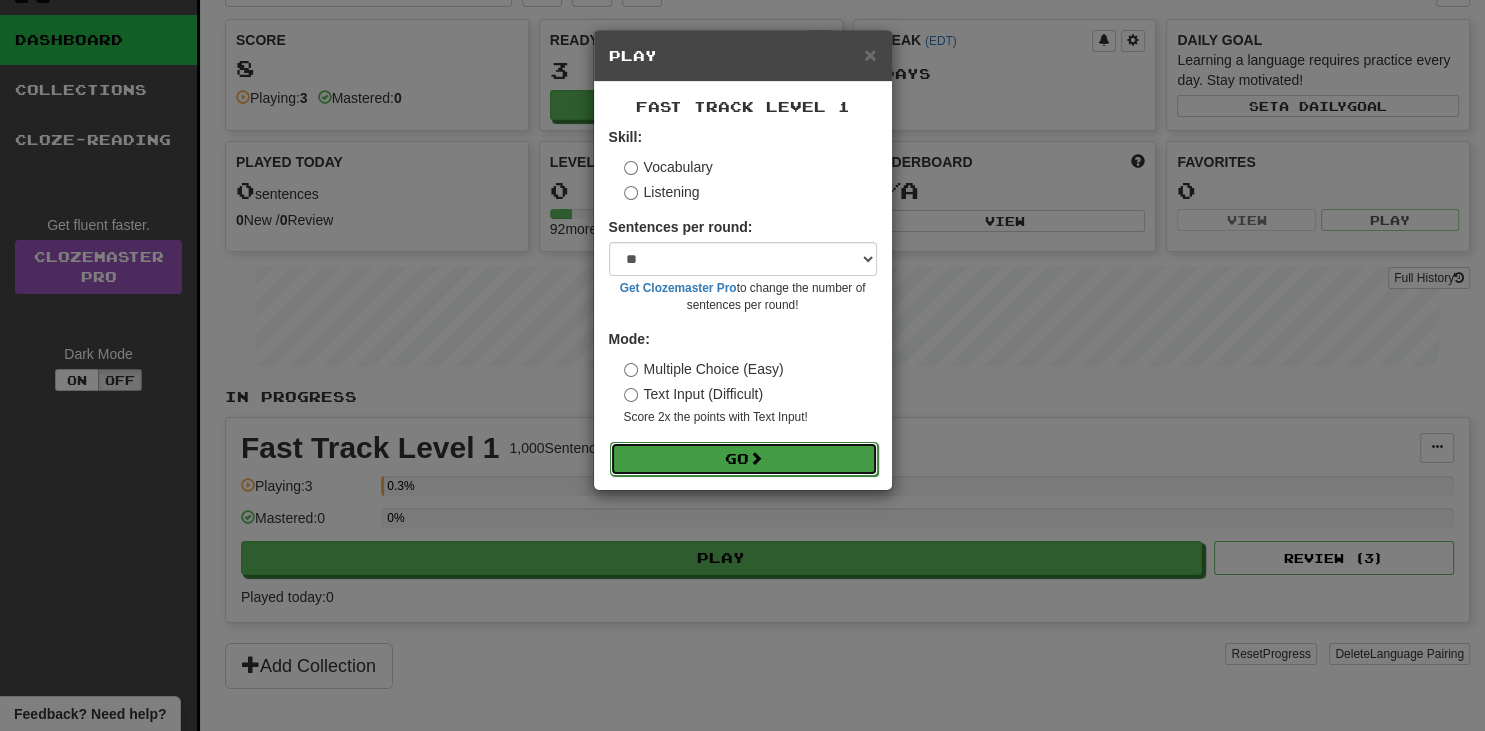 click on "Go" at bounding box center (744, 459) 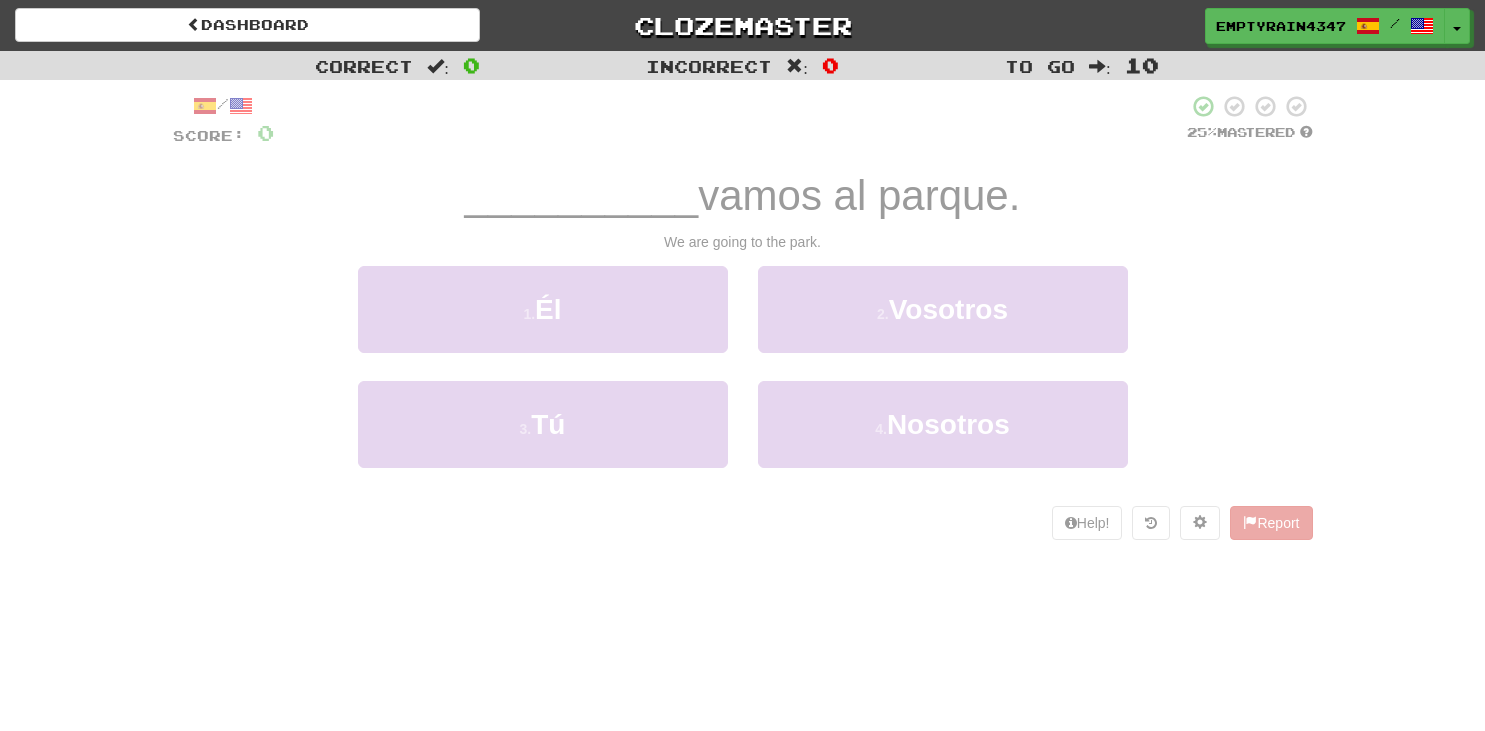 scroll, scrollTop: 0, scrollLeft: 0, axis: both 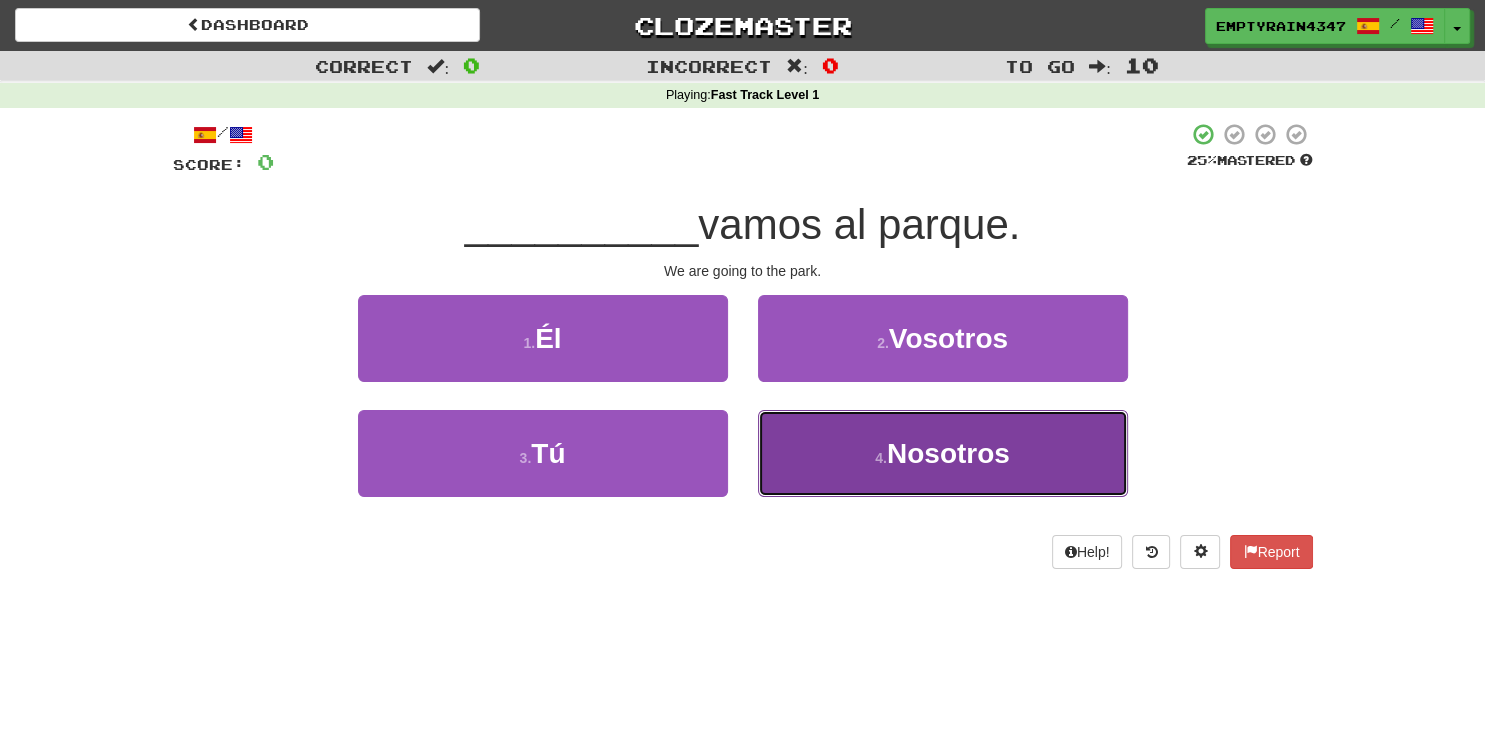click on "4 .  Nosotros" at bounding box center (943, 453) 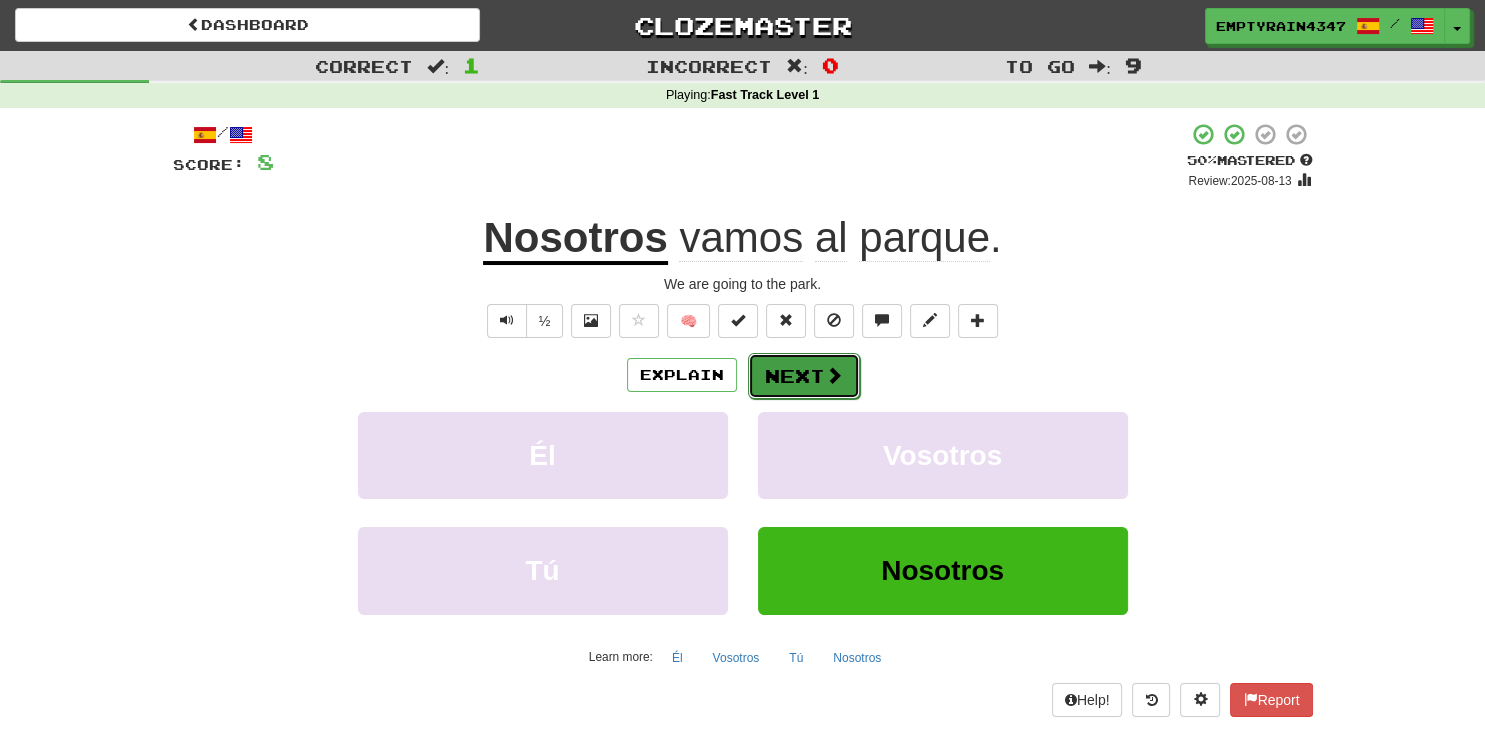 click on "Next" at bounding box center (804, 376) 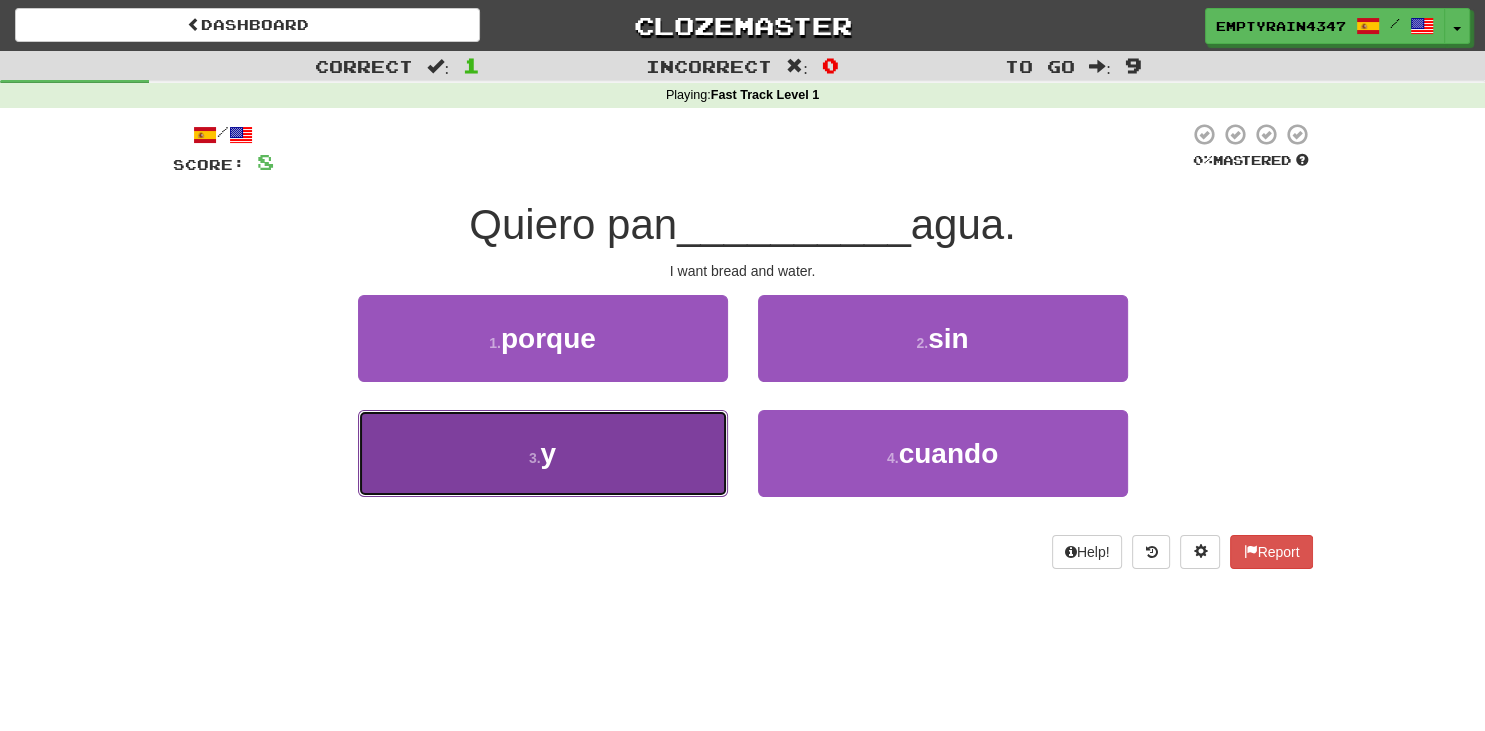 click on "3 .  y" at bounding box center [543, 453] 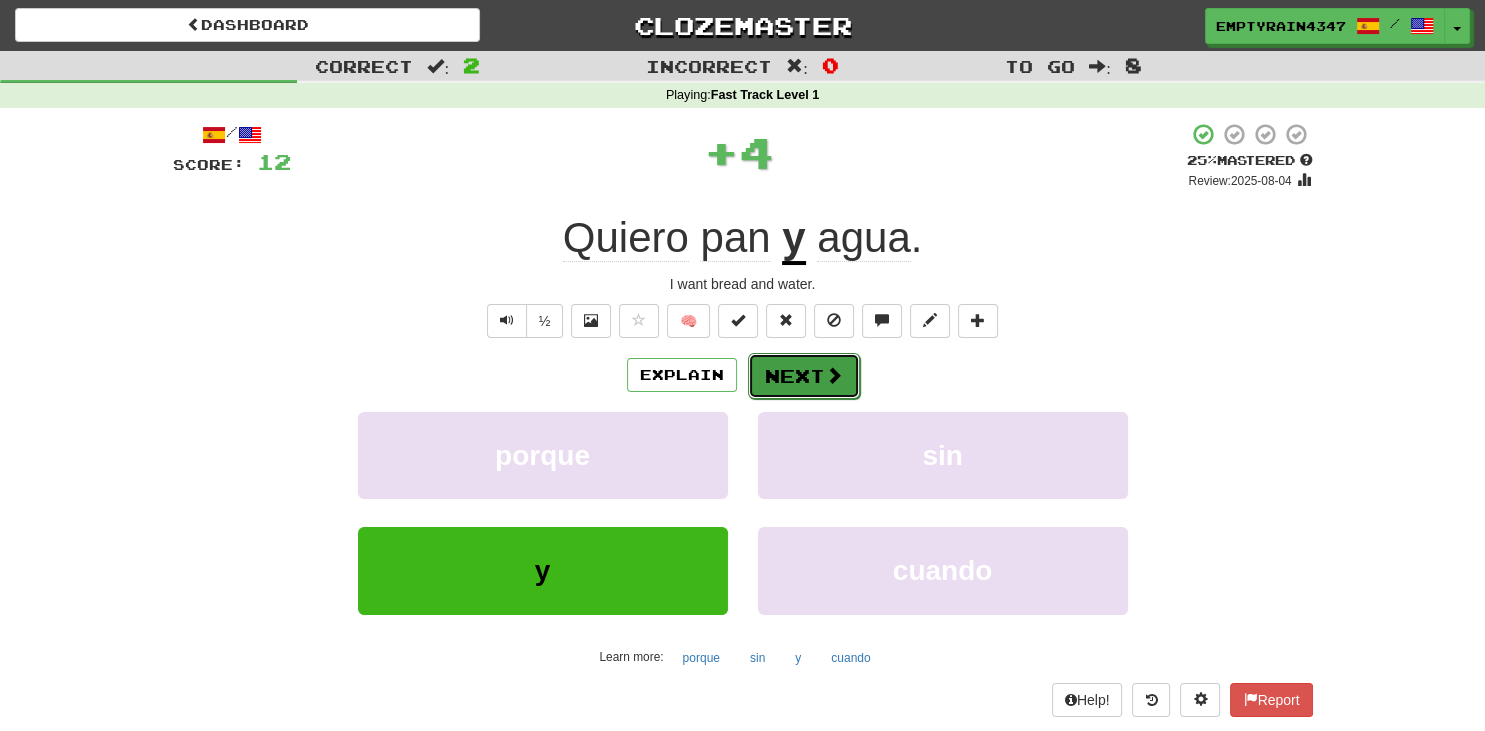 click on "Next" at bounding box center [804, 376] 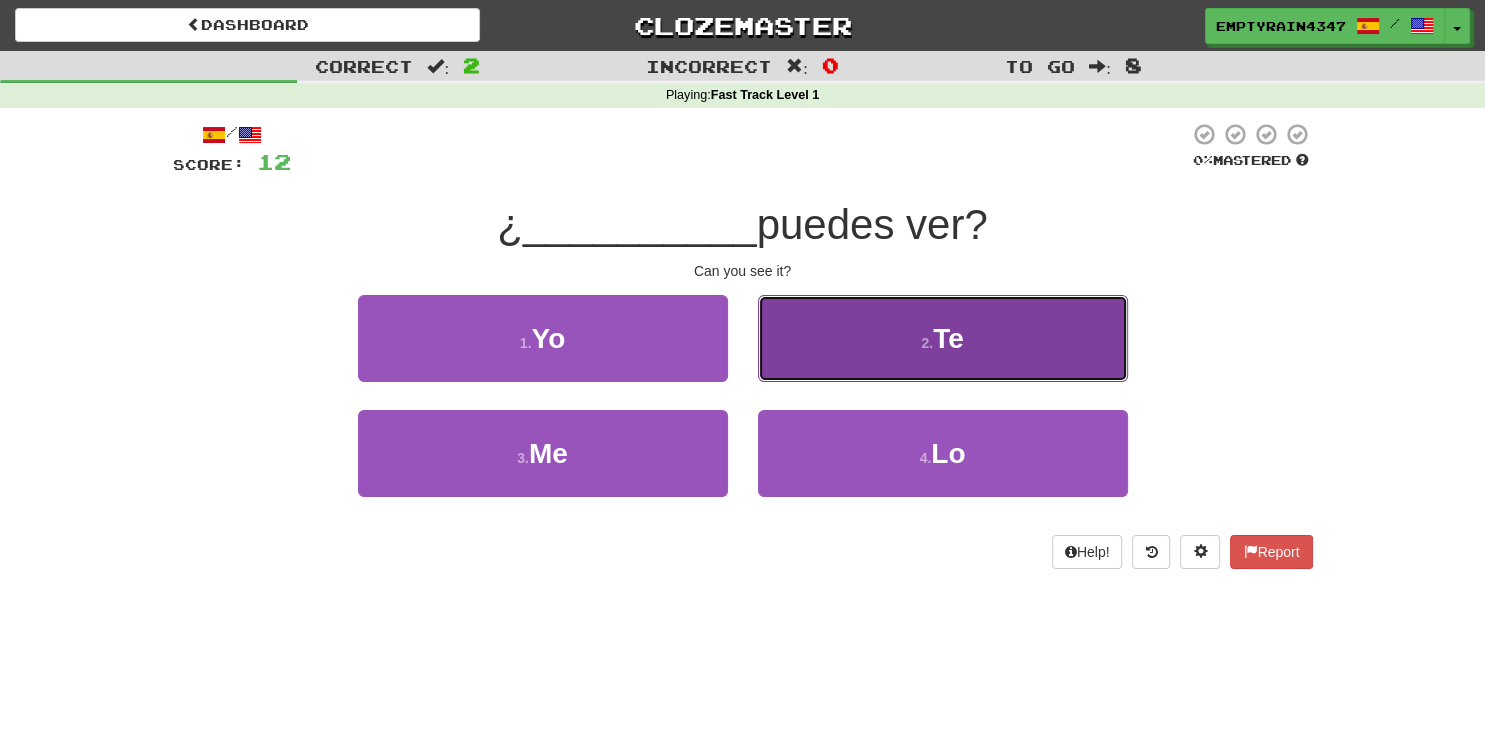 click on "2 ." at bounding box center [927, 343] 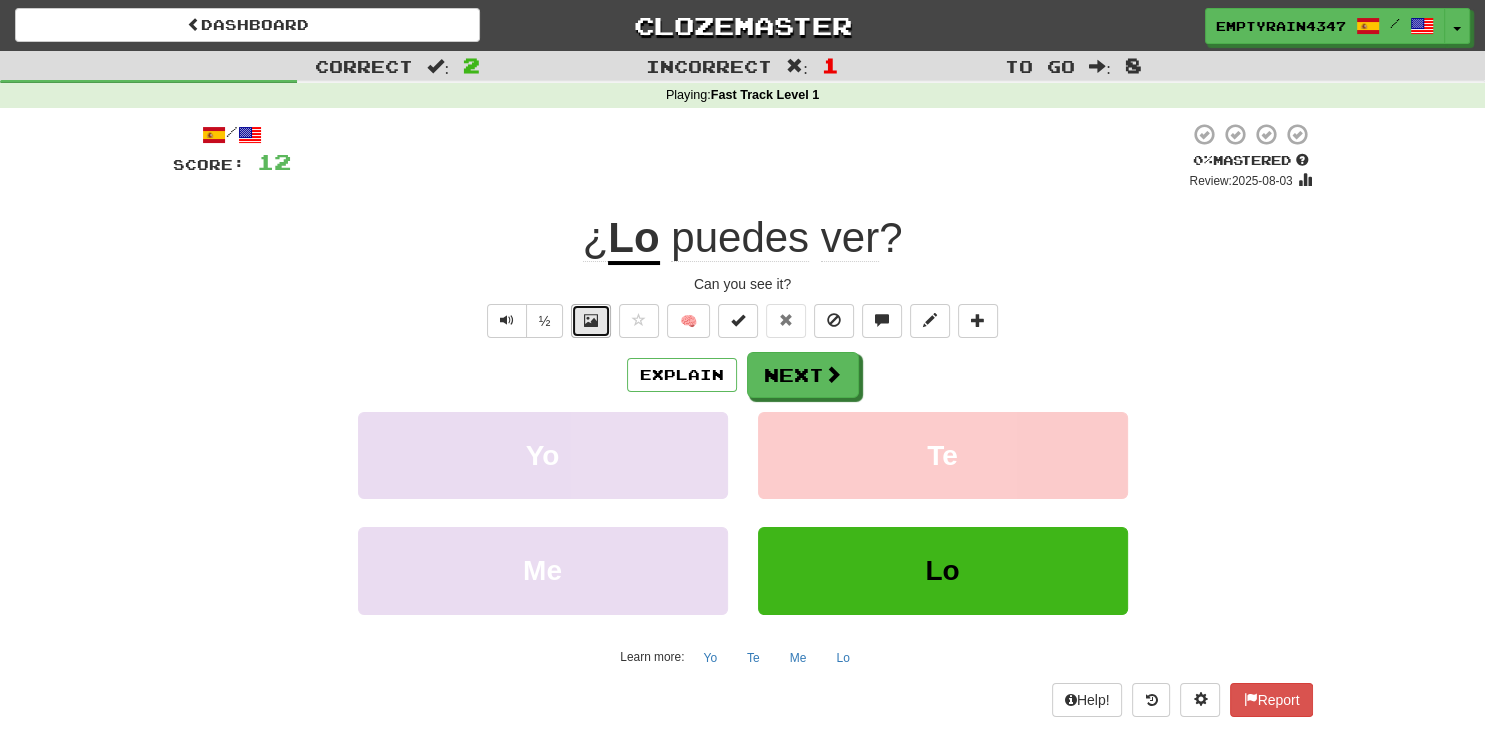 click at bounding box center [591, 320] 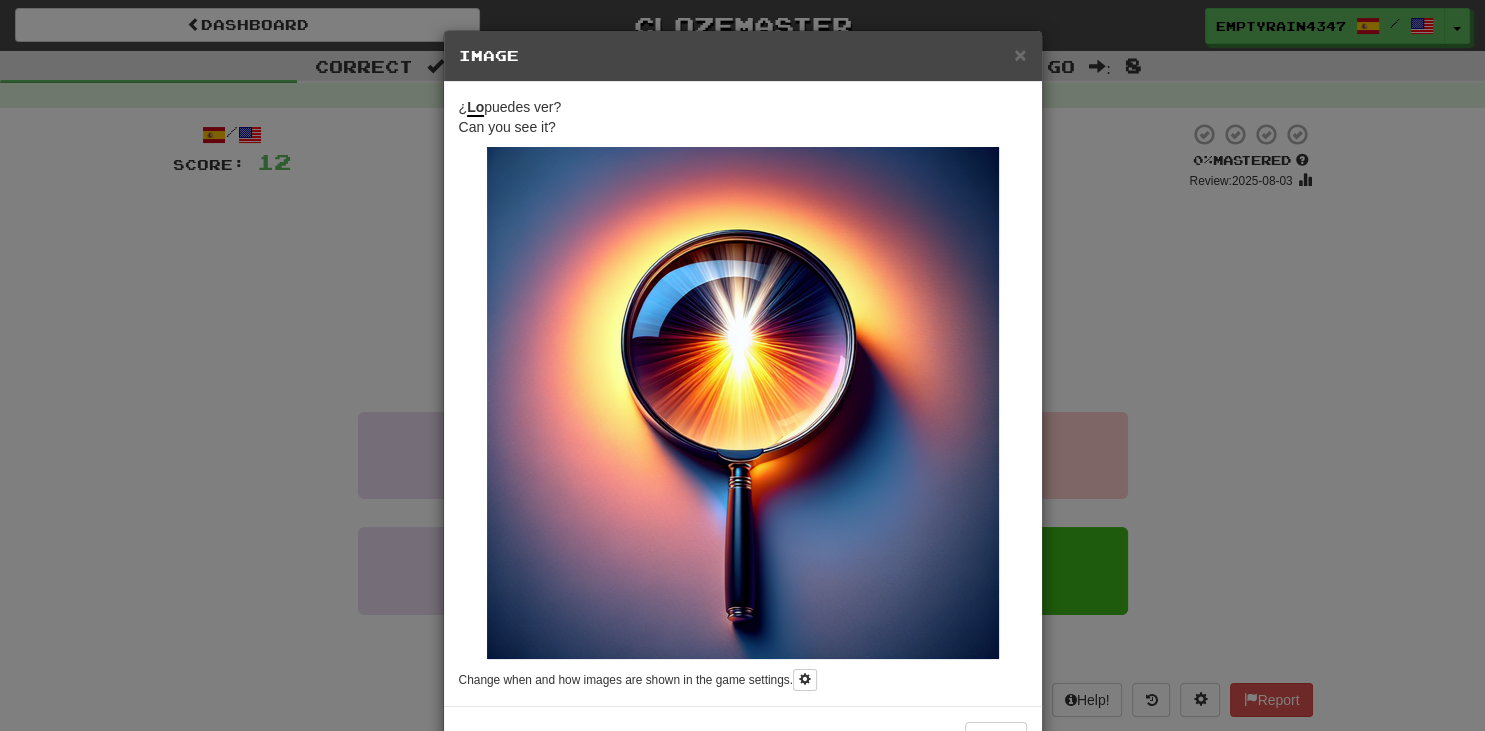 scroll, scrollTop: 69, scrollLeft: 0, axis: vertical 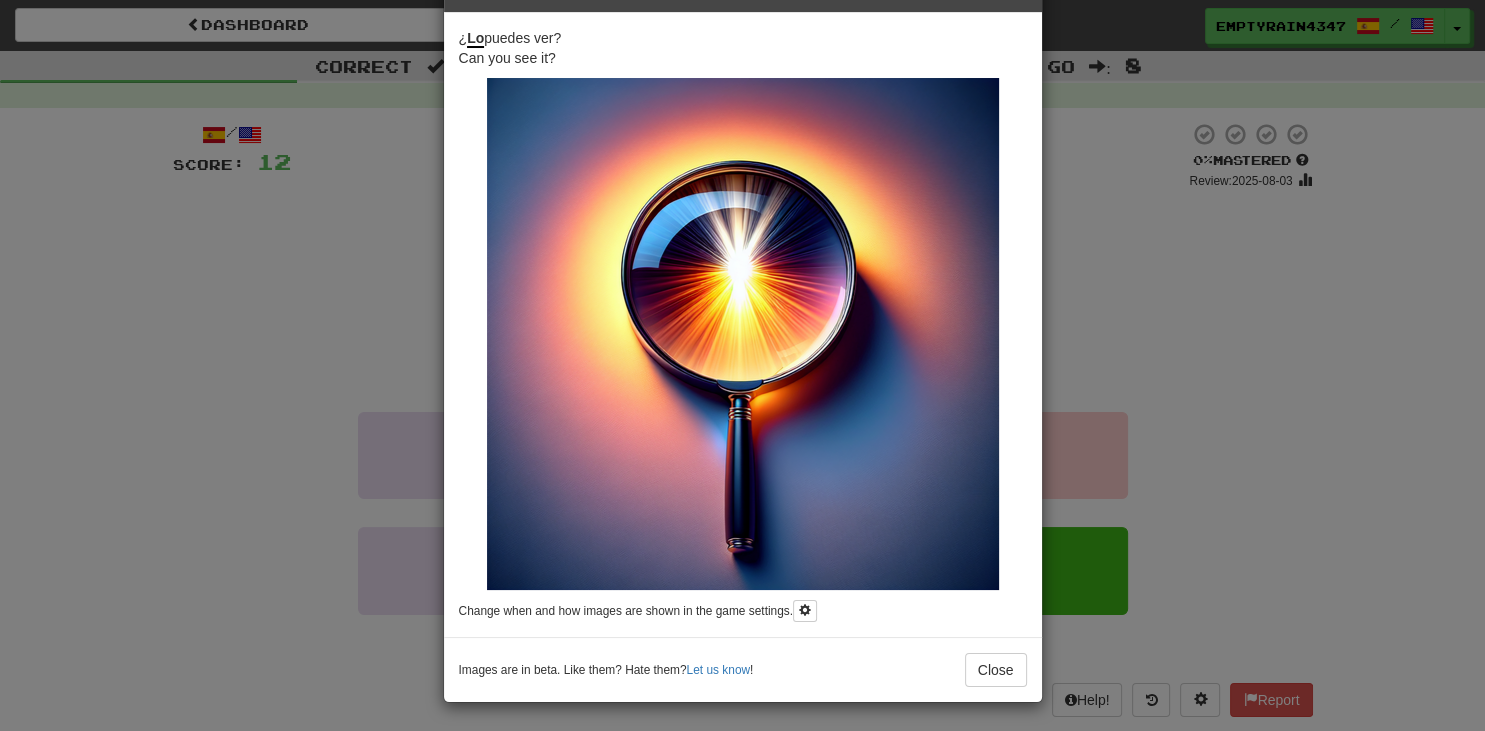 click at bounding box center (743, 334) 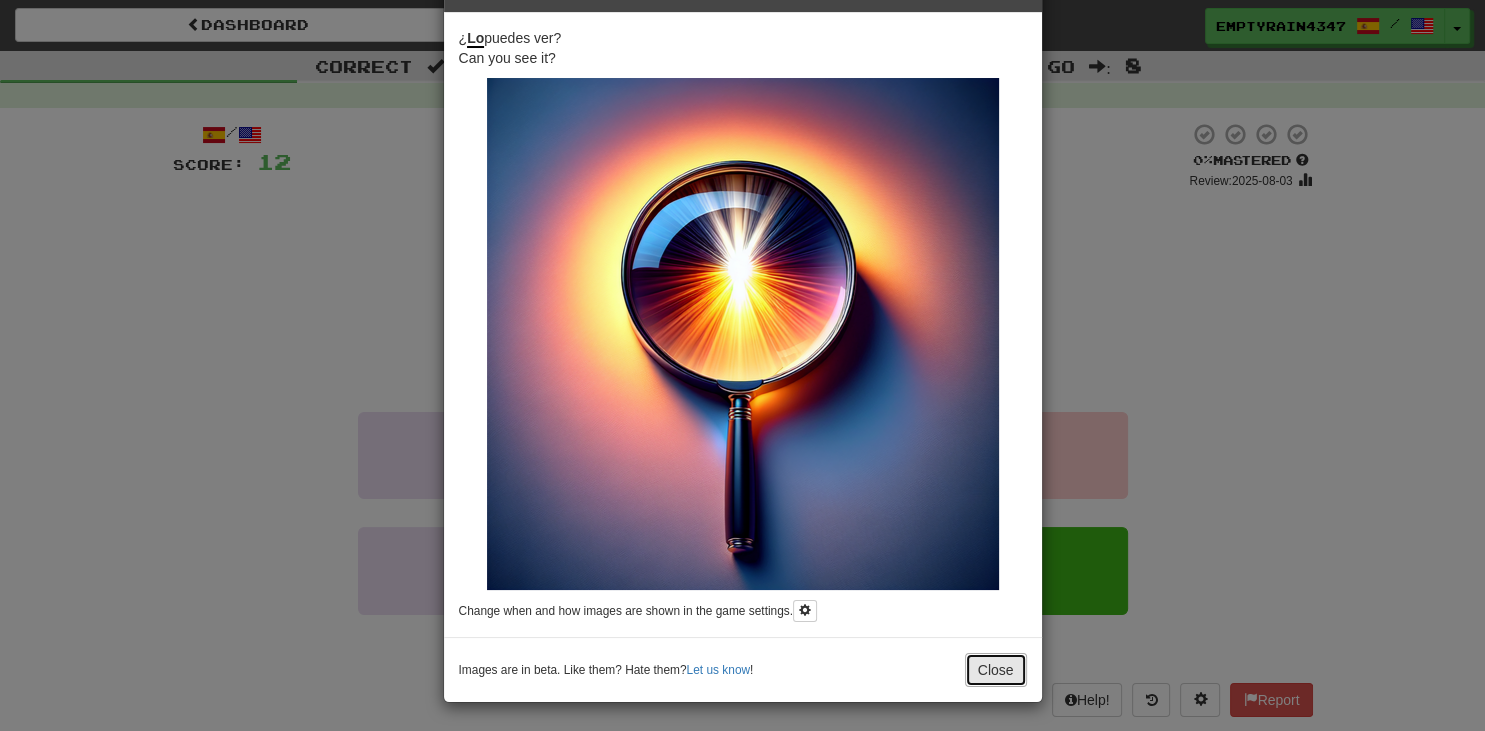 click on "Close" at bounding box center (996, 670) 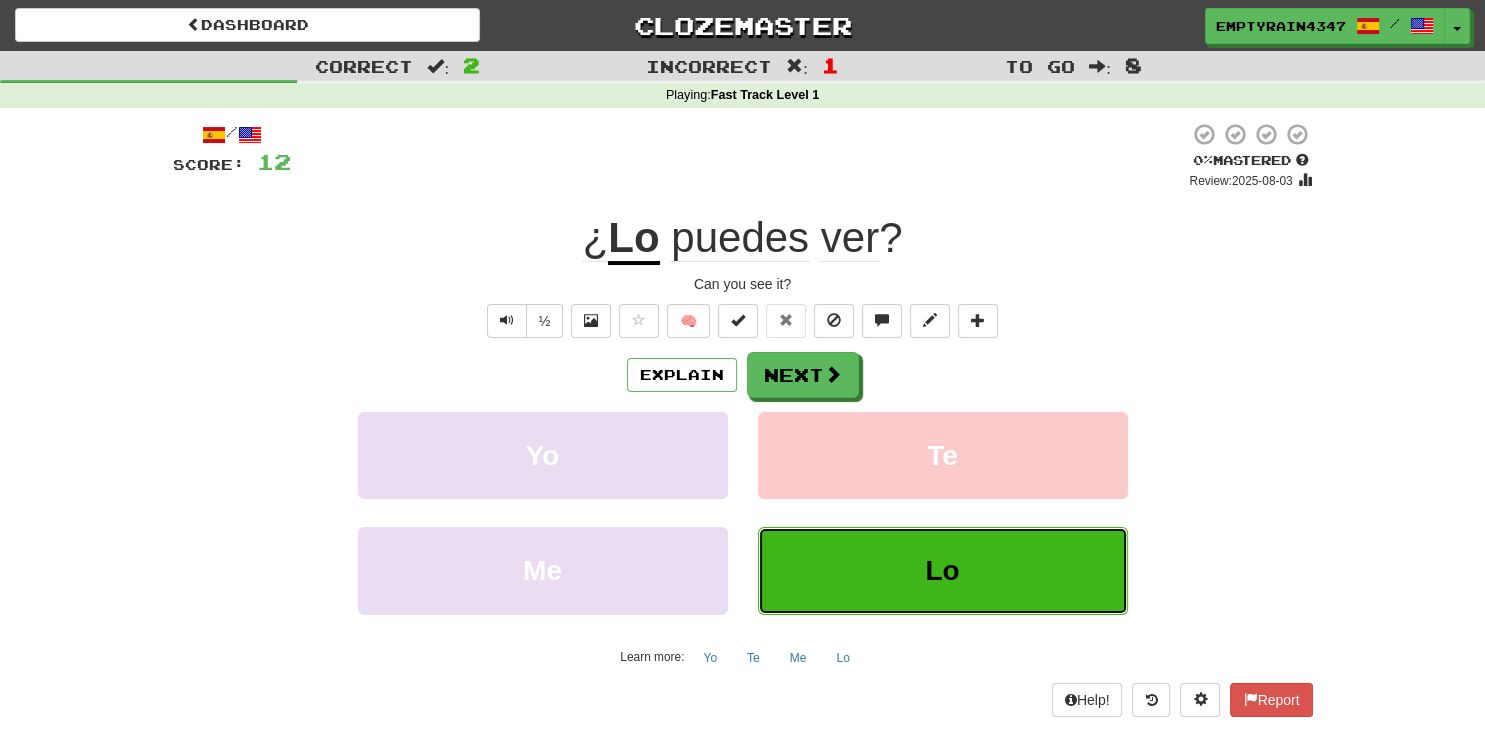 click on "Lo" at bounding box center [943, 570] 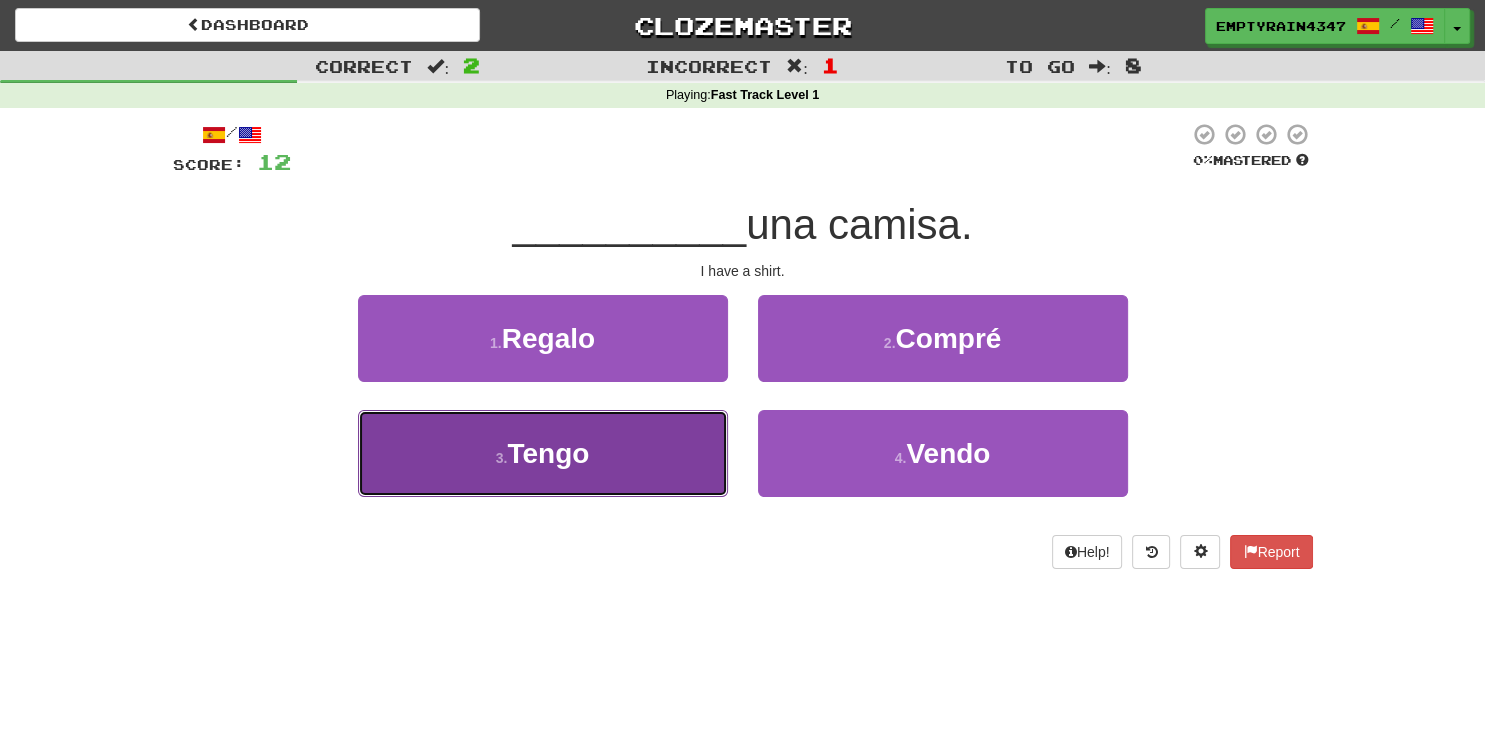click on "3 .  Tengo" at bounding box center (543, 453) 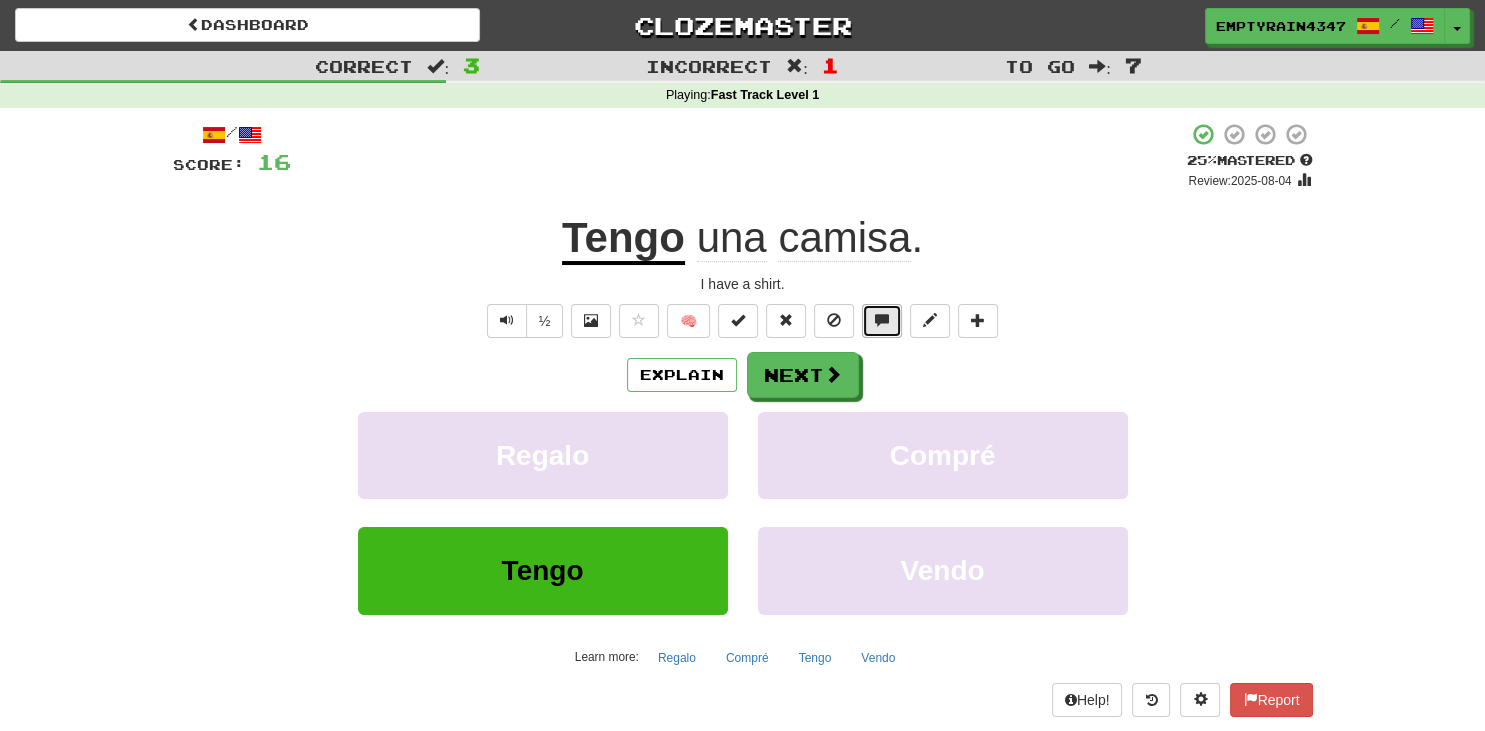 click at bounding box center (882, 320) 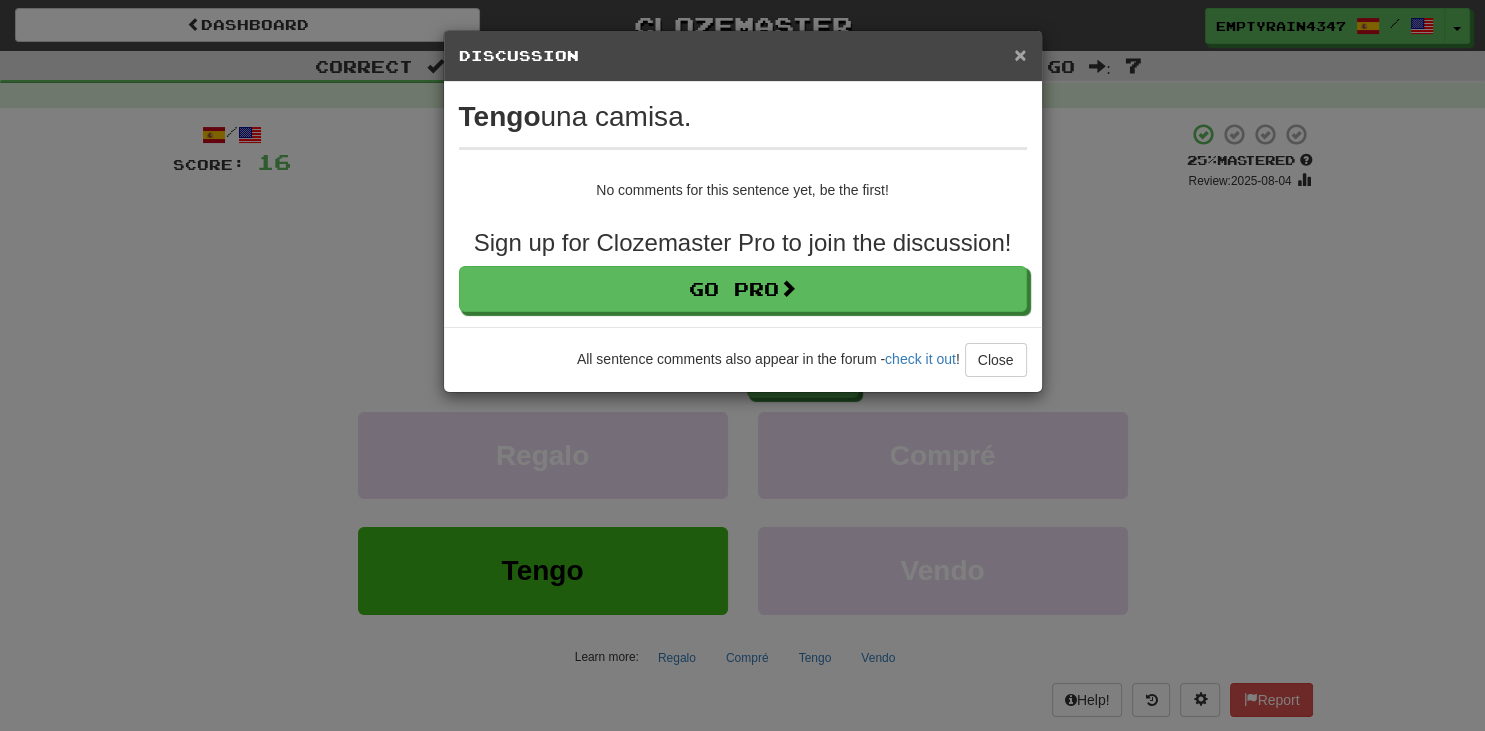 click on "×" at bounding box center [1020, 54] 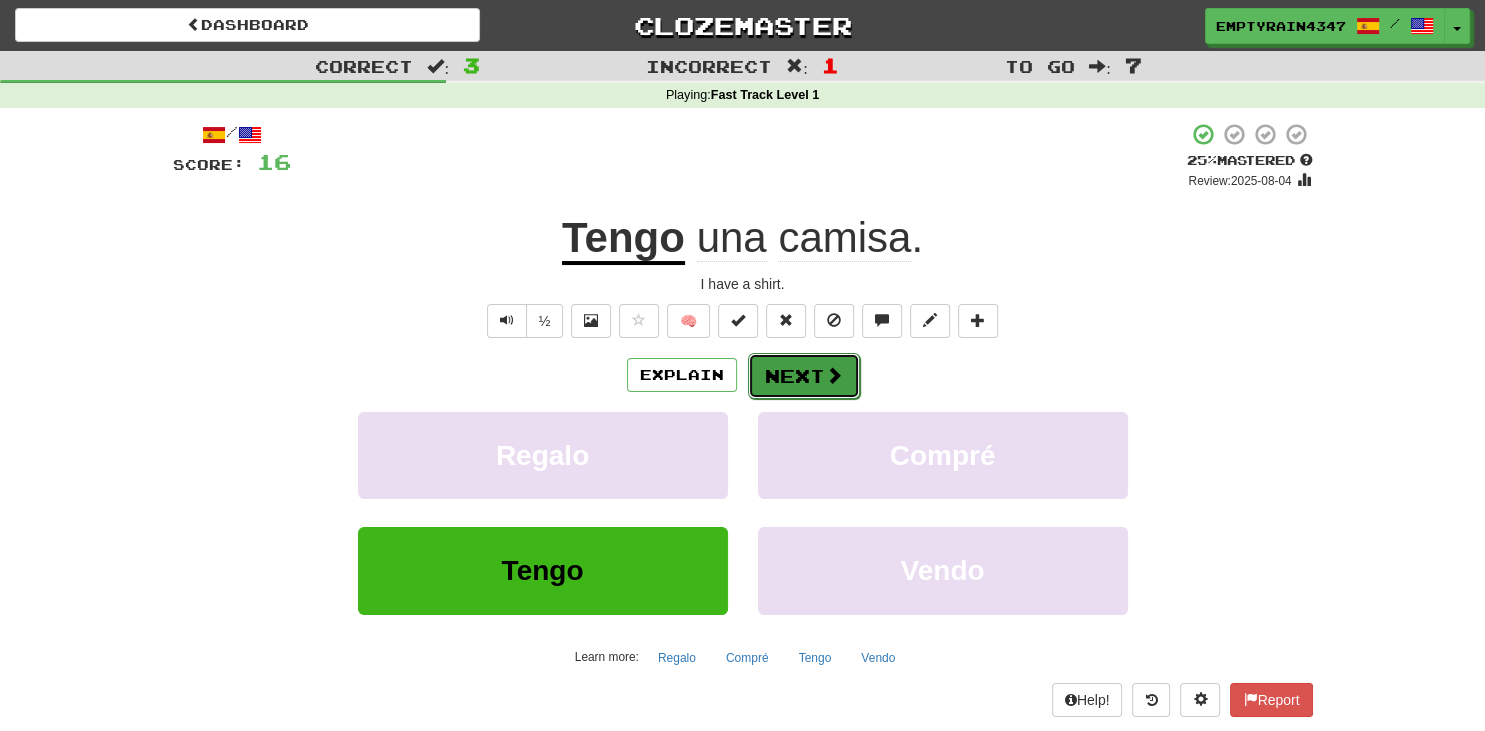 click on "Next" at bounding box center [804, 376] 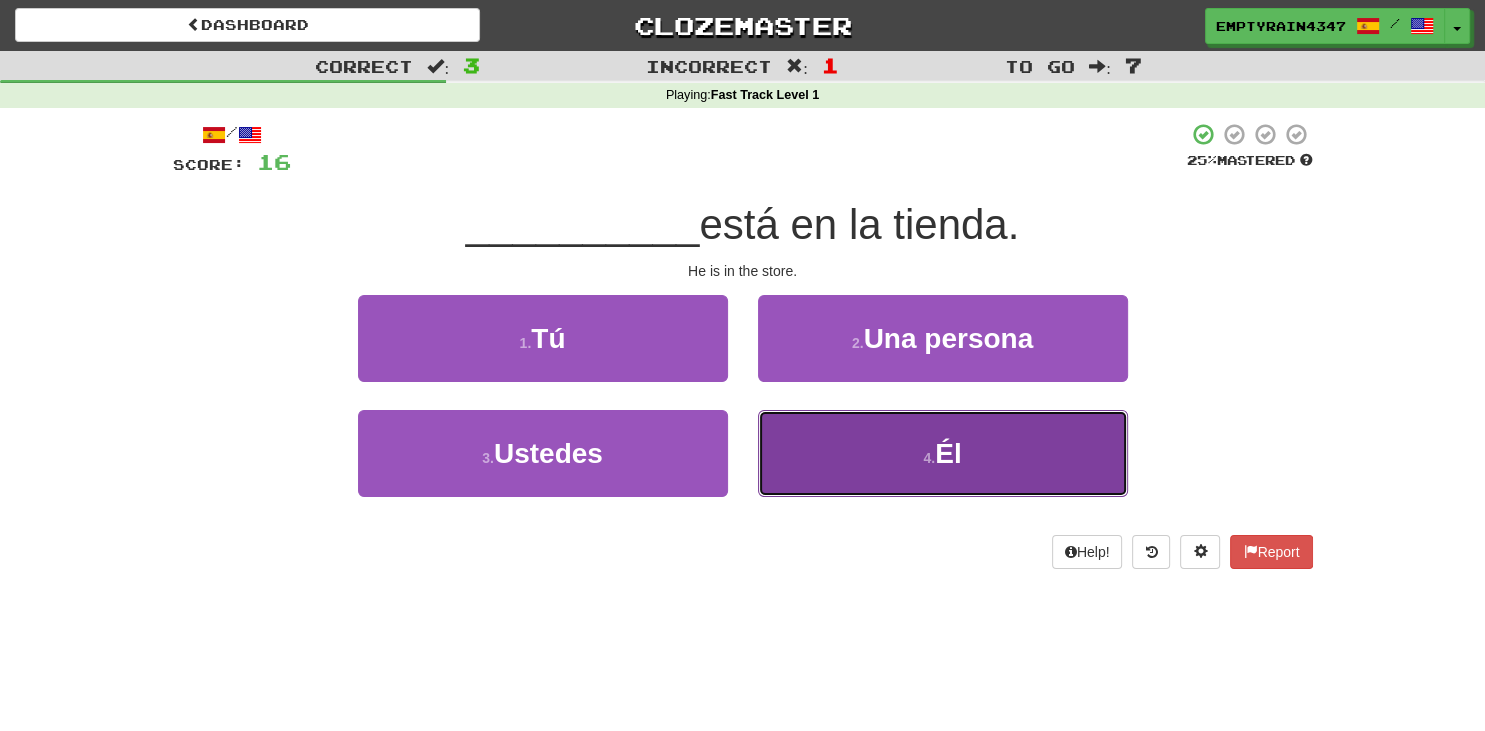 click on "4 .  Él" at bounding box center [943, 453] 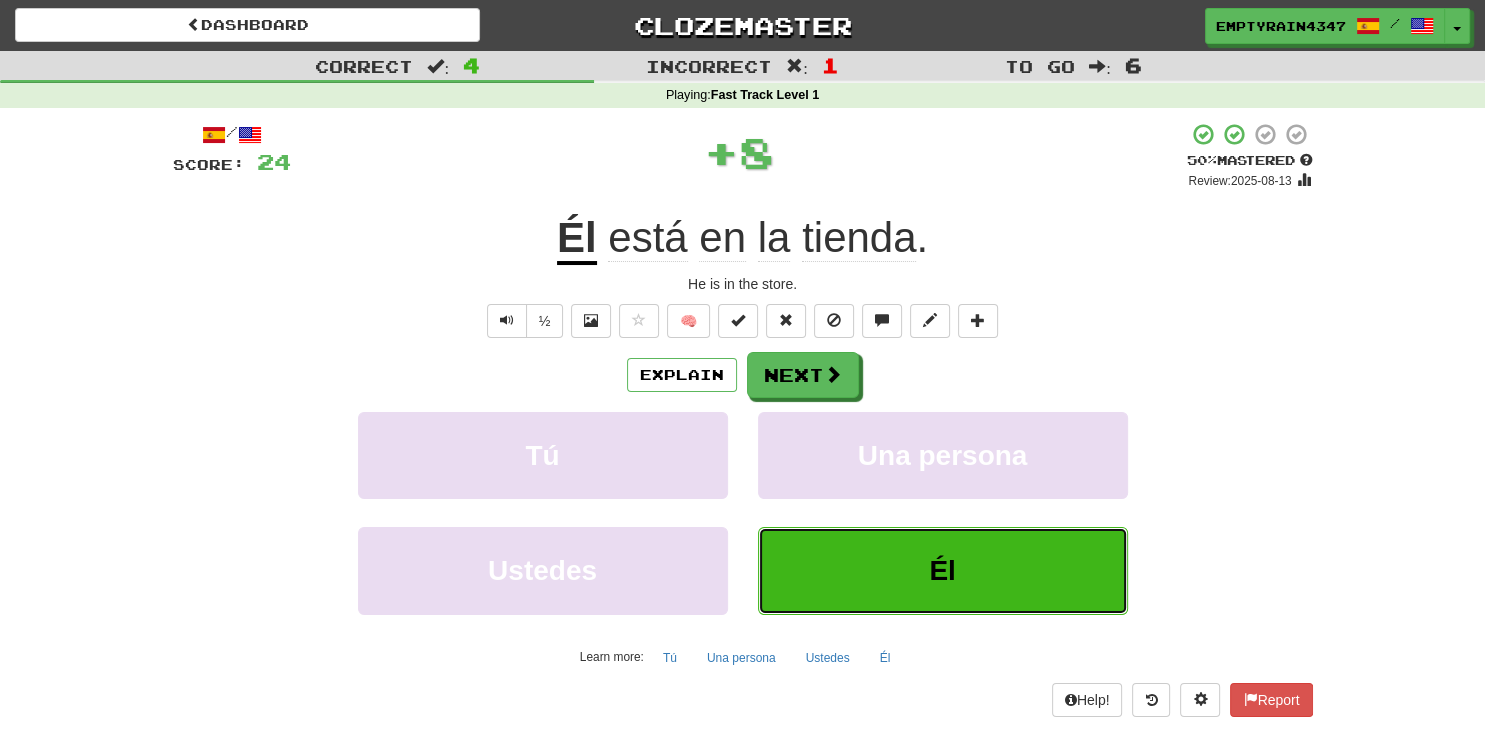 click on "Él" at bounding box center [943, 570] 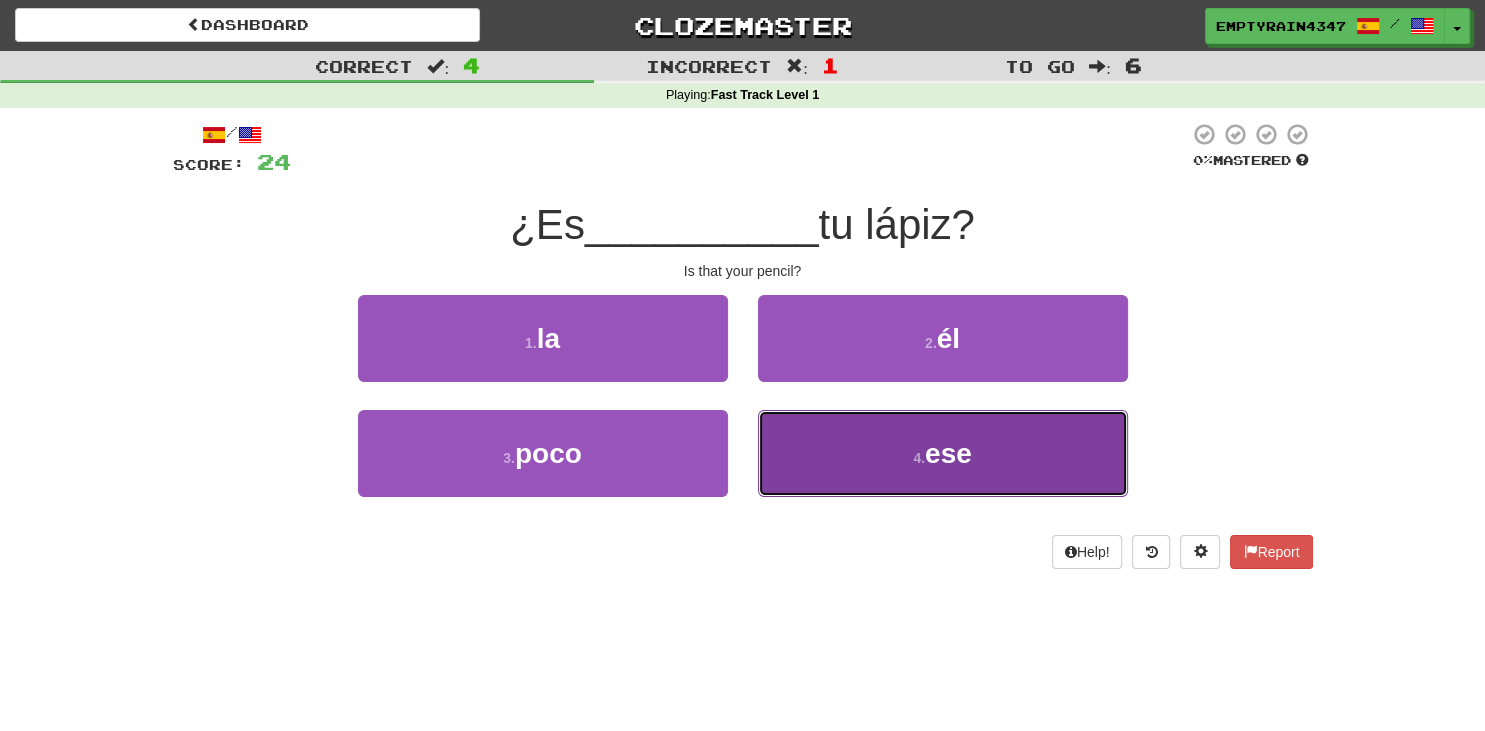 click on "4 .  ese" at bounding box center (943, 453) 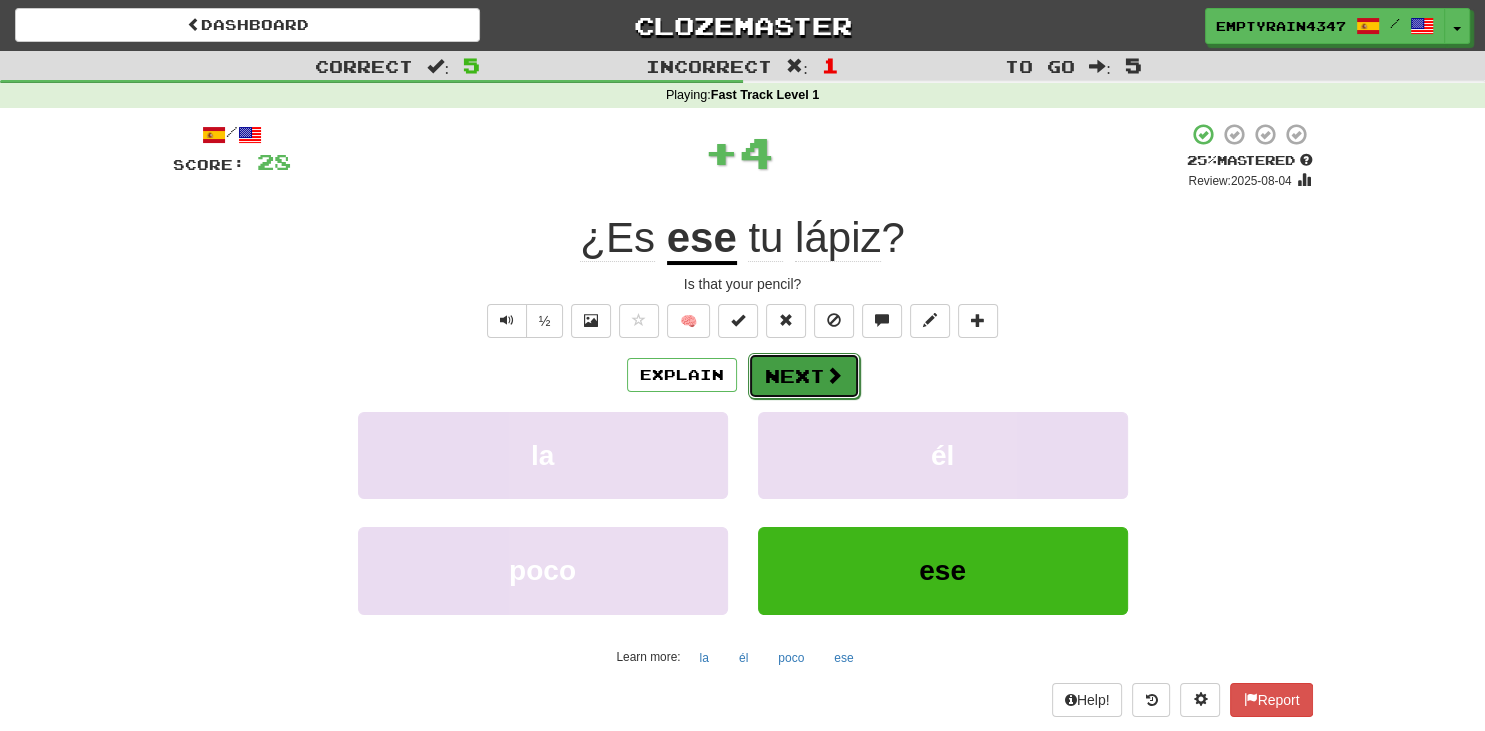click on "Next" at bounding box center (804, 376) 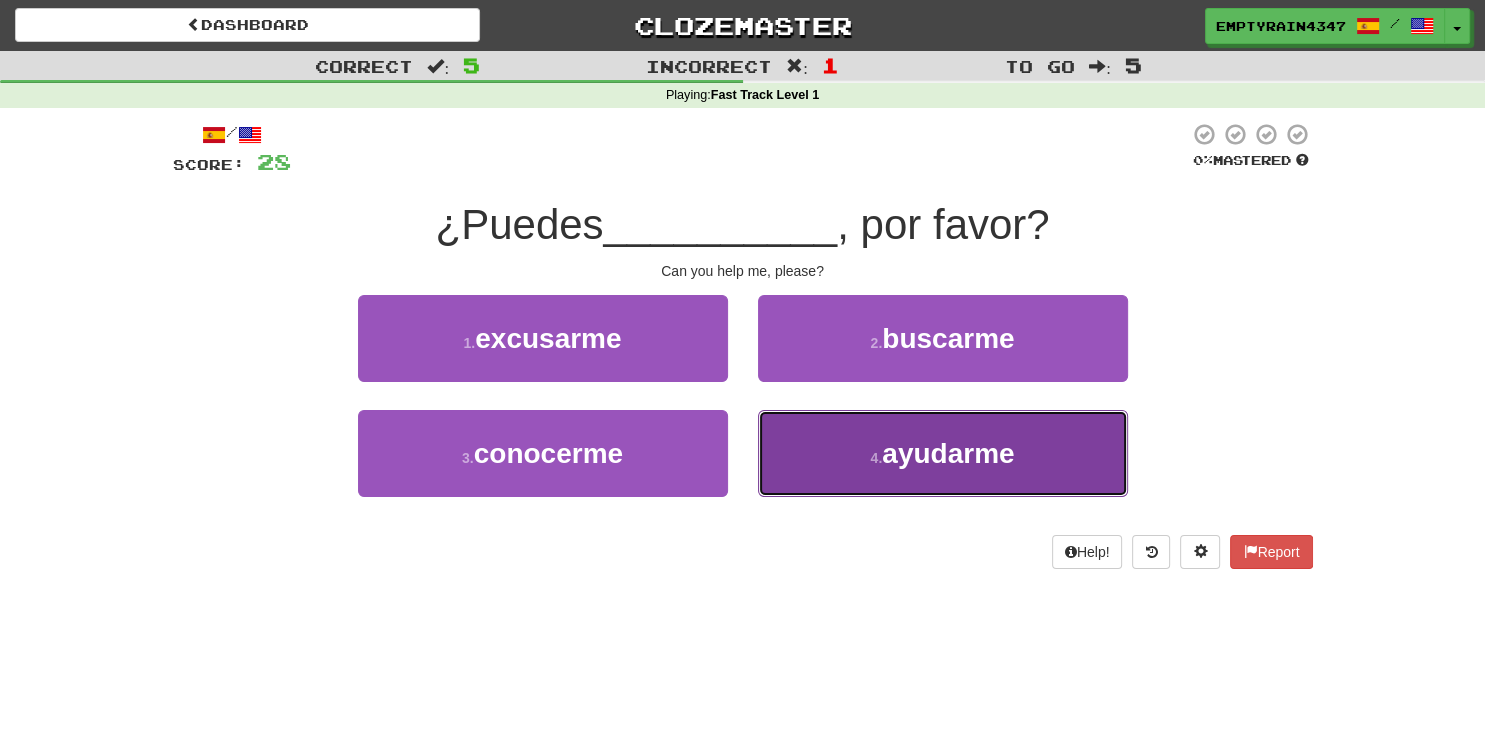 click on "ayudarme" at bounding box center (948, 453) 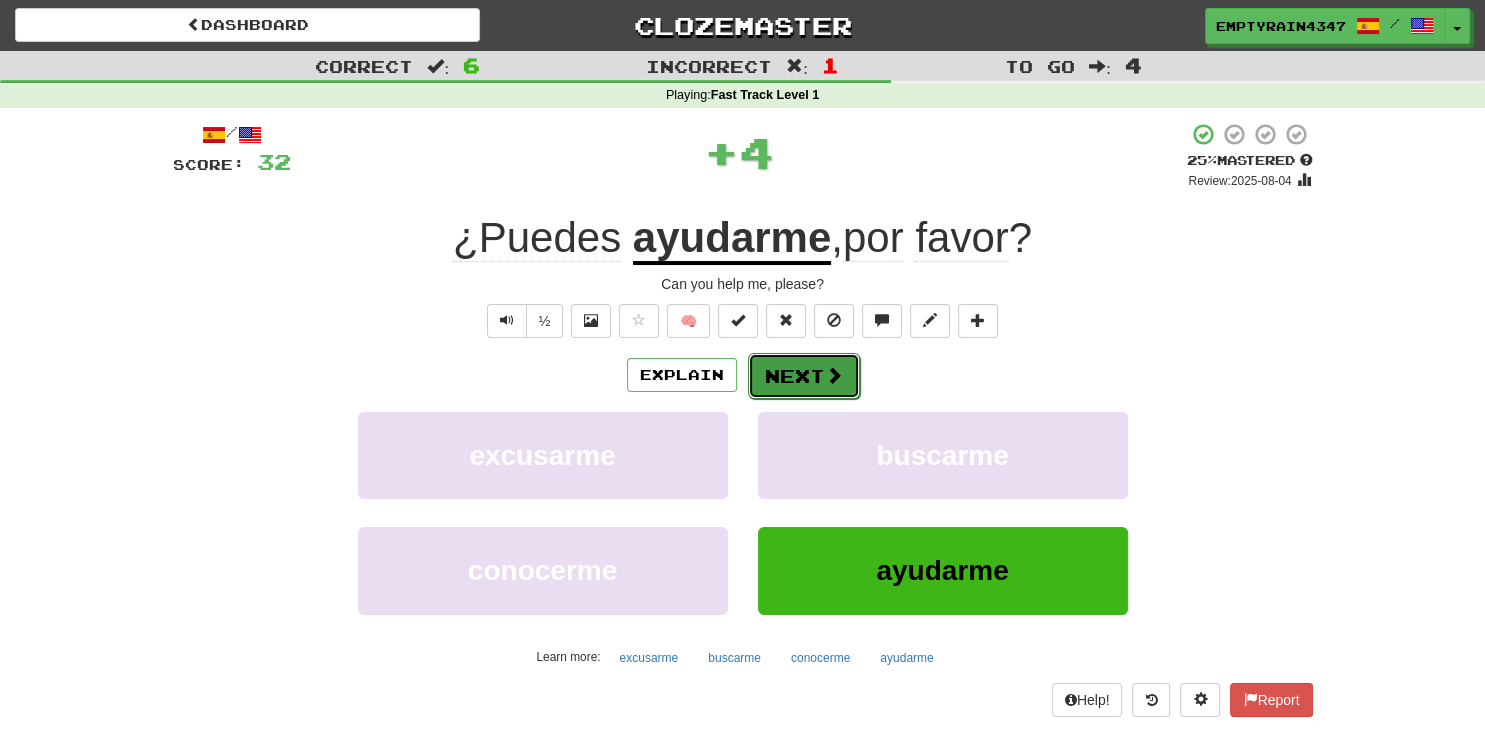 click on "Next" at bounding box center (804, 376) 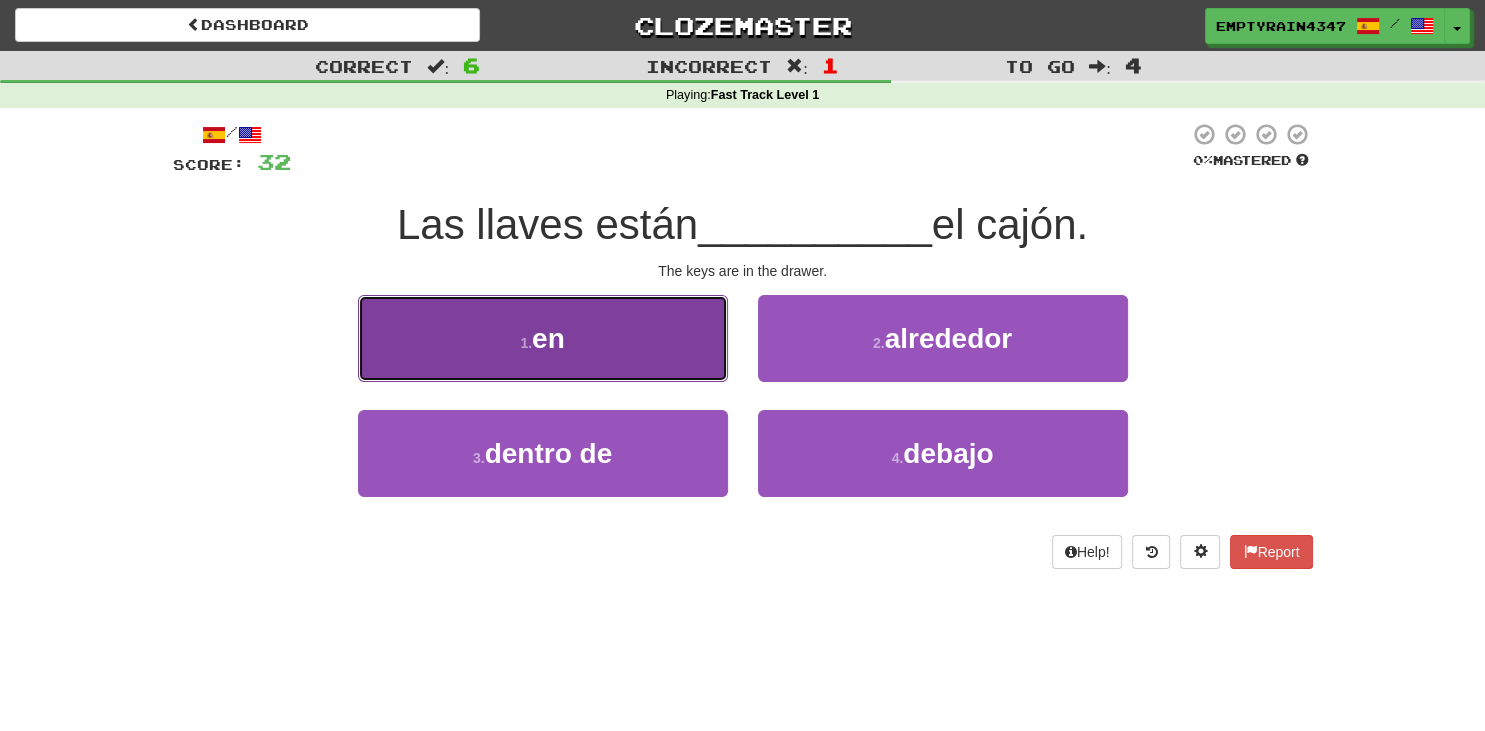 click on "1 .  en" at bounding box center [543, 338] 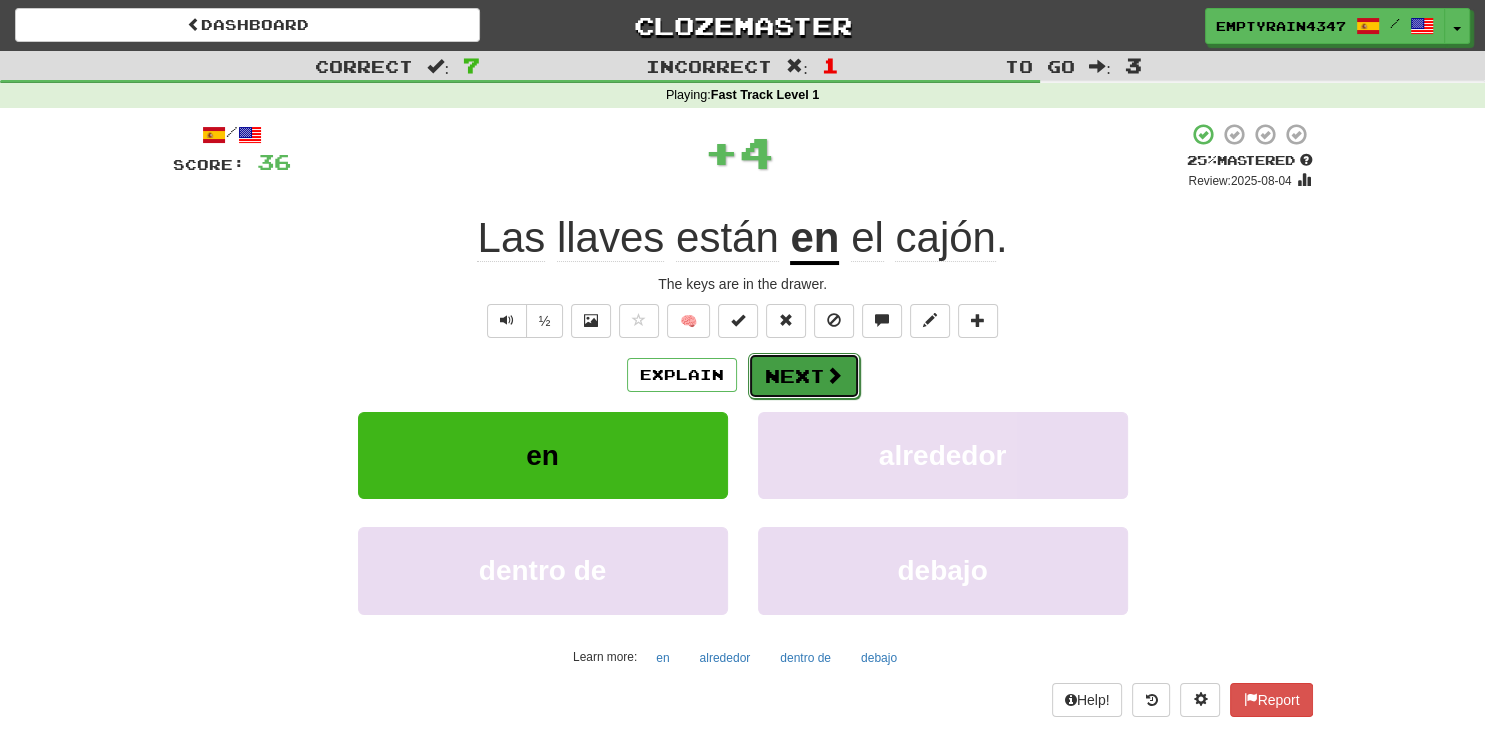 click on "Next" at bounding box center (804, 376) 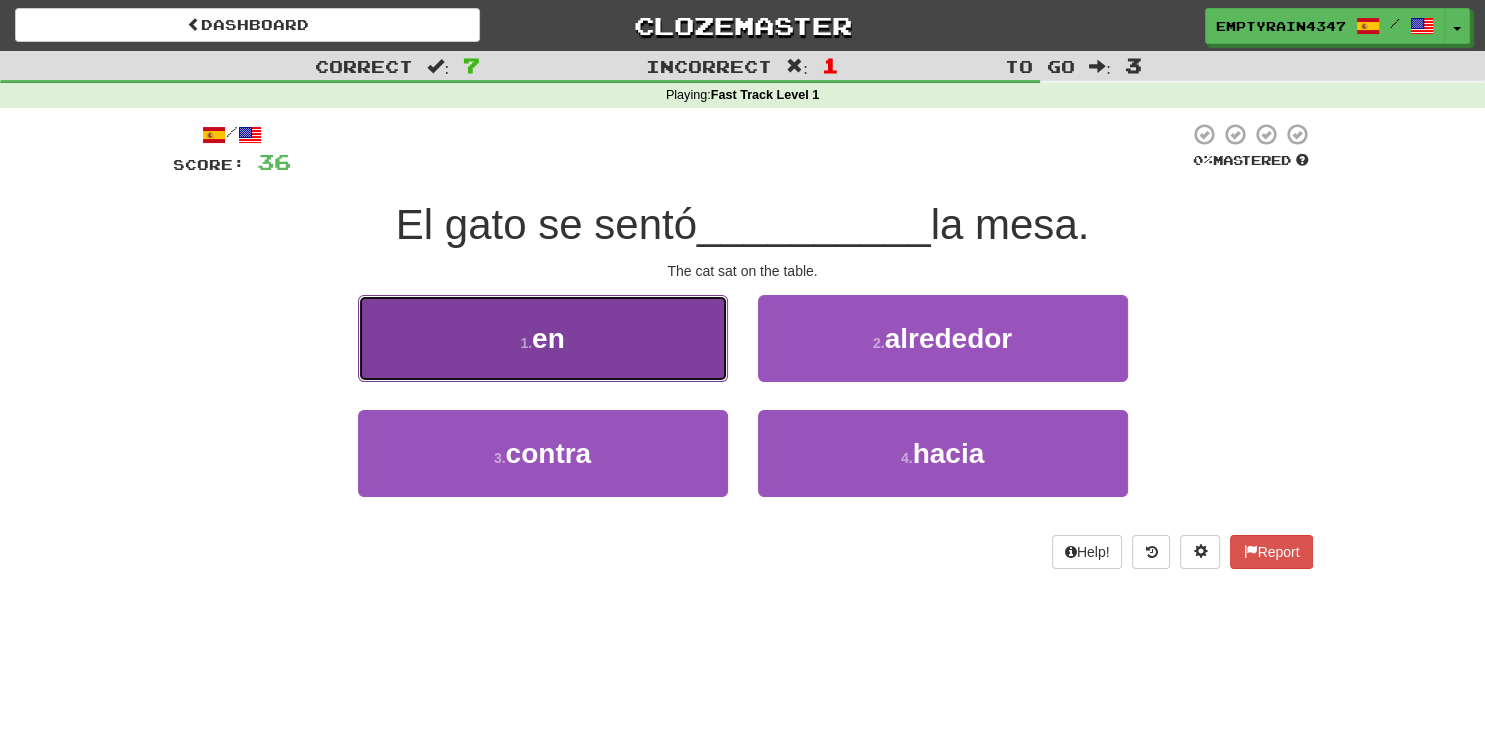 click on "1 .  en" at bounding box center (543, 338) 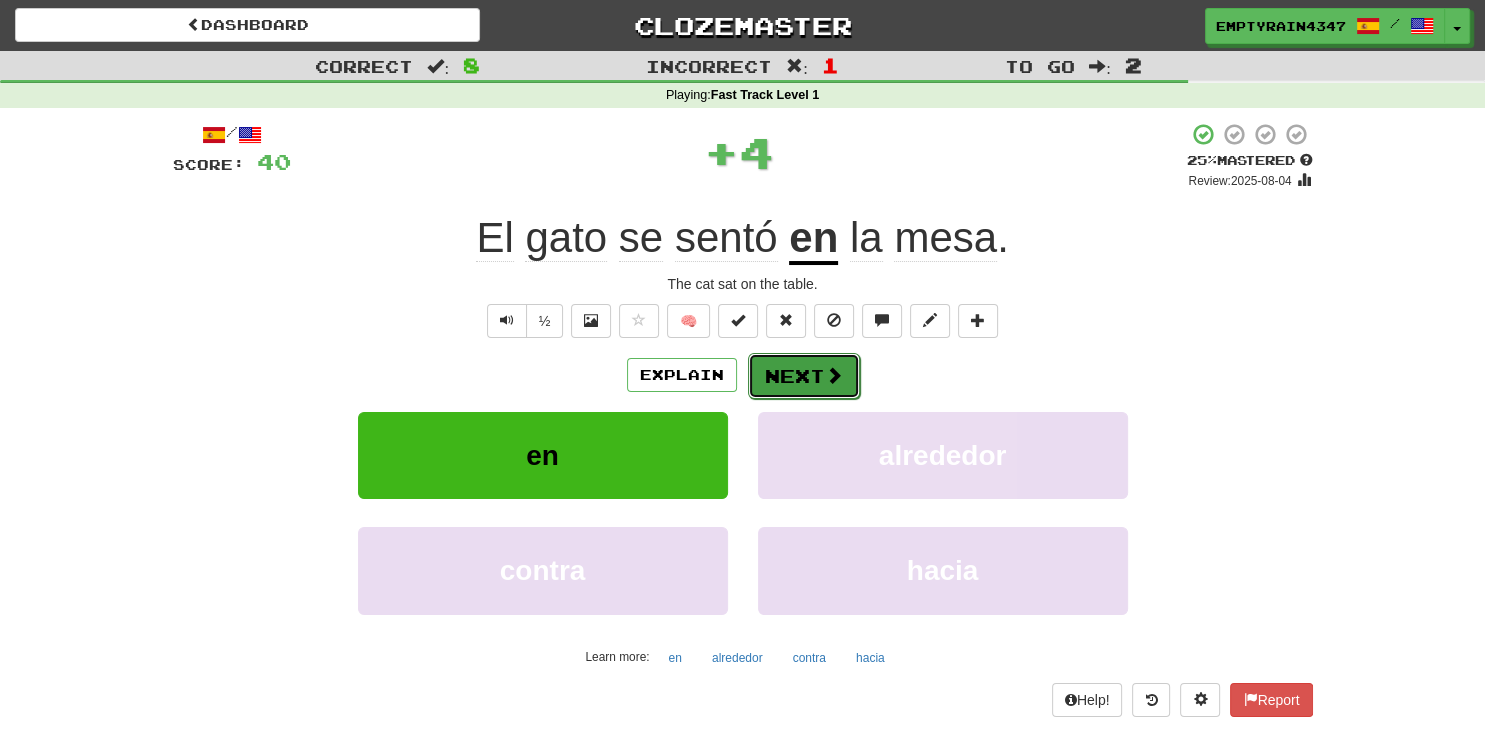 click on "Next" at bounding box center (804, 376) 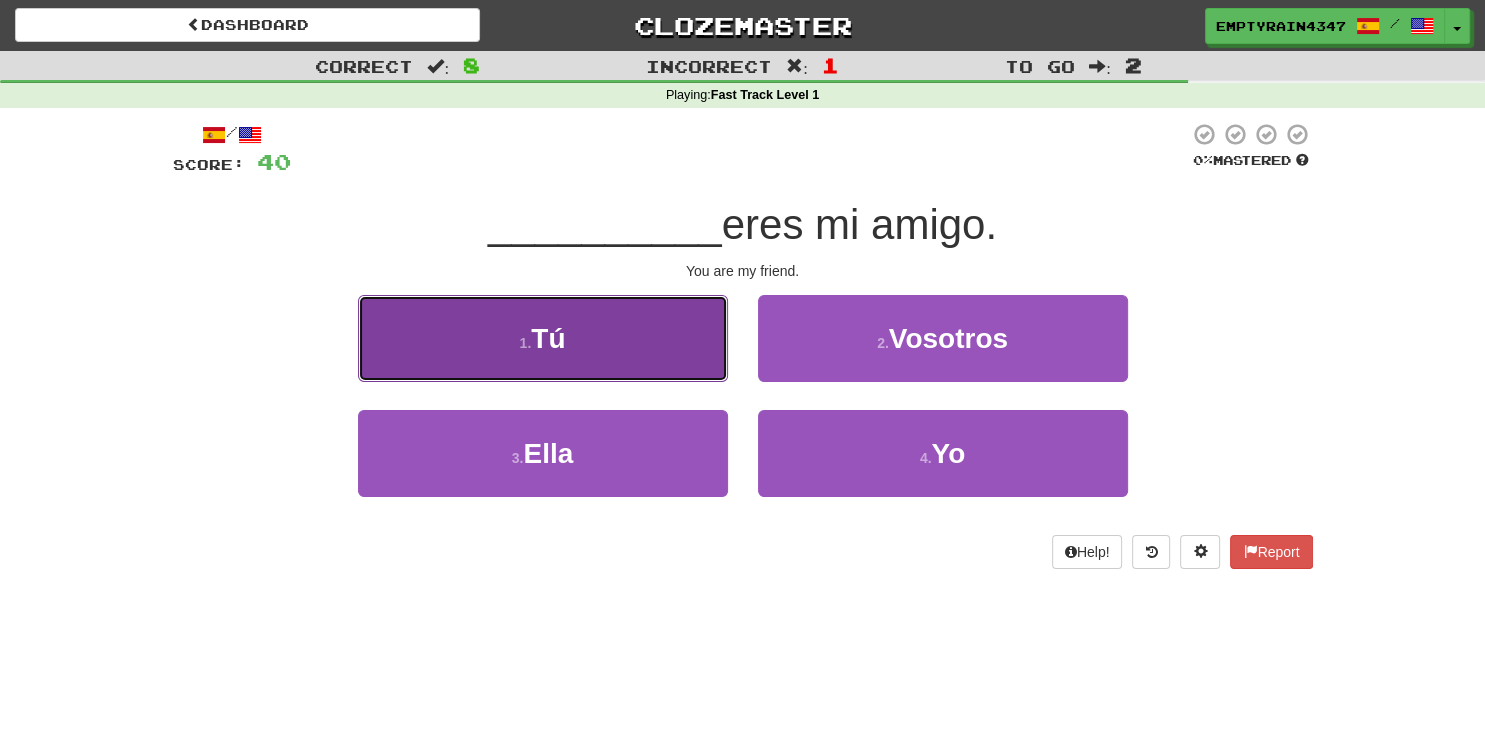click on "1 .  Tú" at bounding box center [543, 338] 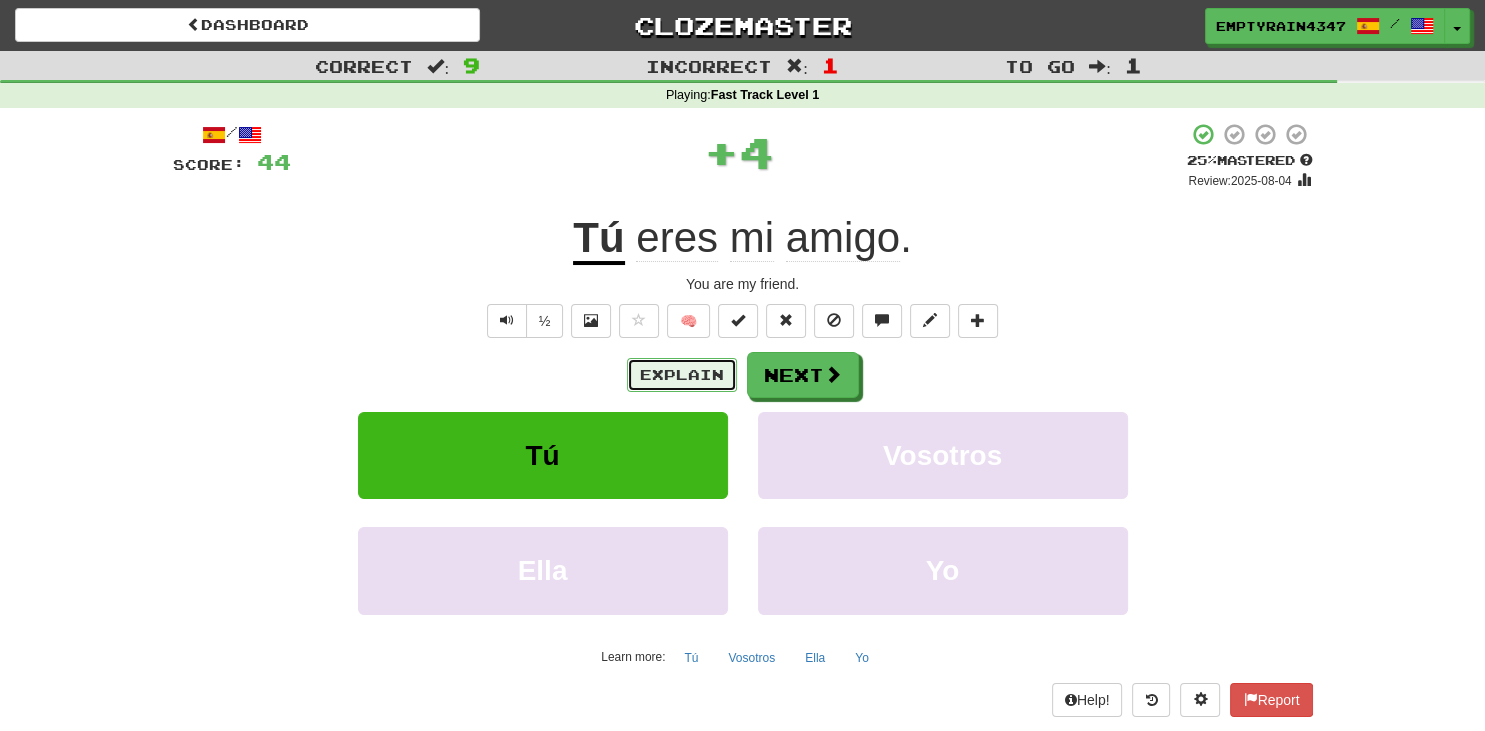 click on "Explain" at bounding box center [682, 375] 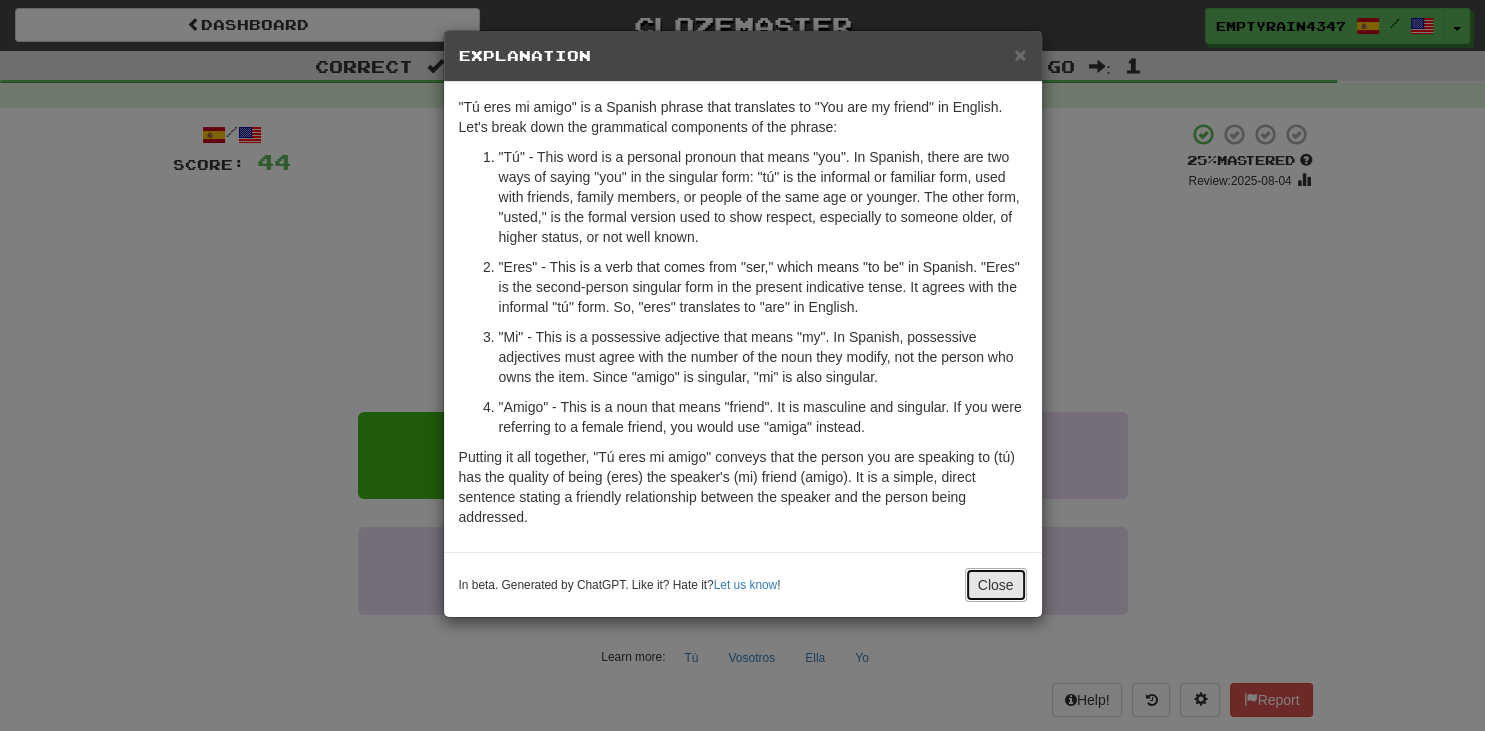 click on "Close" at bounding box center [996, 585] 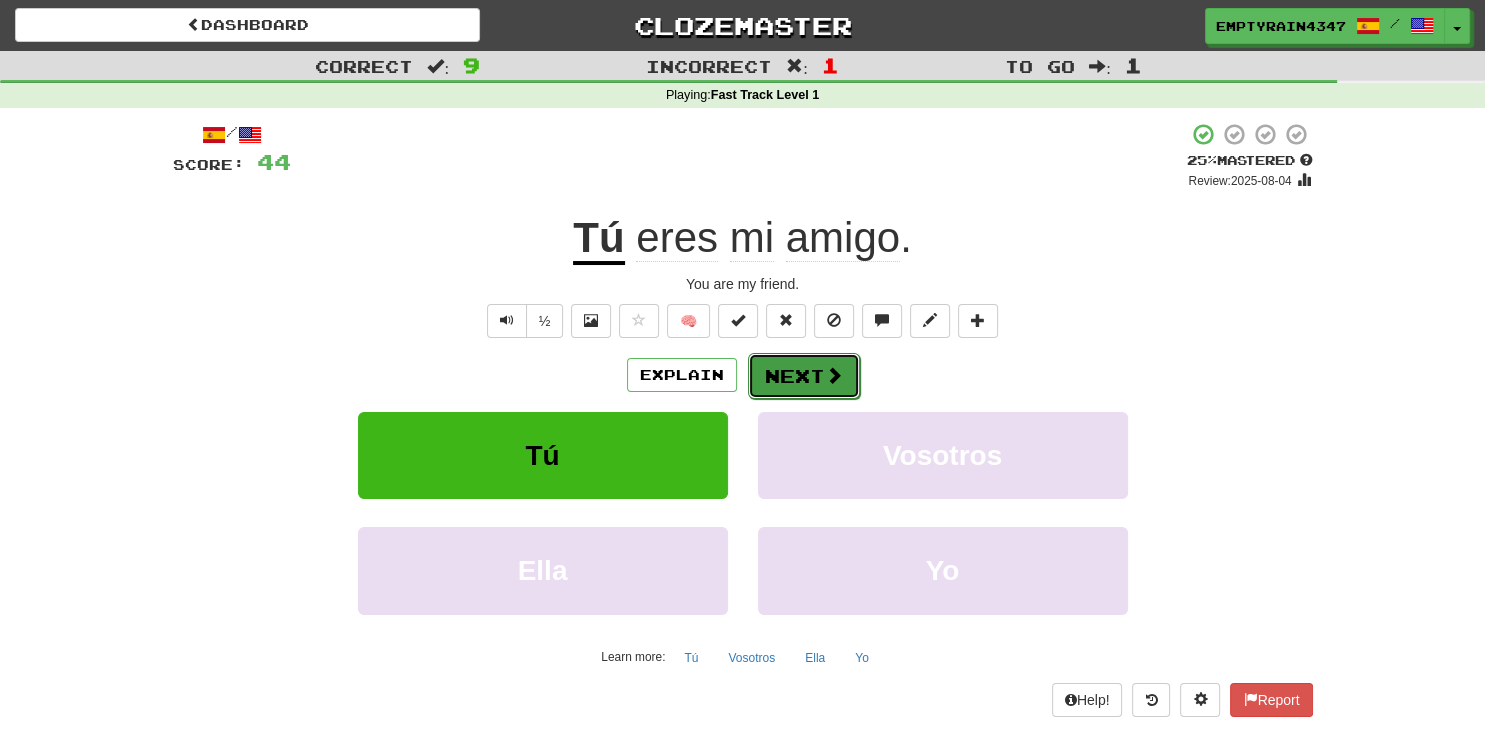 click at bounding box center [834, 375] 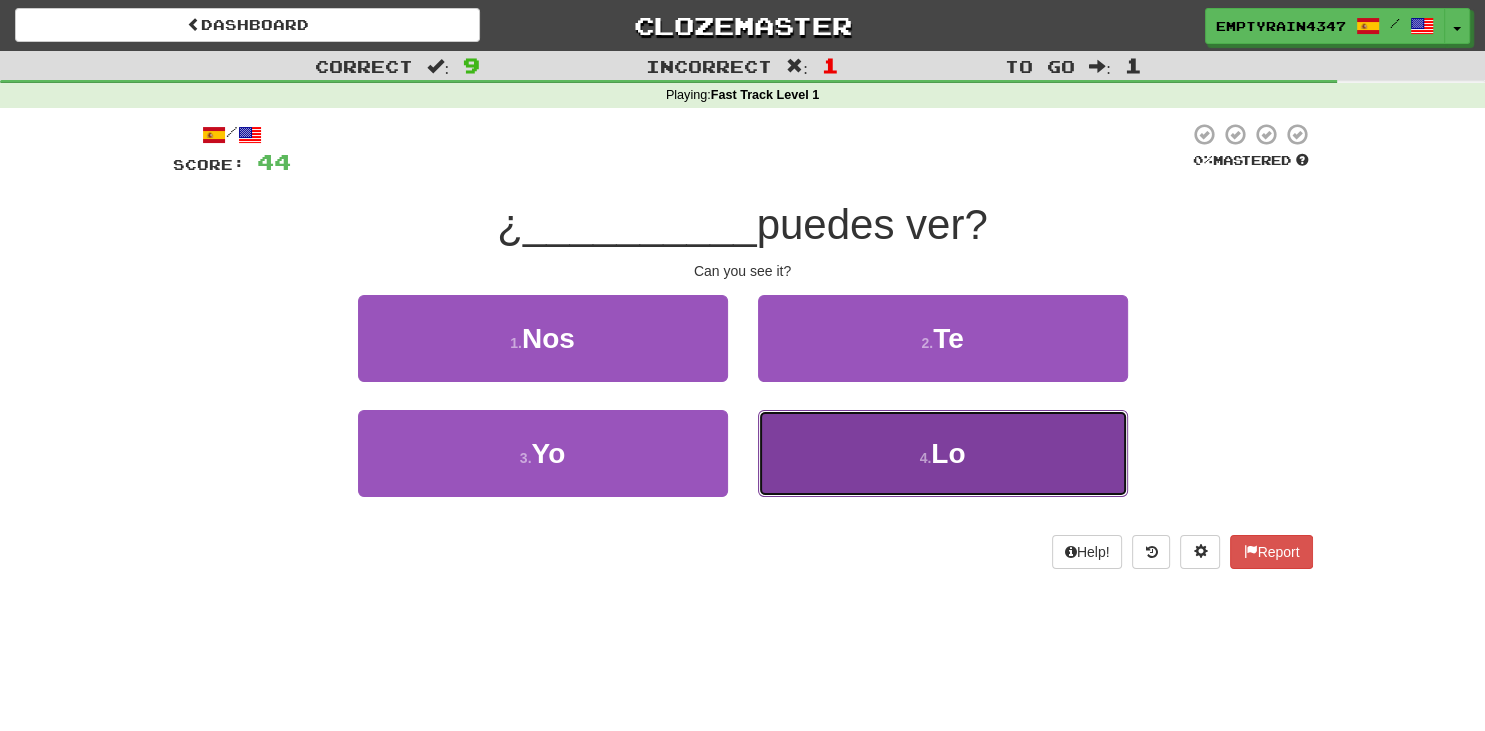 click on "4 .  Lo" at bounding box center [943, 453] 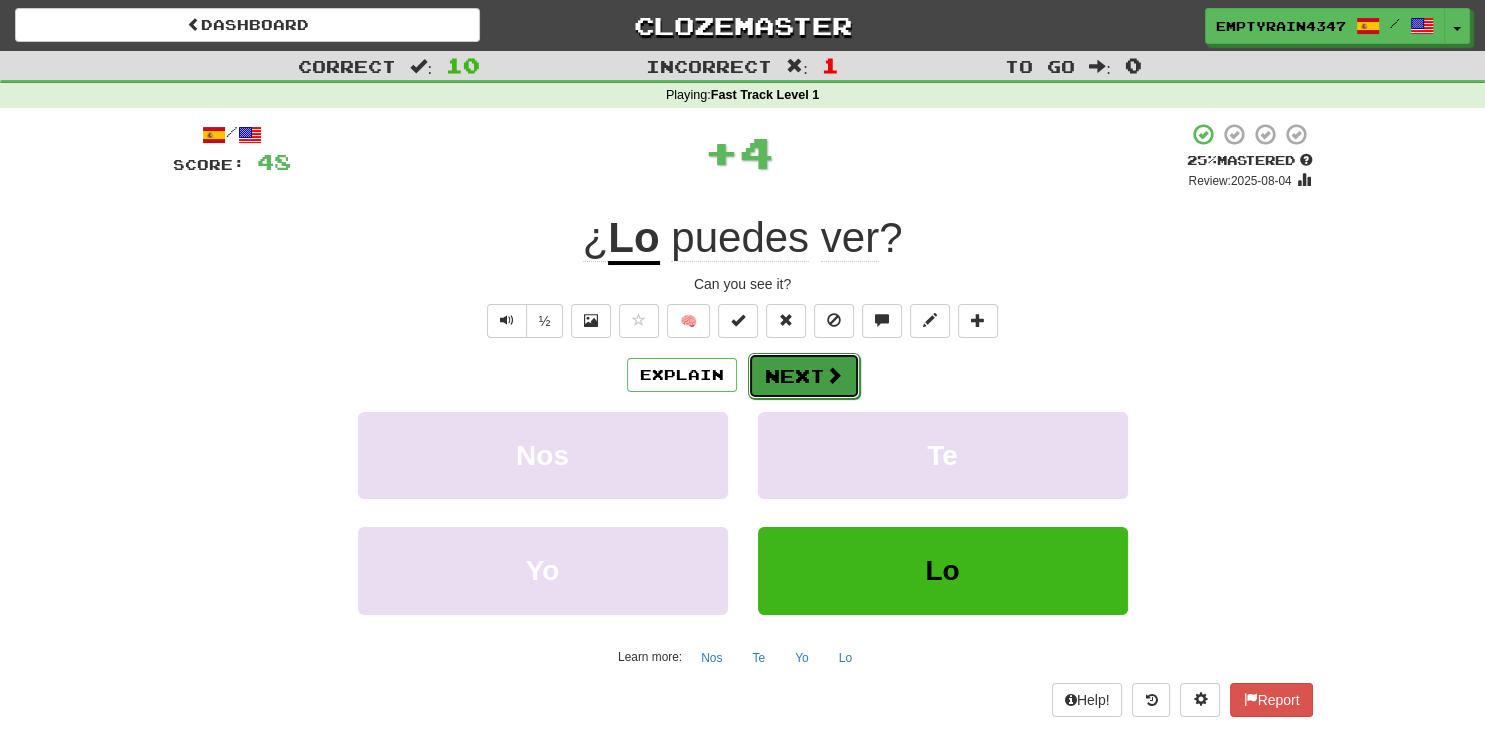 click on "Next" at bounding box center [804, 376] 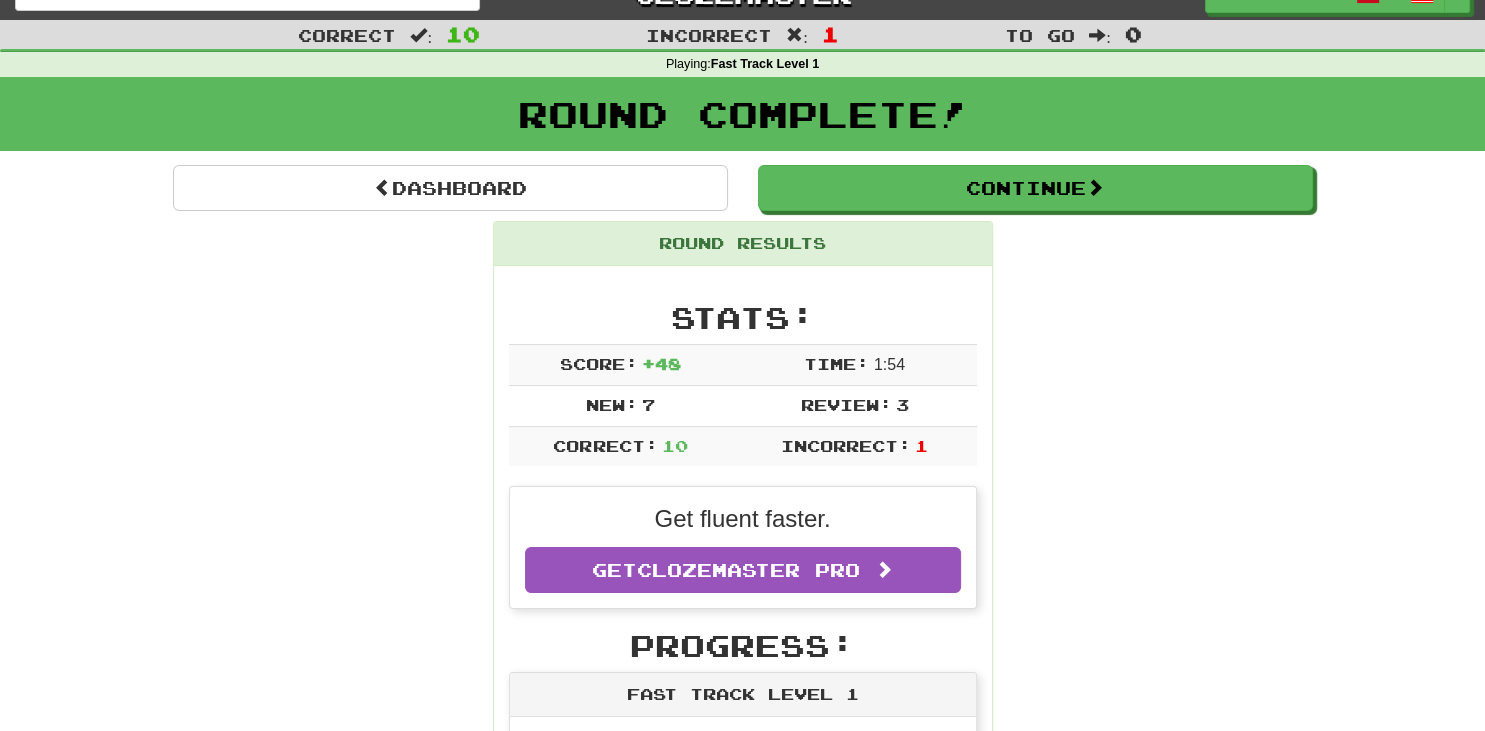 scroll, scrollTop: 0, scrollLeft: 0, axis: both 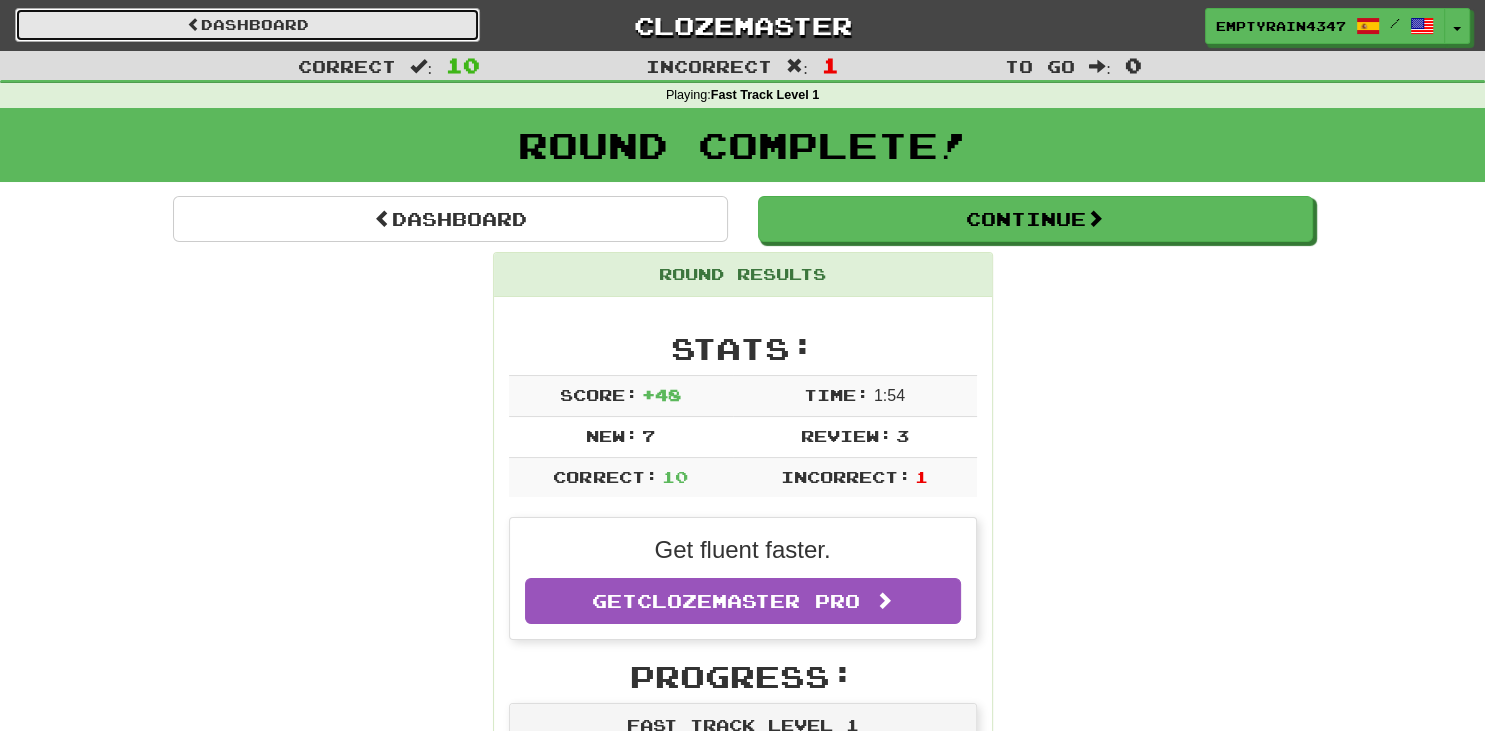click on "Dashboard" at bounding box center [247, 25] 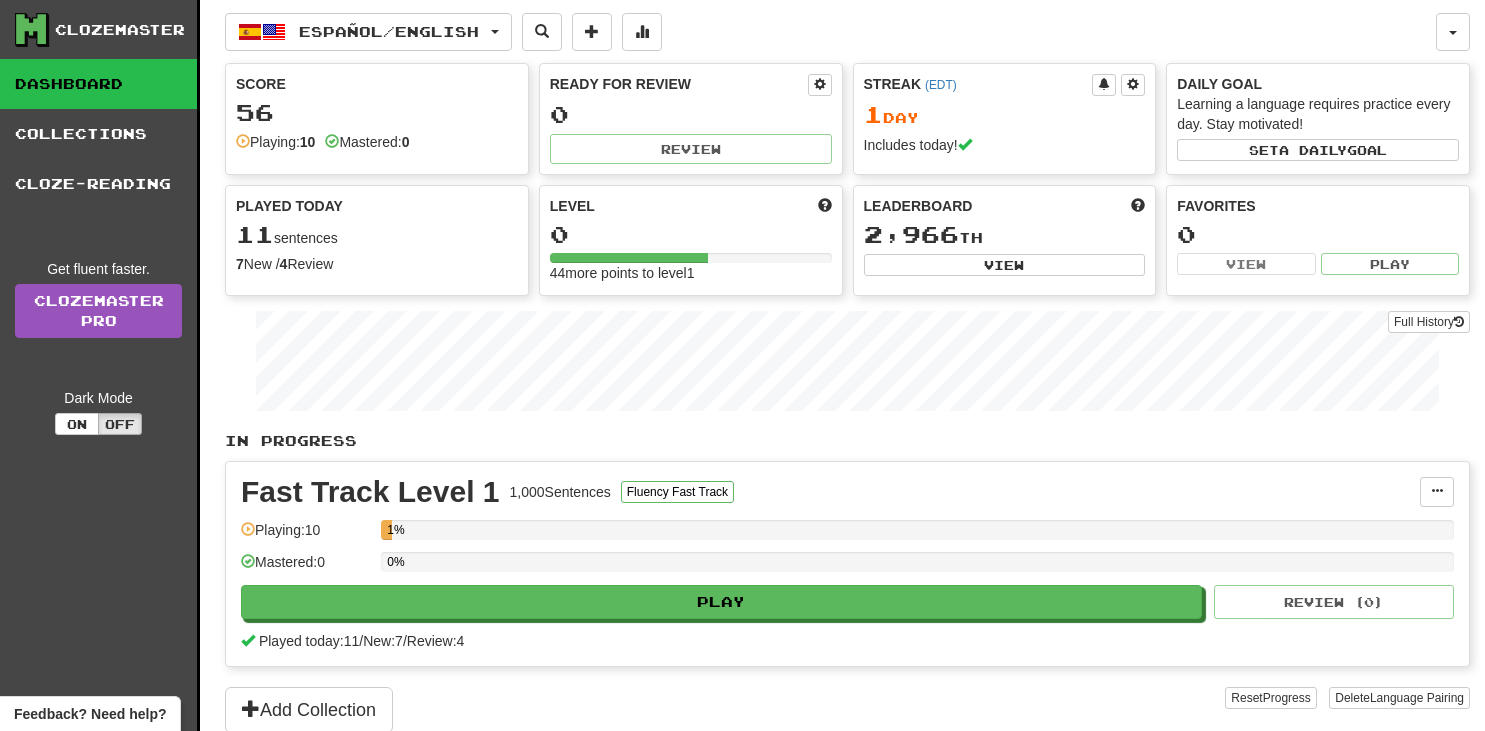 scroll, scrollTop: 0, scrollLeft: 0, axis: both 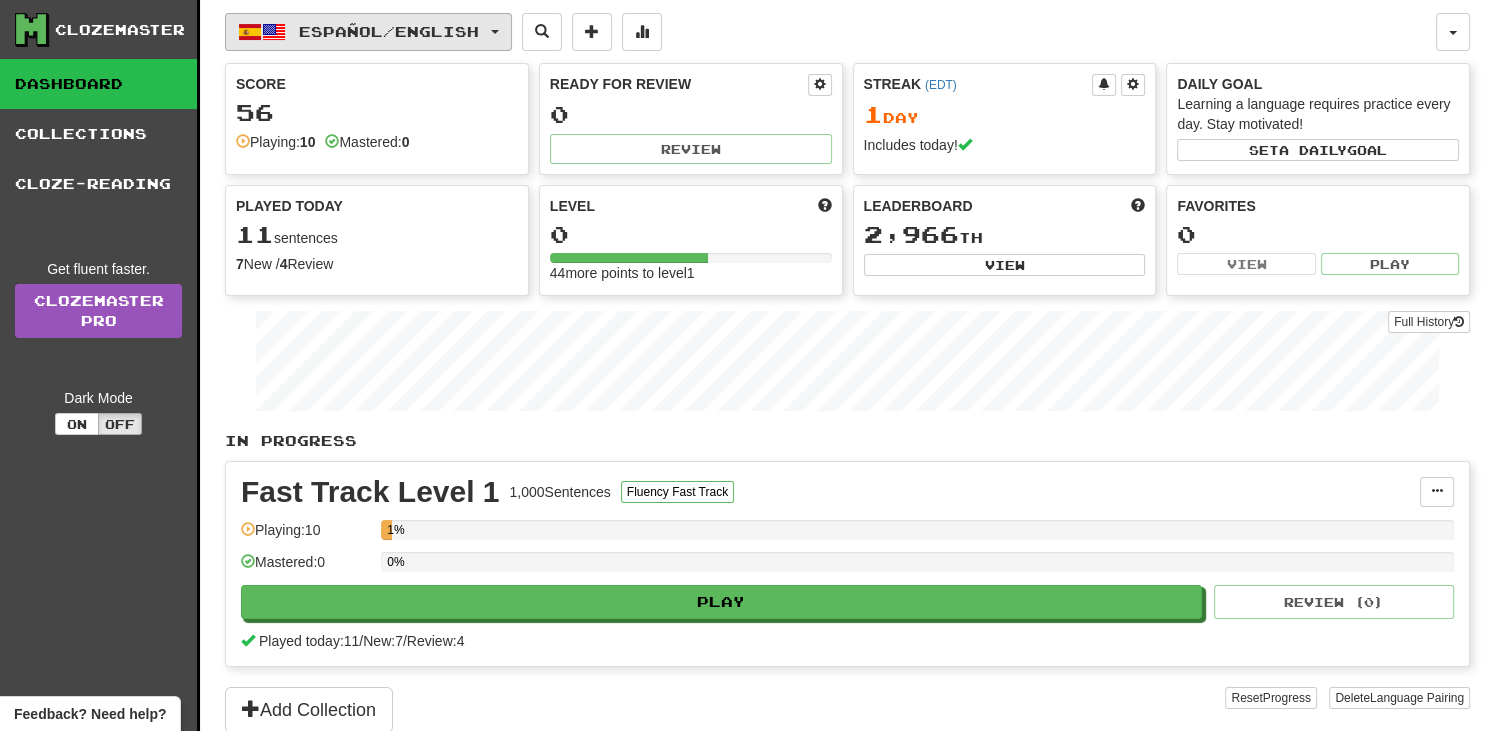 click on "Español  /  English" at bounding box center [389, 31] 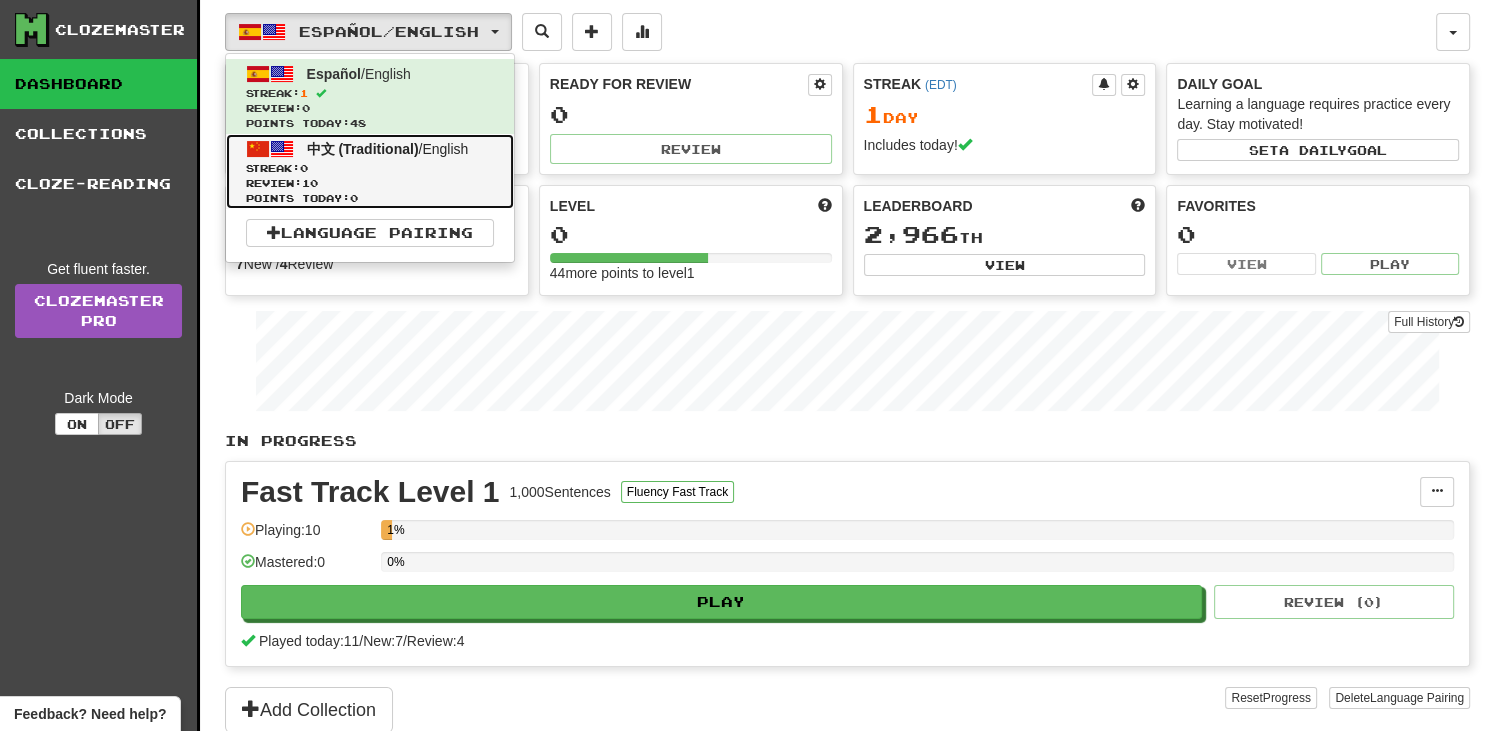 click on "Review:  10" at bounding box center (370, 183) 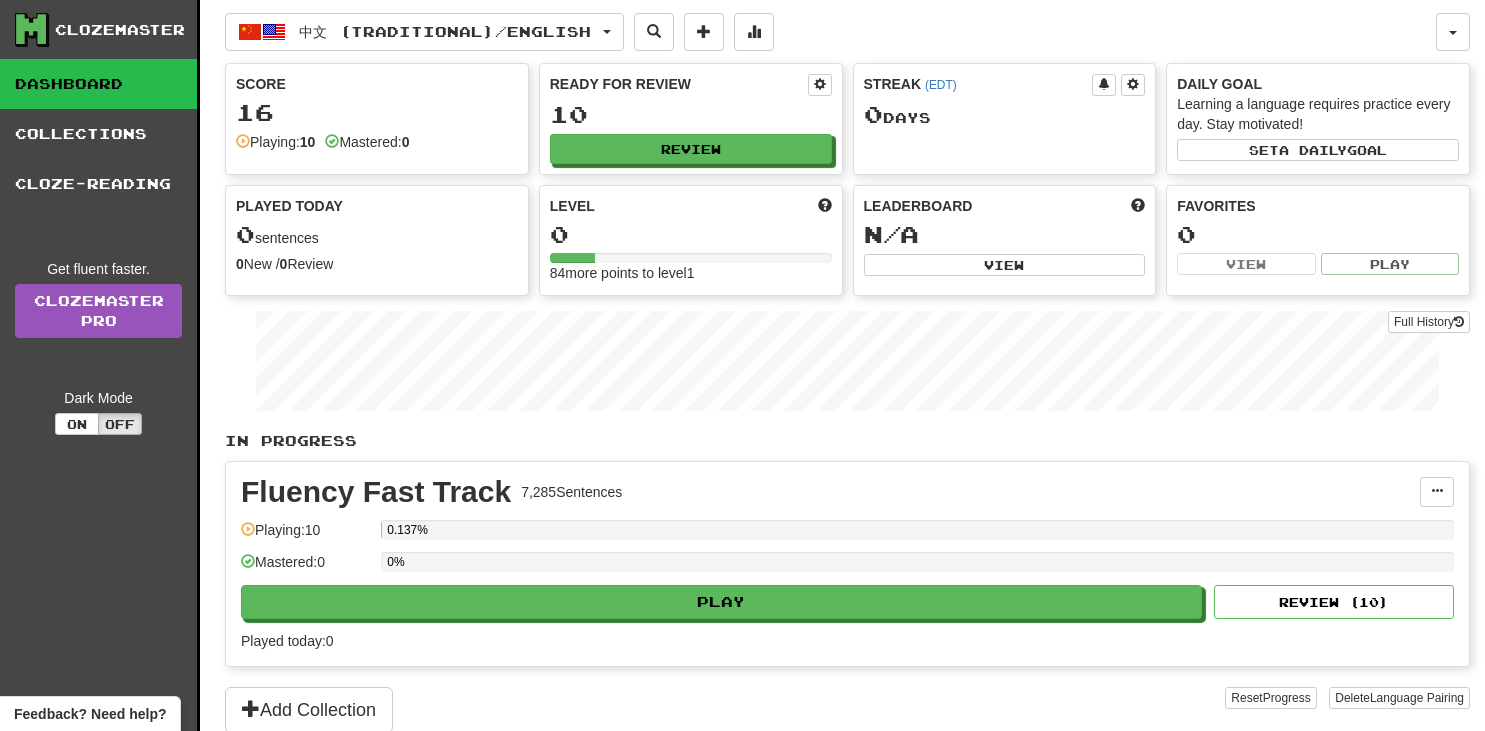 scroll, scrollTop: 0, scrollLeft: 0, axis: both 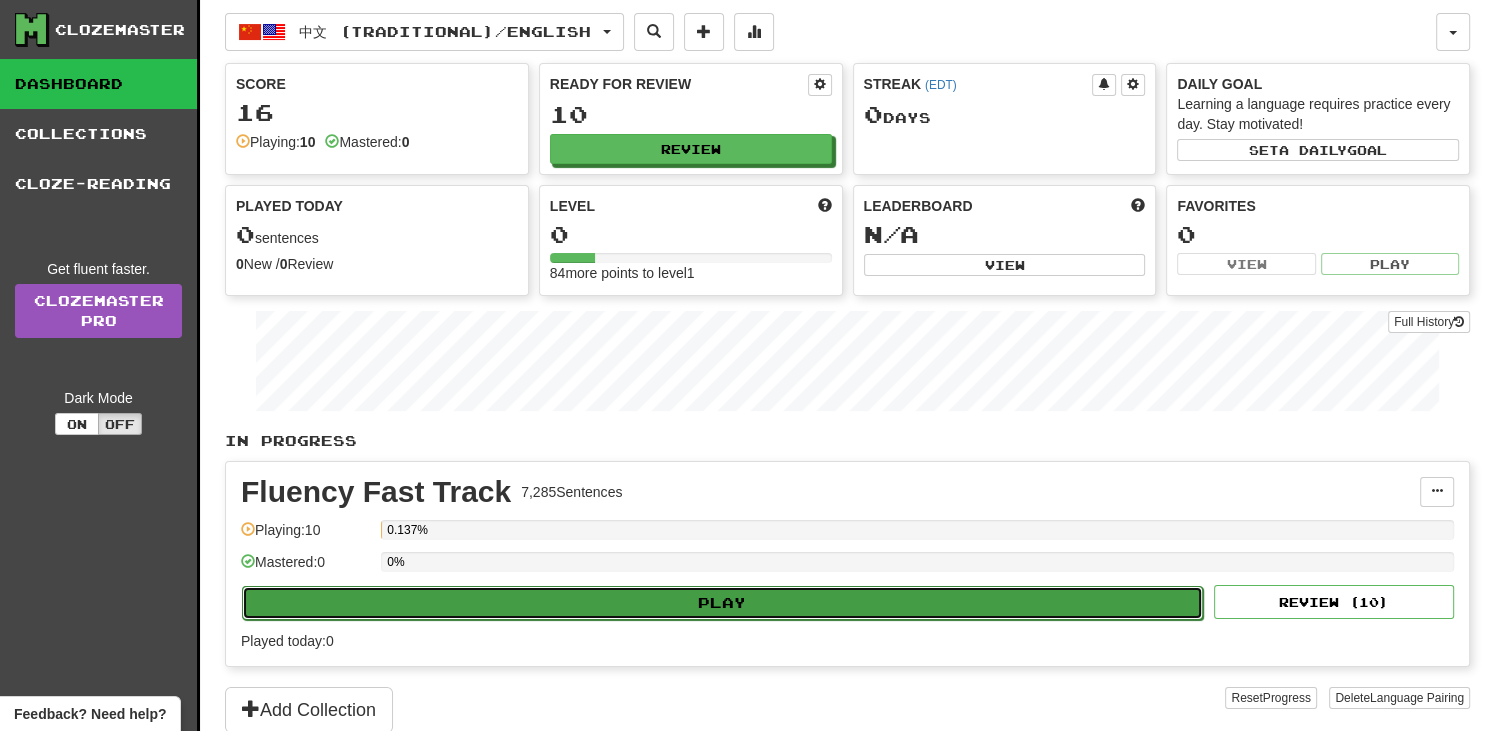 click on "Play" at bounding box center [722, 603] 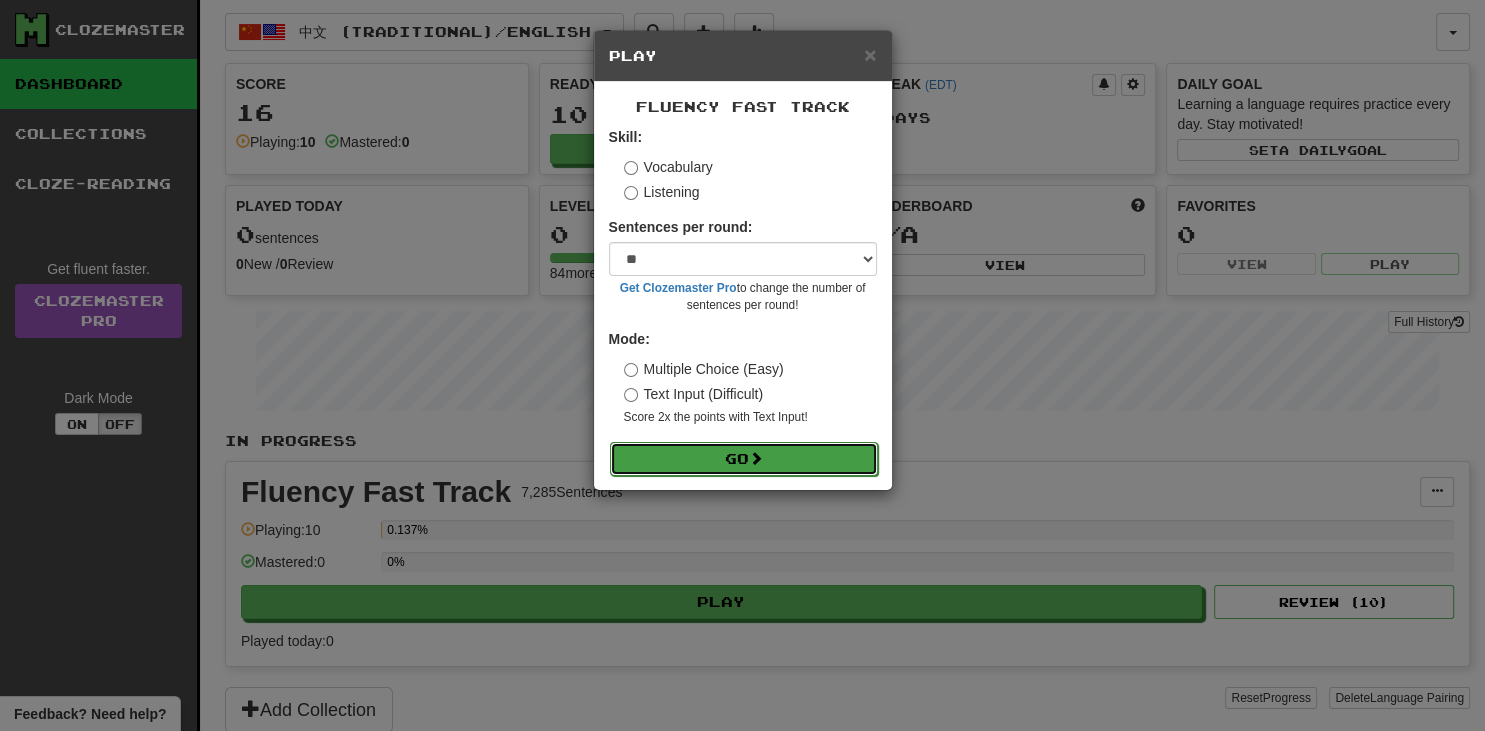 click on "Go" at bounding box center (744, 459) 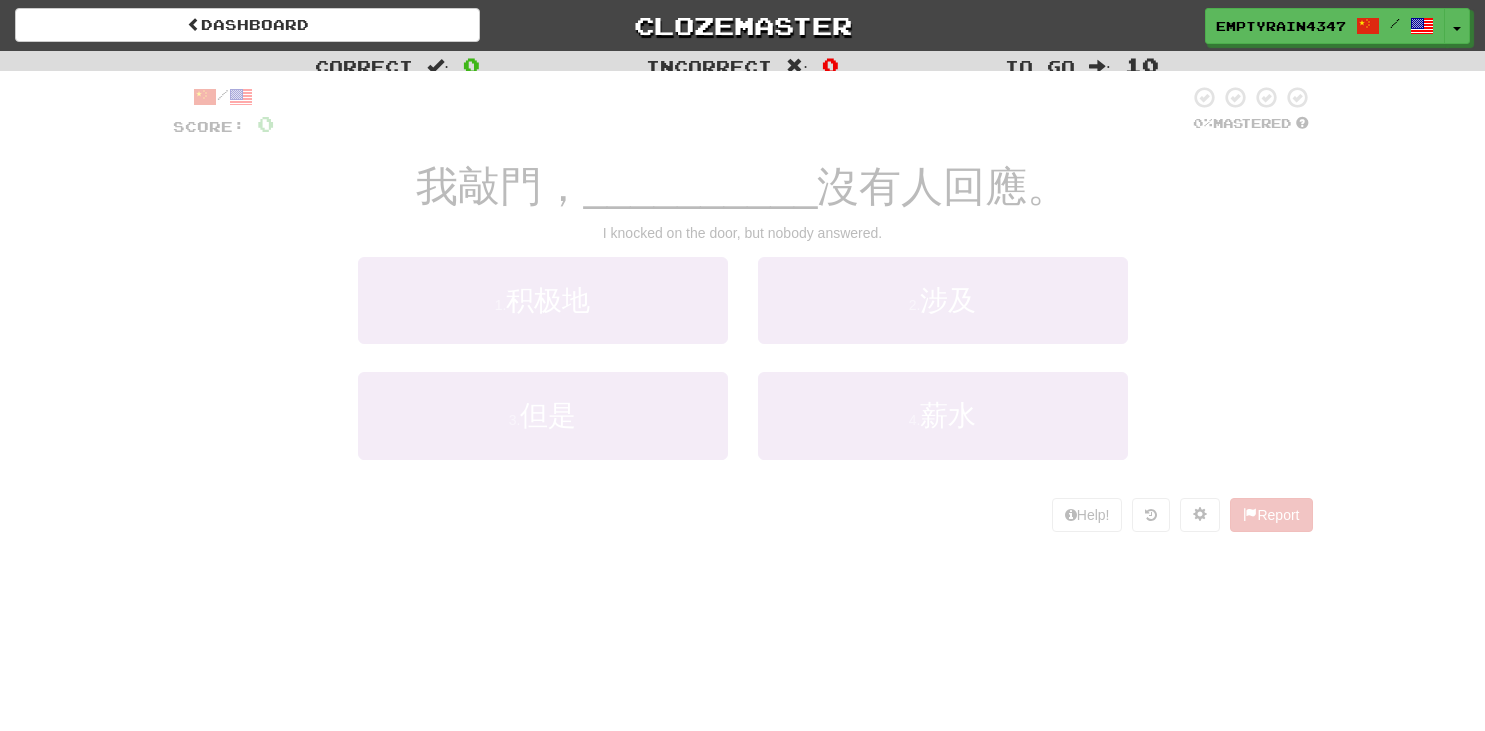 scroll, scrollTop: 0, scrollLeft: 0, axis: both 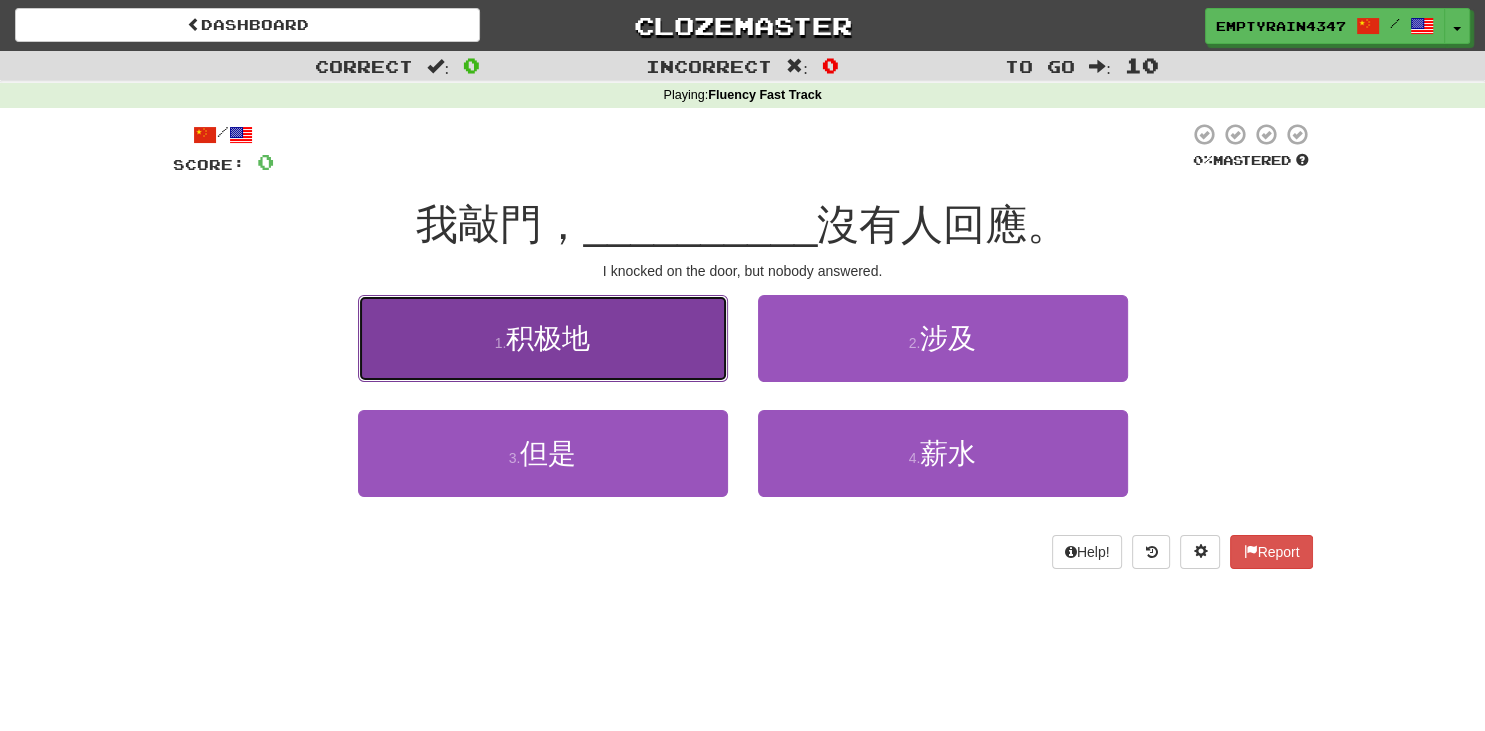 click on "1 .  积极地" at bounding box center (543, 338) 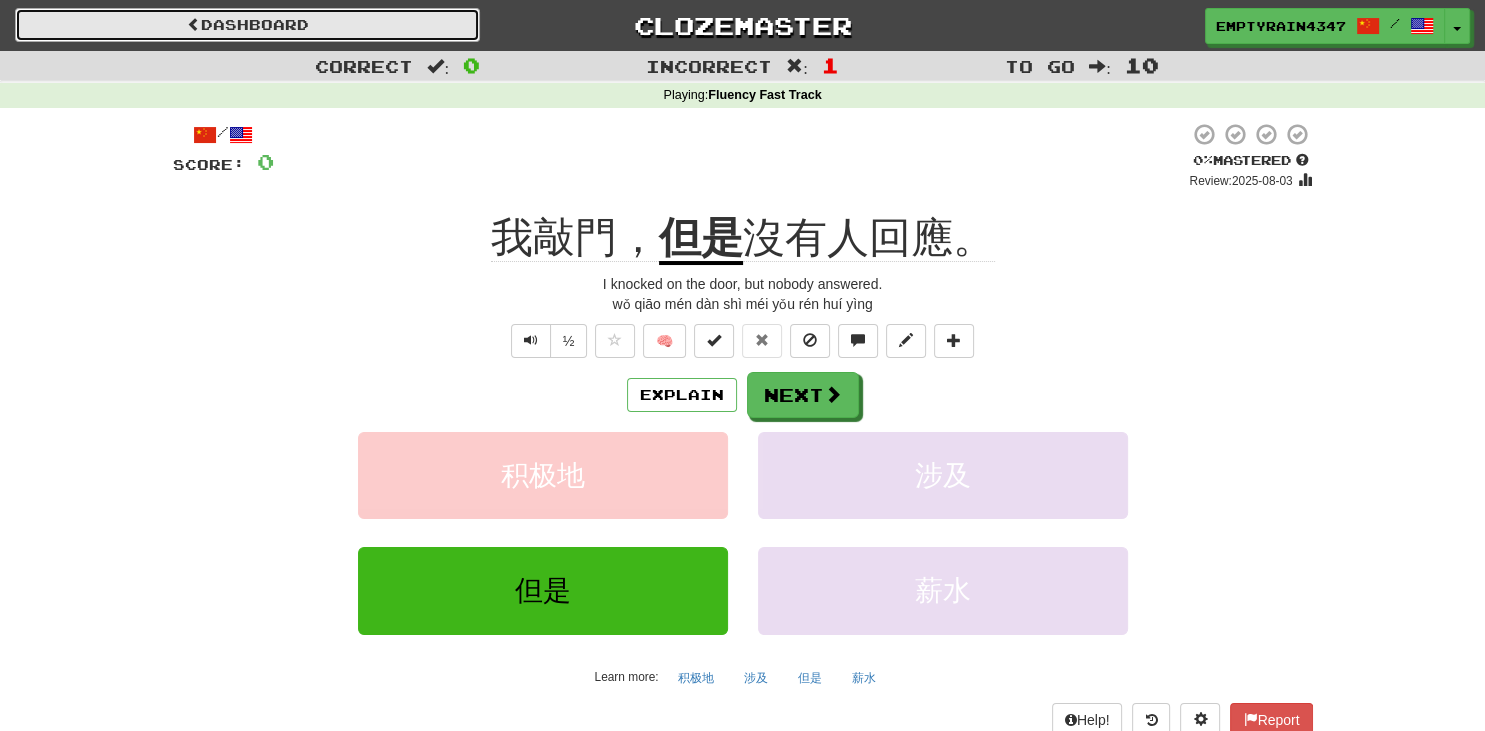 click on "Dashboard" at bounding box center (247, 25) 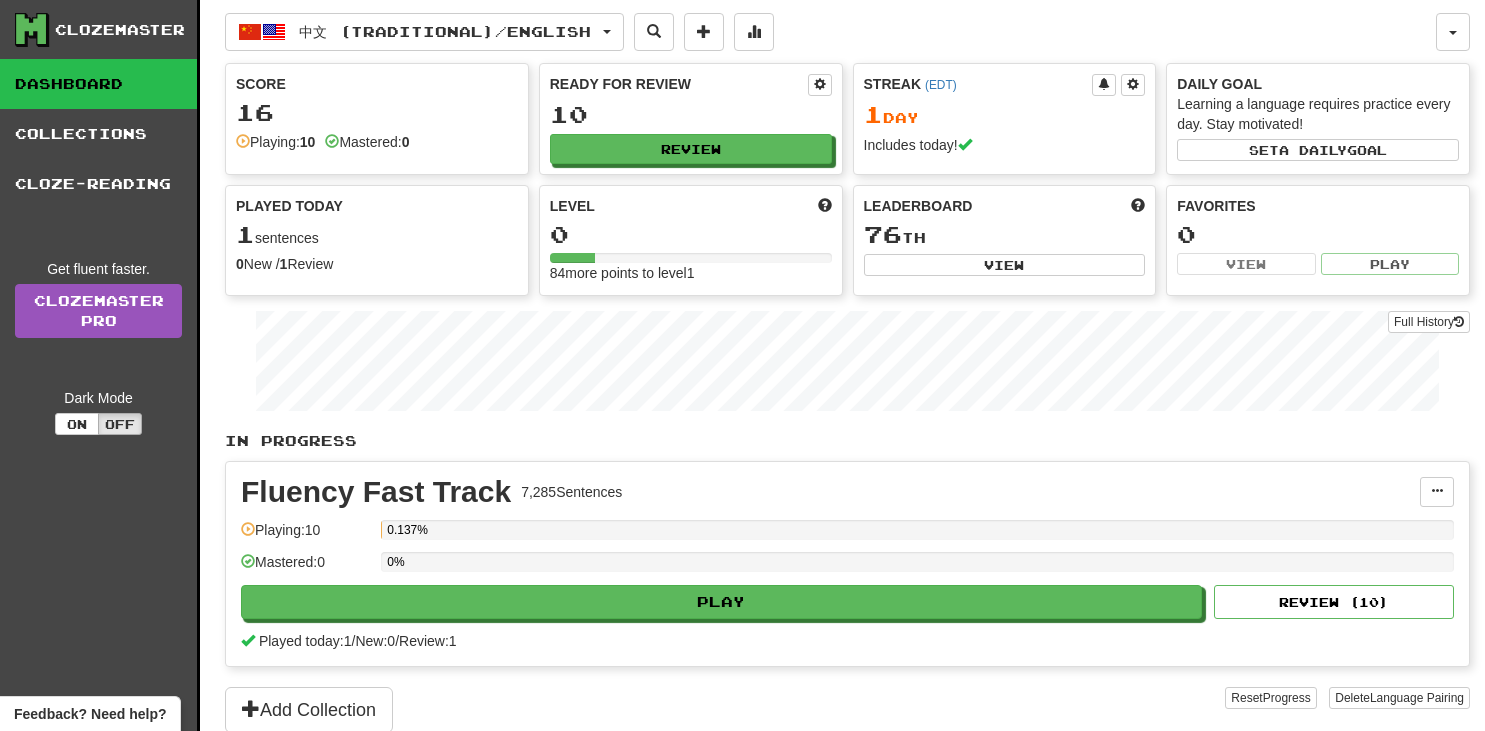 scroll, scrollTop: 0, scrollLeft: 0, axis: both 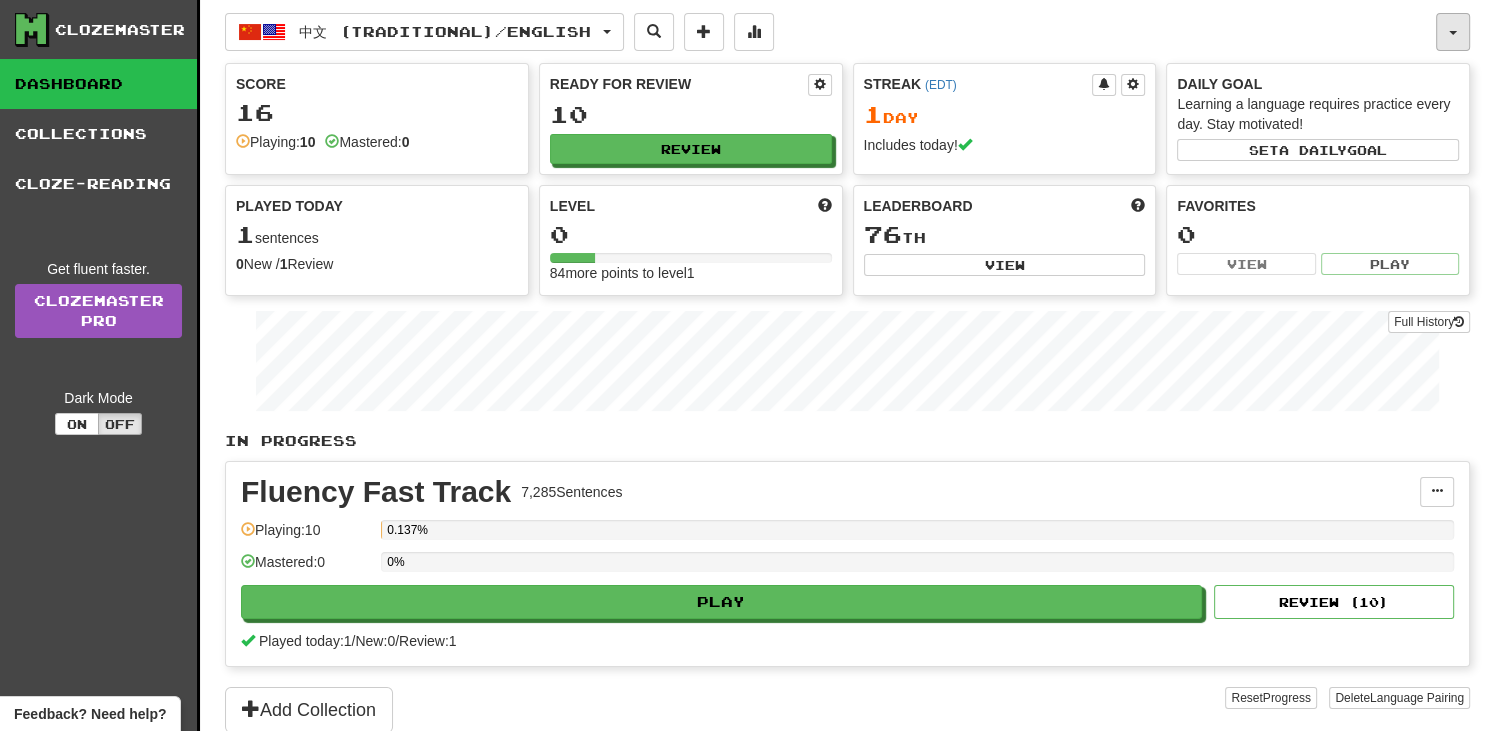 click at bounding box center [1453, 32] 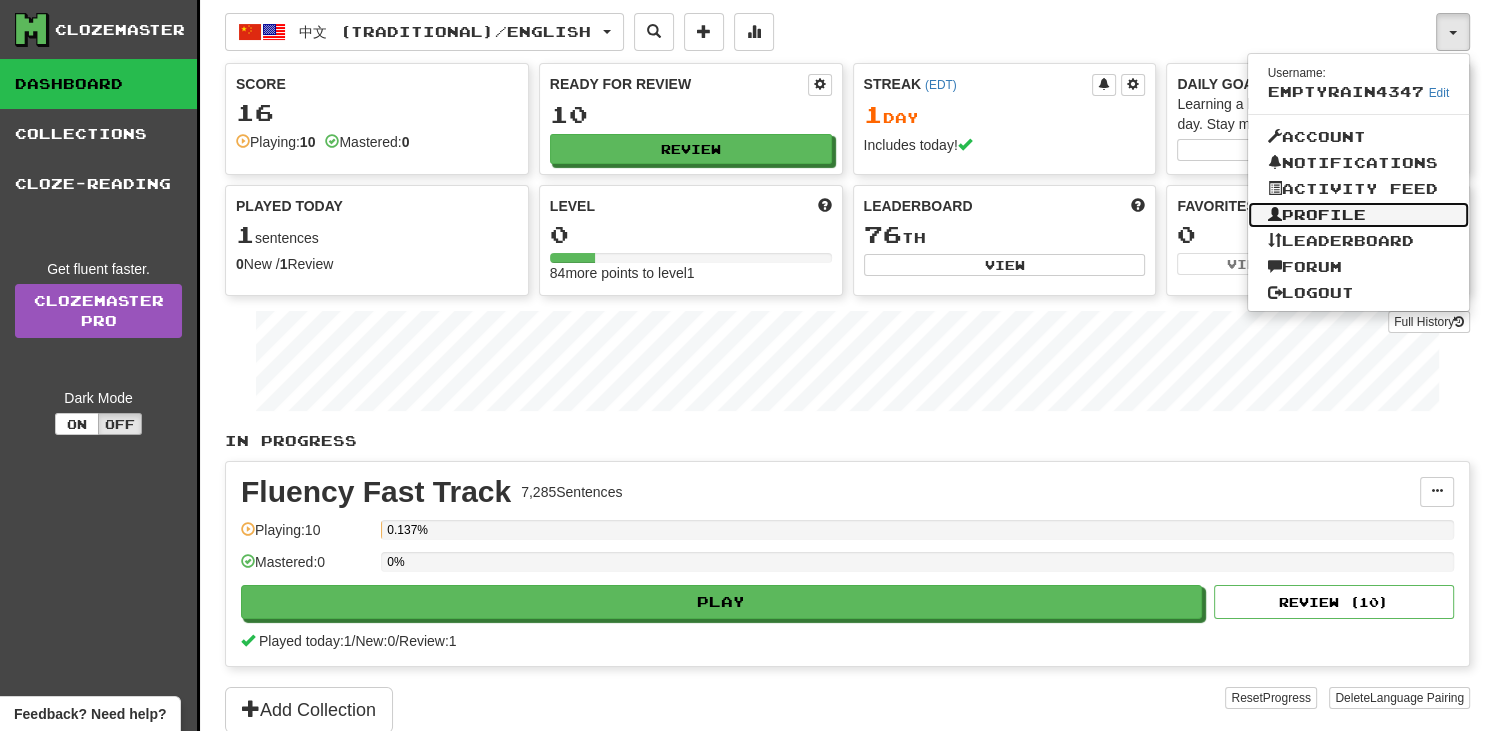 click on "Profile" at bounding box center (1359, 215) 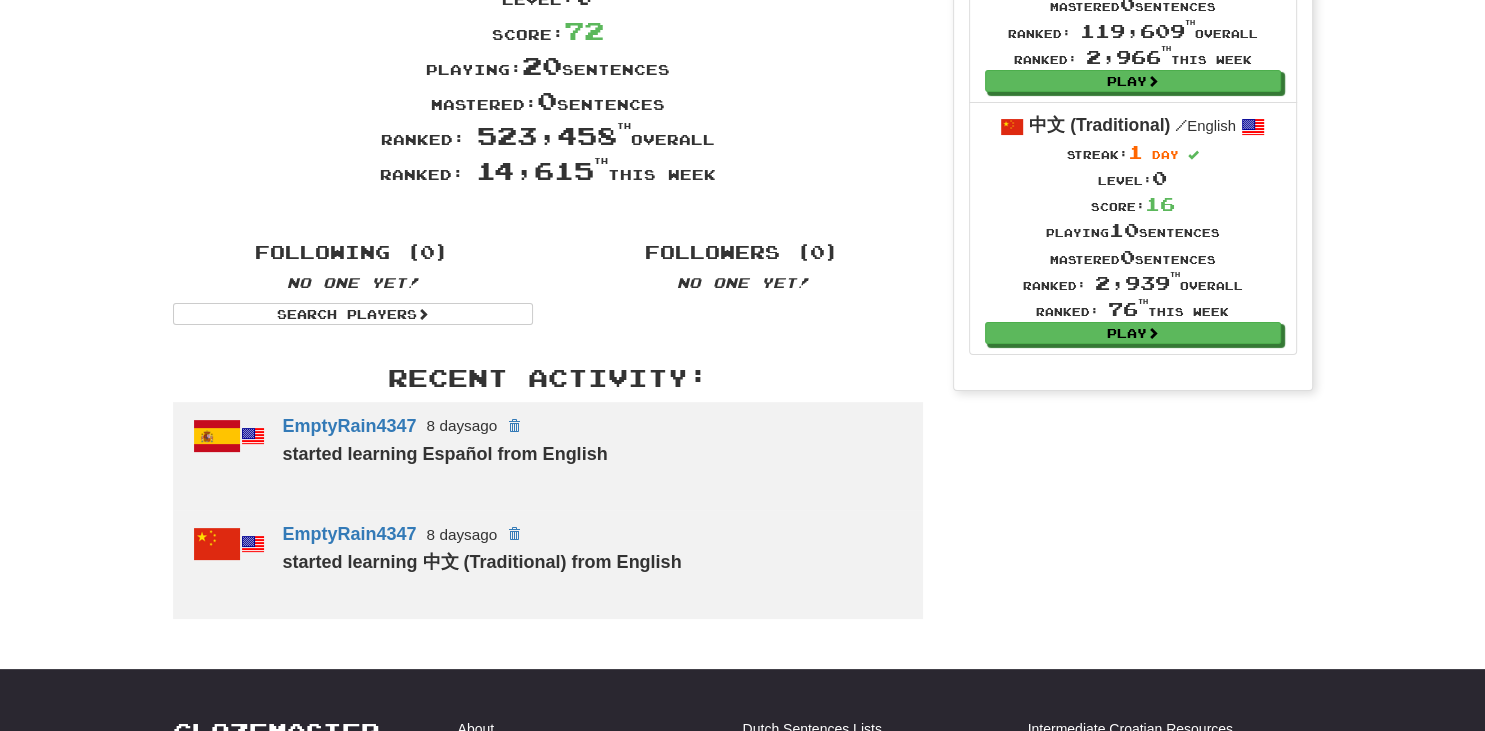 scroll, scrollTop: 279, scrollLeft: 0, axis: vertical 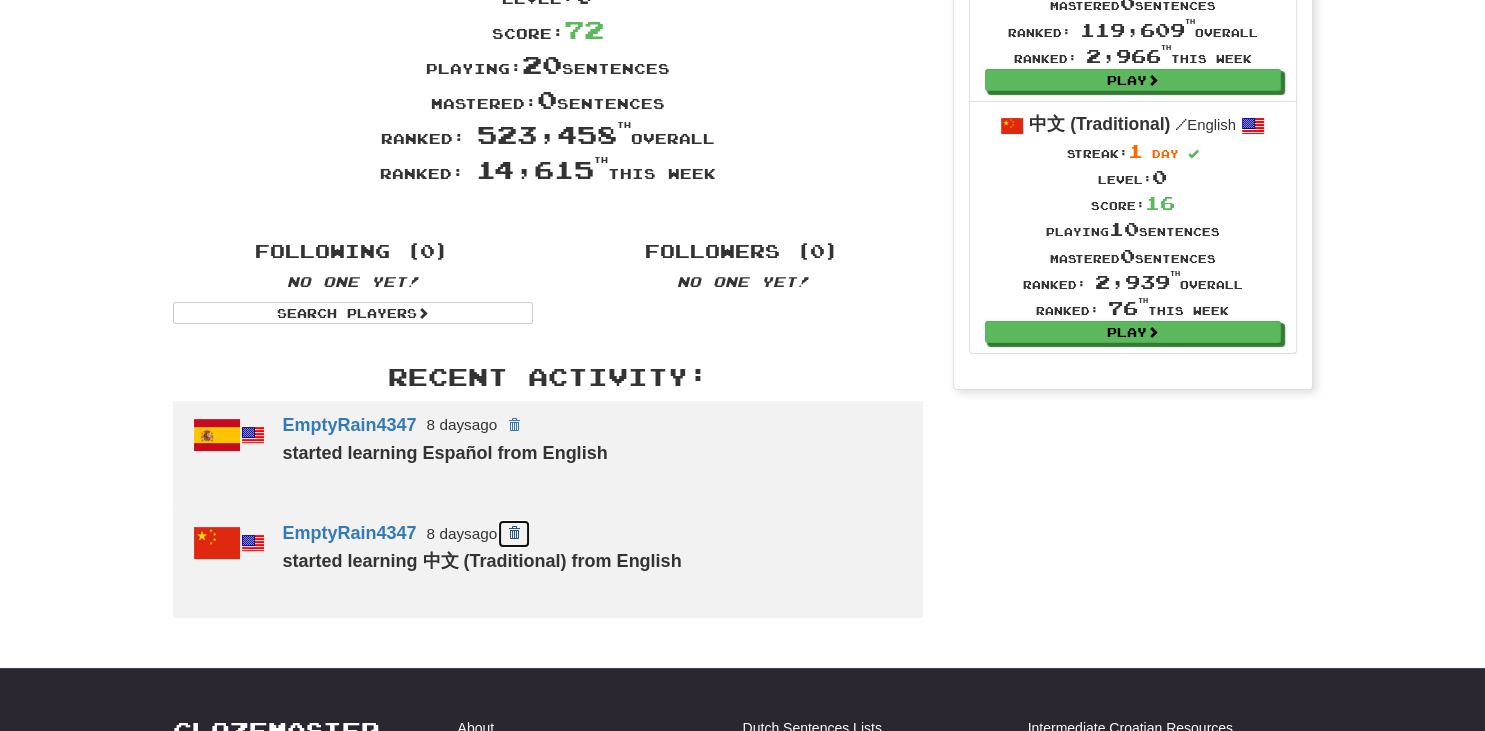 click at bounding box center [514, 533] 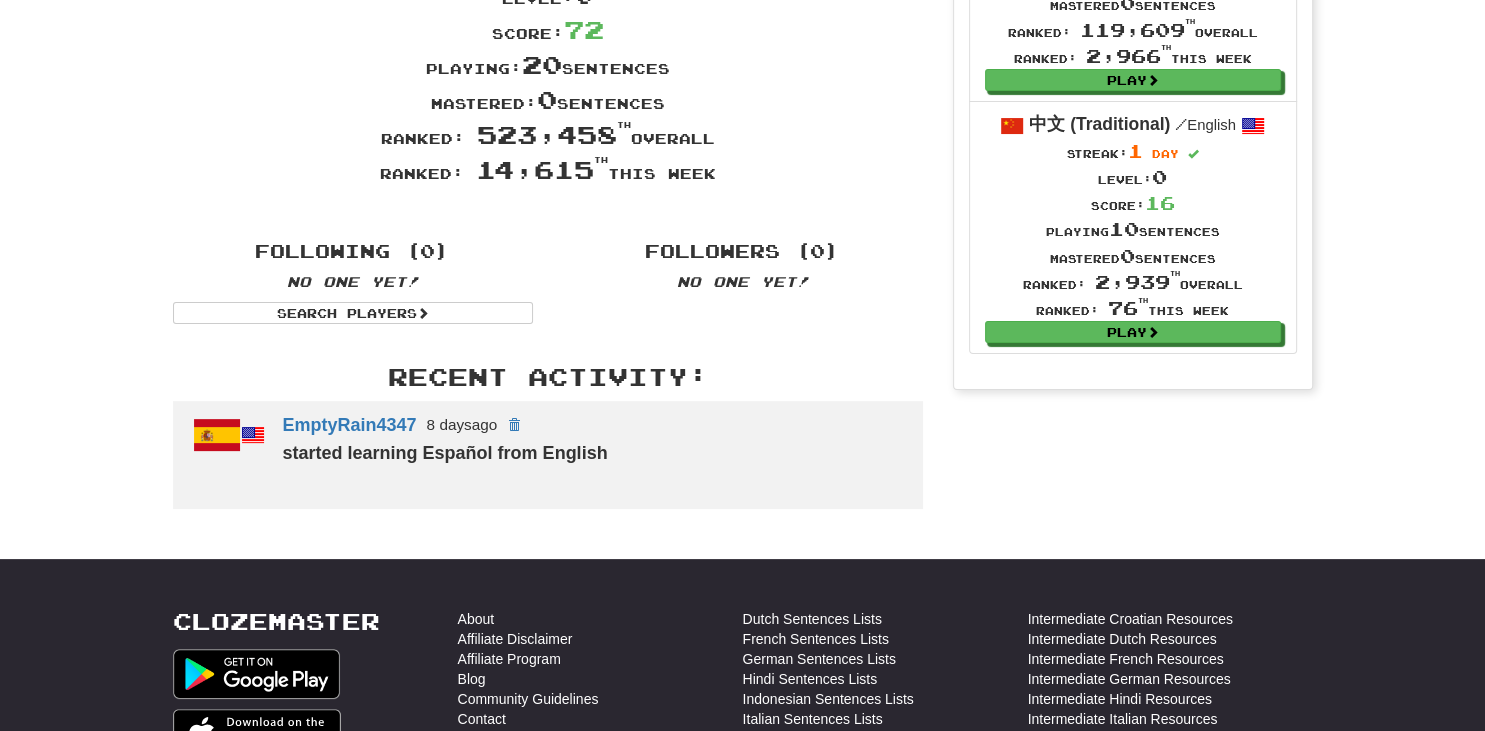 click on "EmptyRain4347 8 days  ago started learning Español from English" at bounding box center [593, 455] 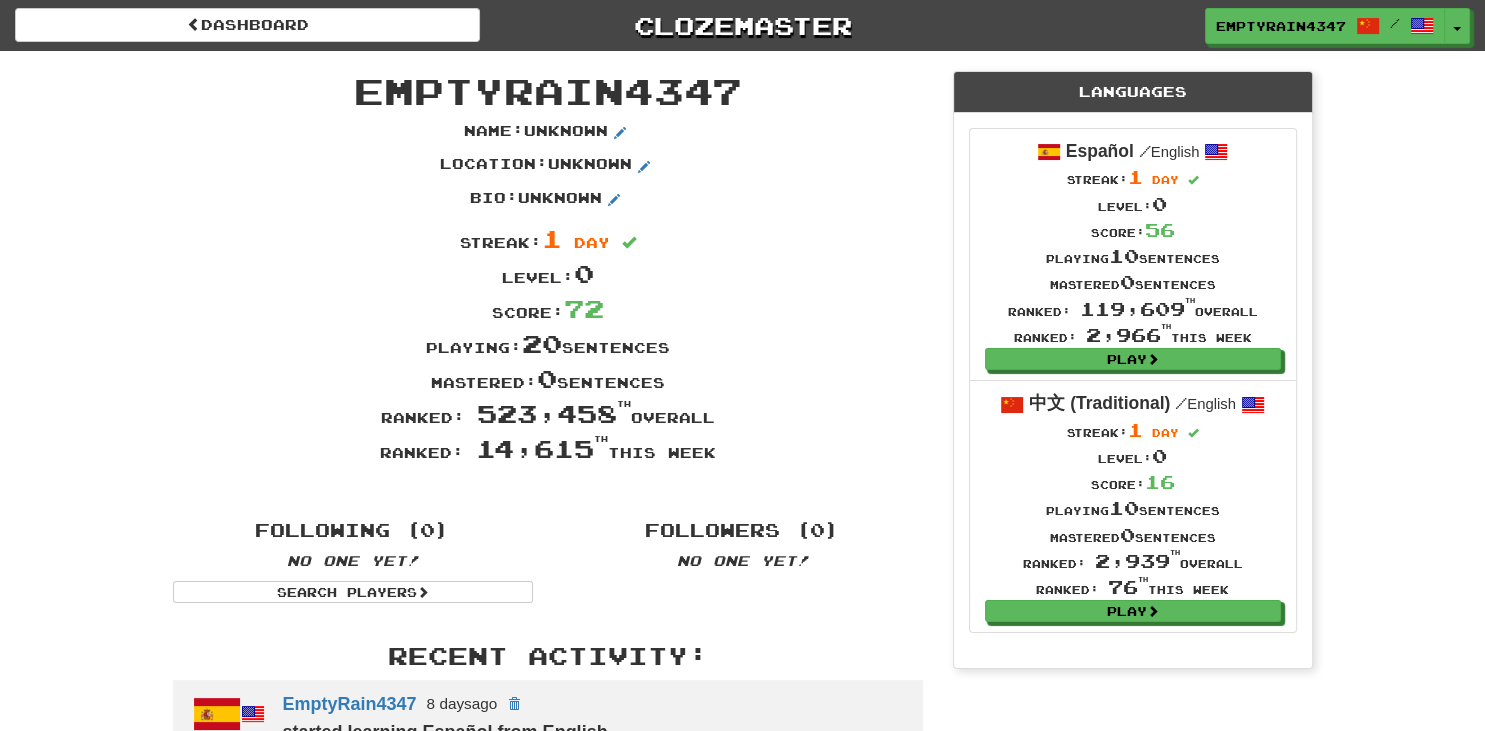 click on "Dashboard
Clozemaster
EmptyRain4347
/
Toggle Dropdown
Dashboard
Leaderboard
Activity Feed
Notifications
Profile
Discussions
Español
/
English
Streak:
1
Review:
0
Points Today: 48
中文 (Traditional)
/
English
Streak:
1
Review:
10
Points Today: 0
Languages
Account
Logout
EmptyRain4347
/
Toggle Dropdown
Dashboard
Leaderboard
Activity Feed
Notifications
Profile
Discussions
Español
/
English
Streak:
1
Review:
0
Points Today: 48
中文 (Traditional)
/
English
Streak:
1
Review:
10
Points Today: 0
Languages
Account
Logout
clozemaster" at bounding box center [742, 22] 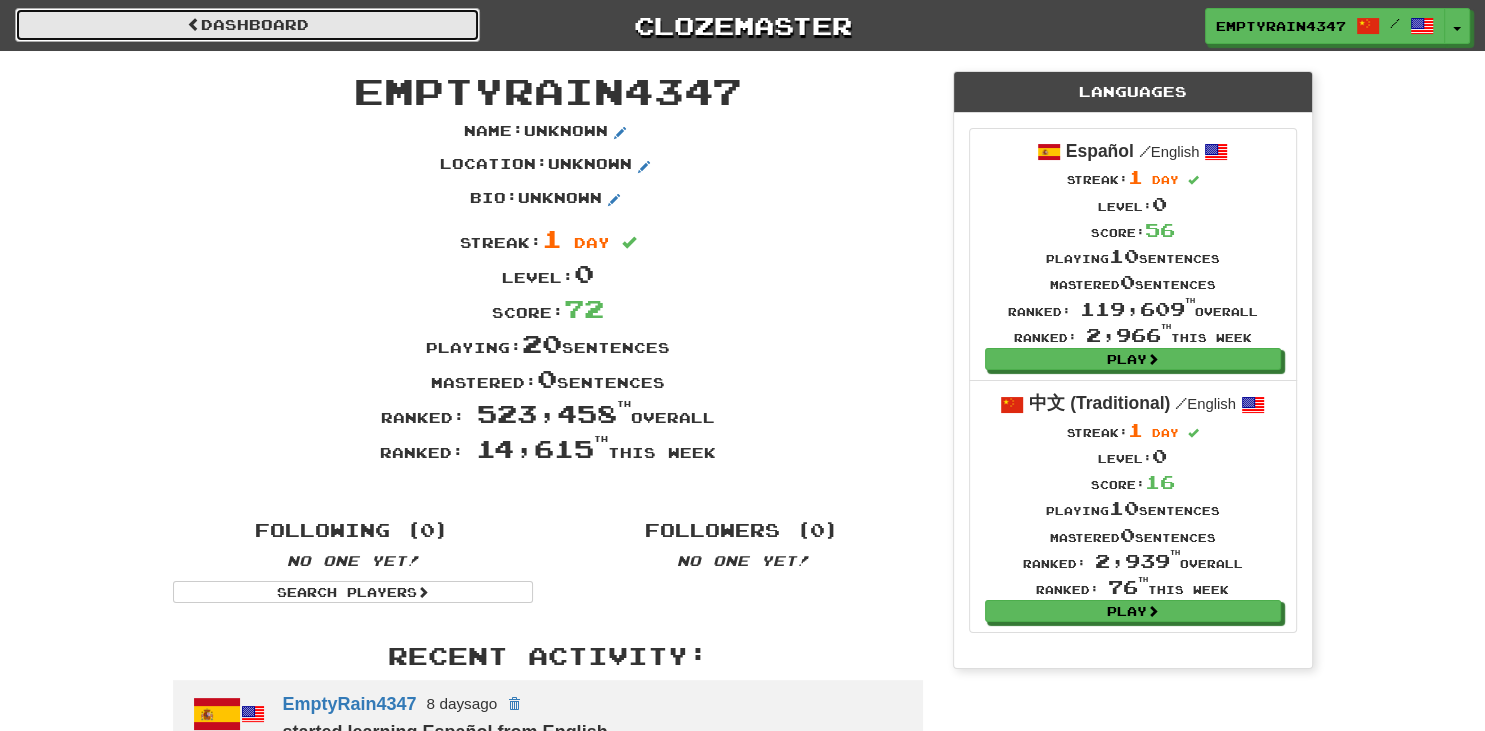 click on "Dashboard" at bounding box center [247, 25] 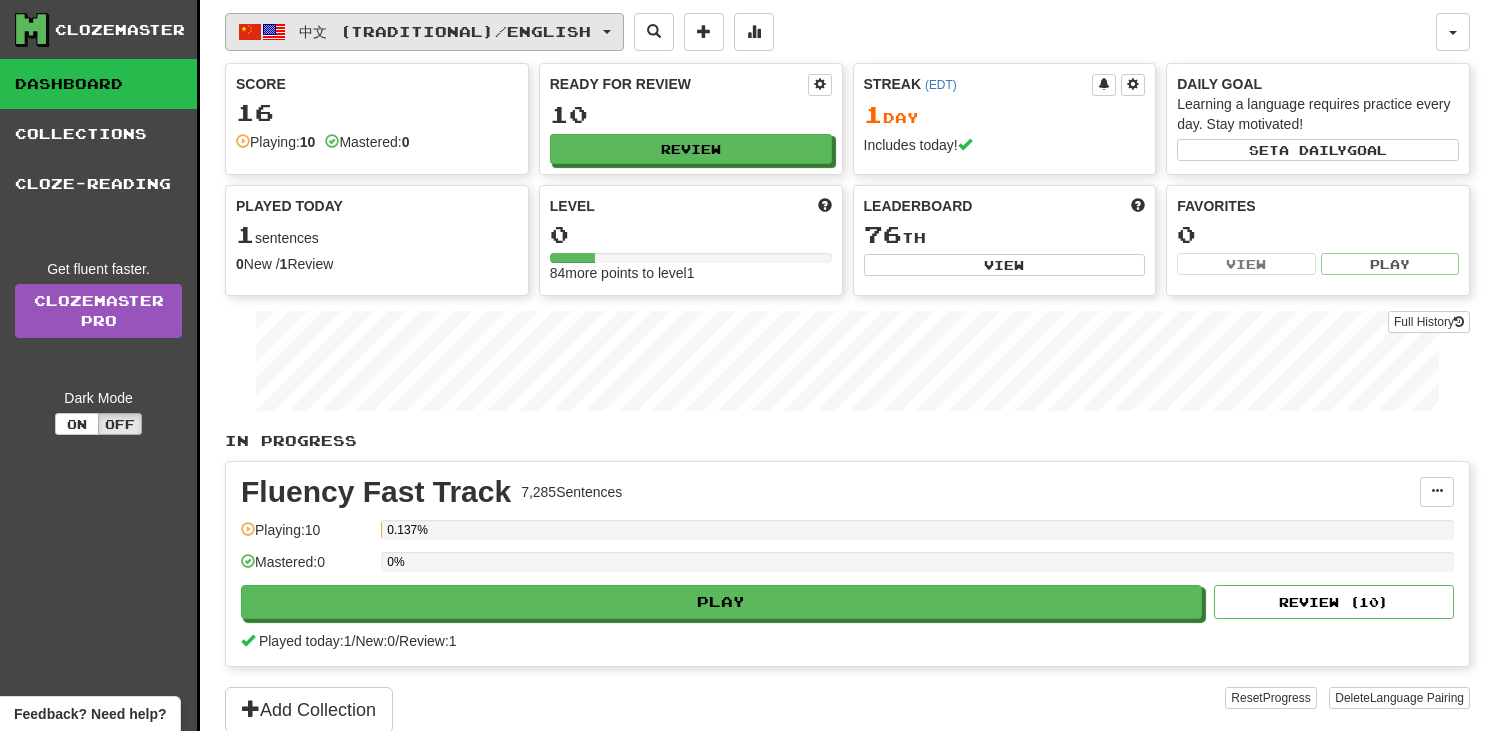 scroll, scrollTop: 0, scrollLeft: 0, axis: both 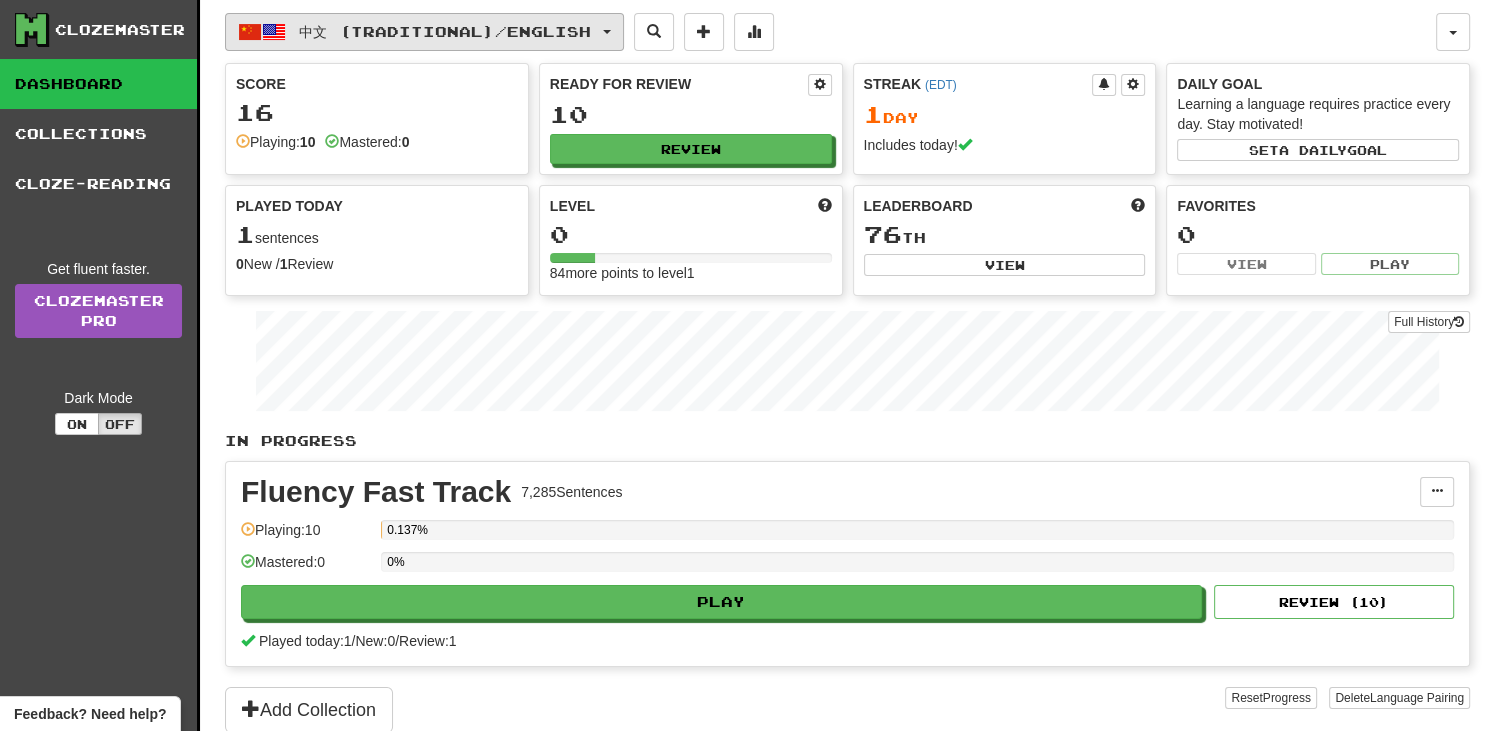 click on "中文 (Traditional)  /  English" at bounding box center (445, 31) 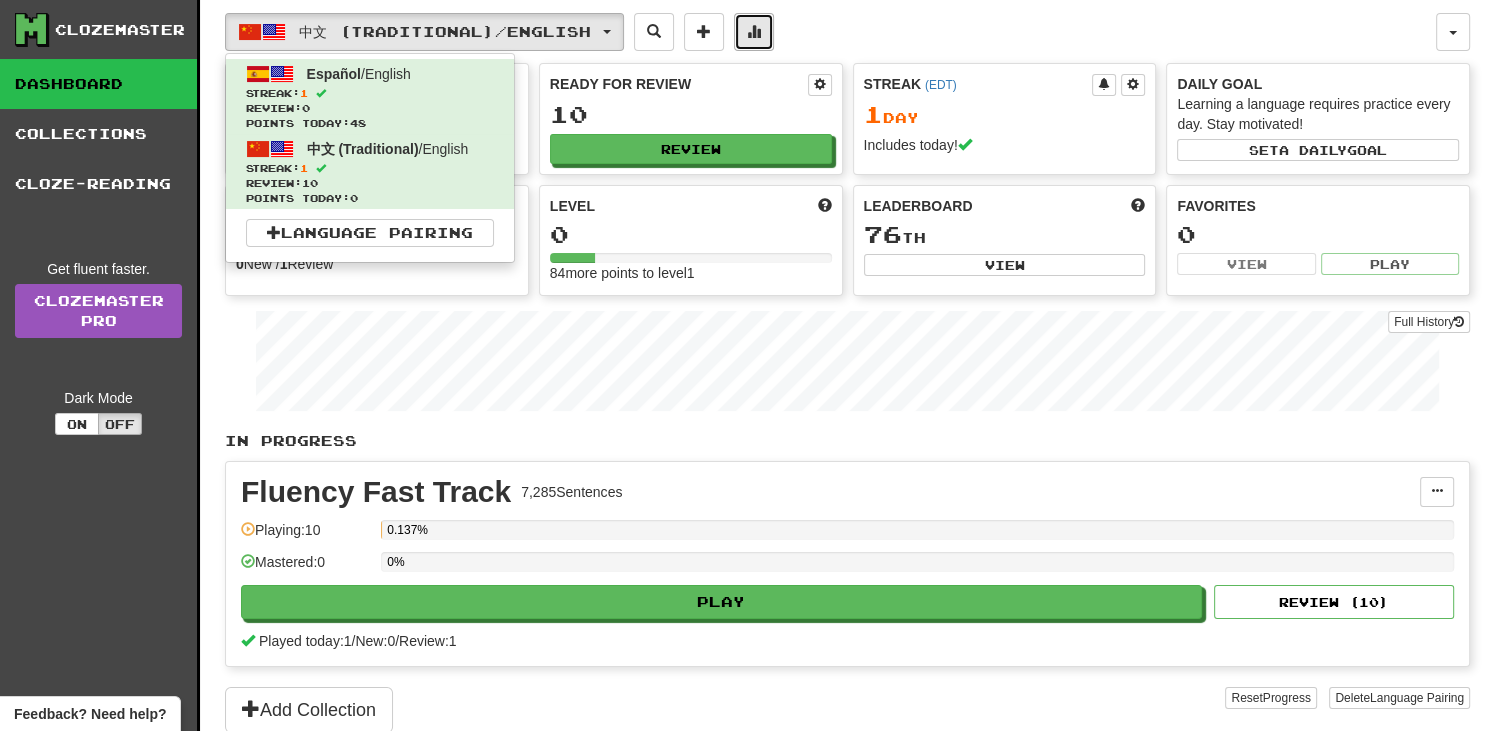 click at bounding box center (754, 32) 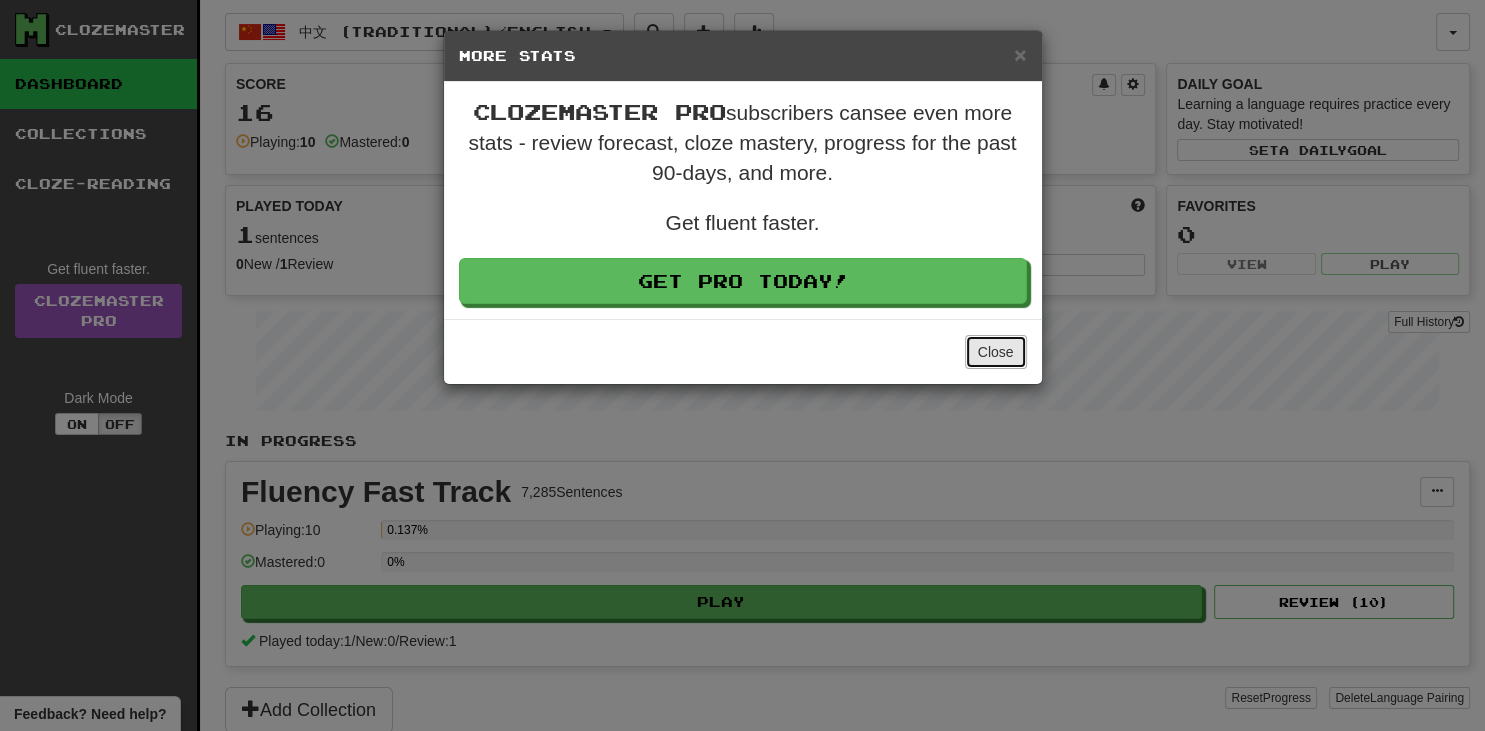 click on "Close" at bounding box center (996, 352) 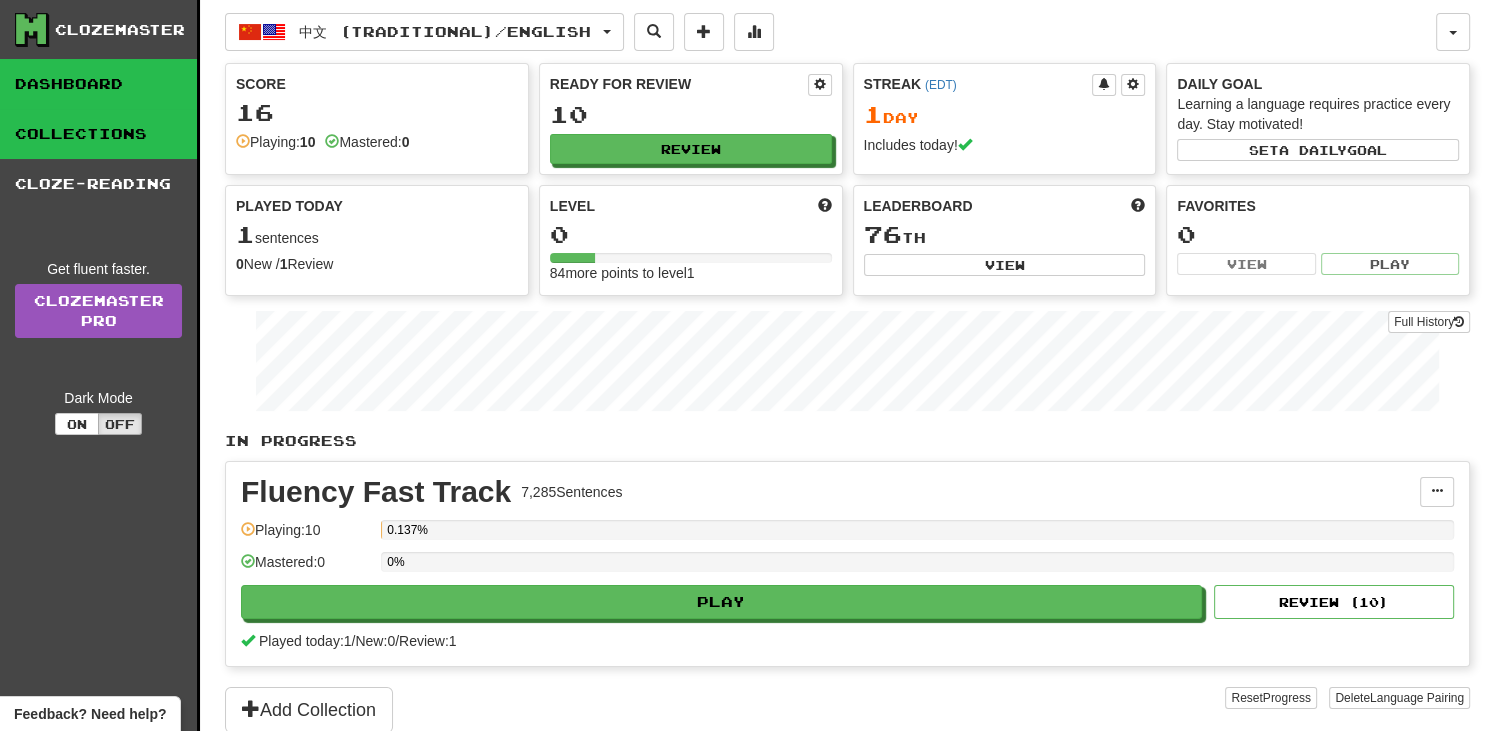 click on "Collections" at bounding box center [98, 134] 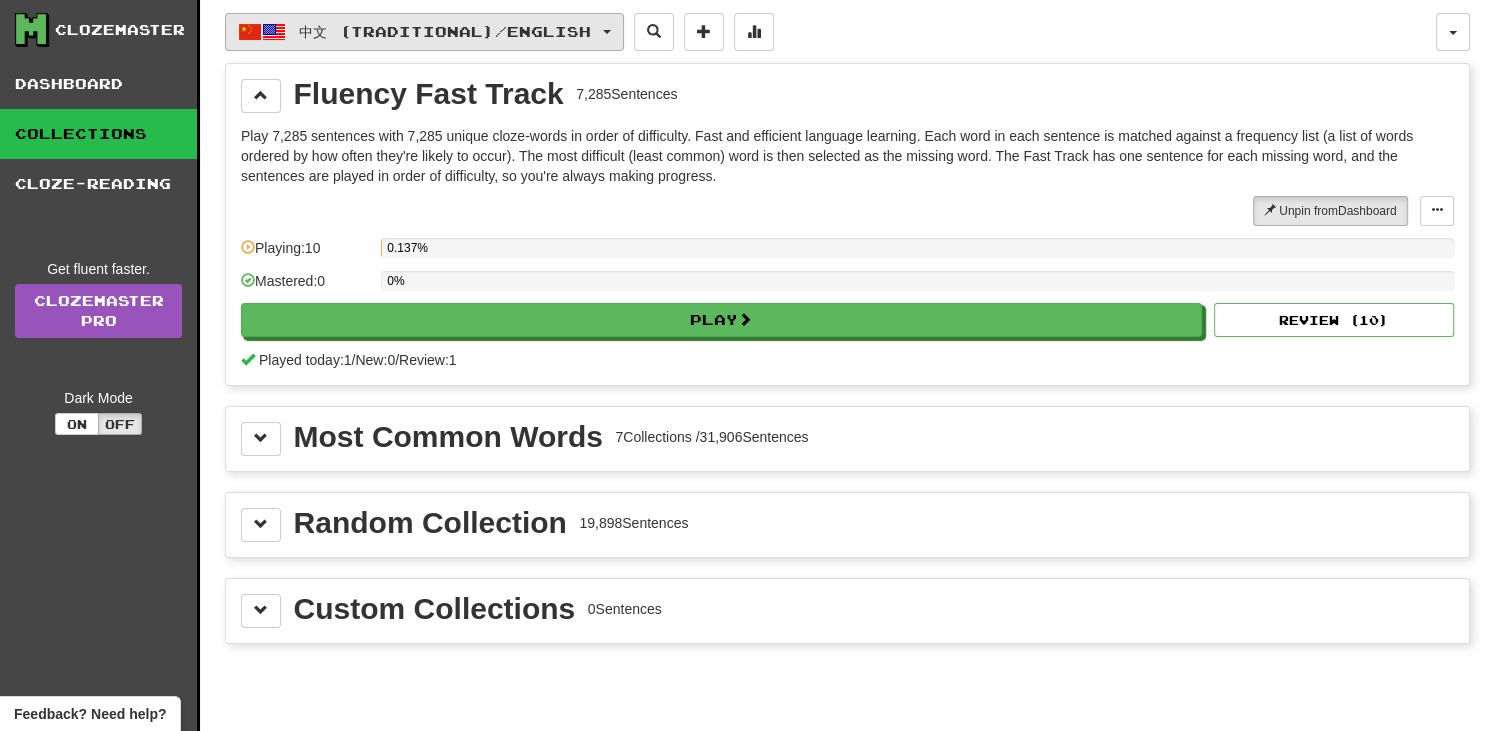 click on "中文 (Traditional)  /  English" at bounding box center (445, 31) 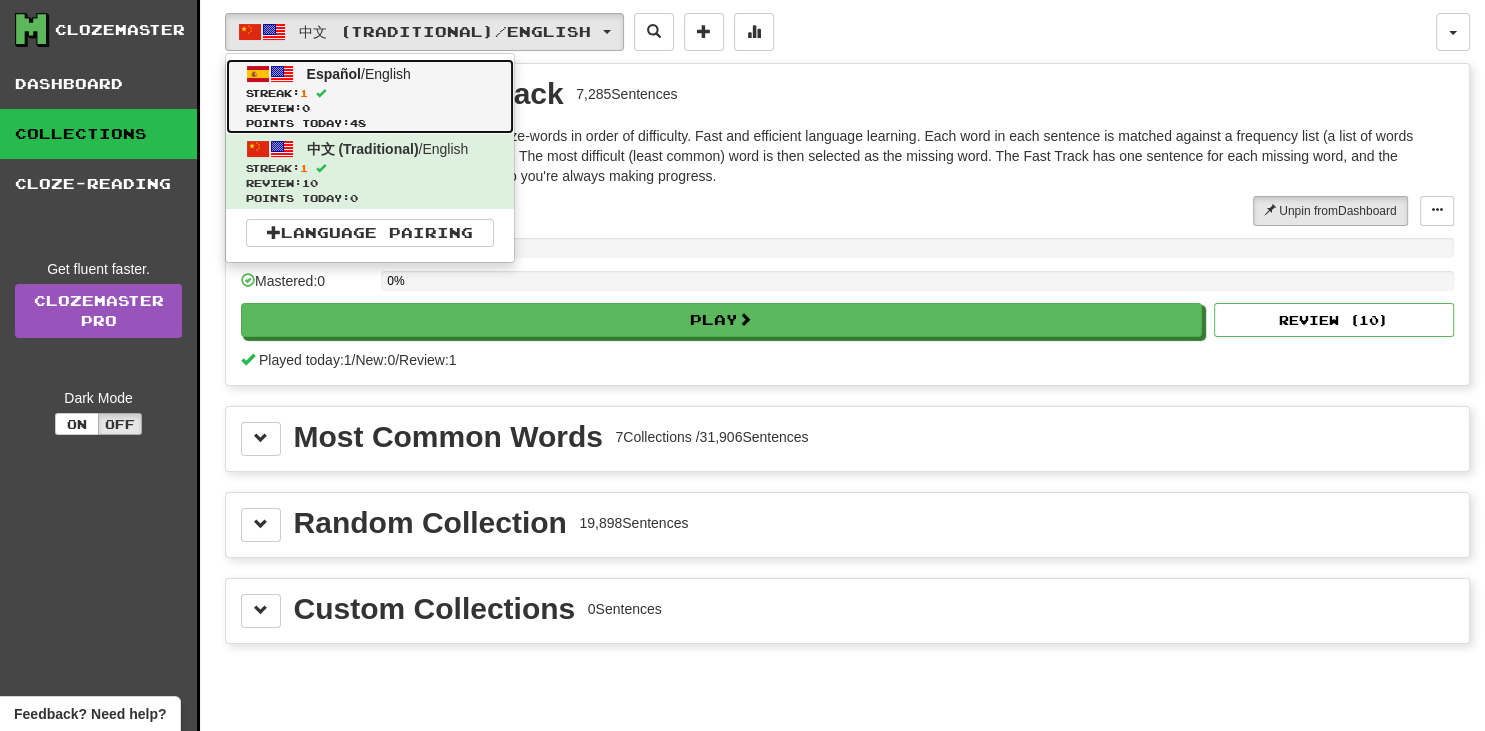 click on "Streak:  1" at bounding box center [370, 93] 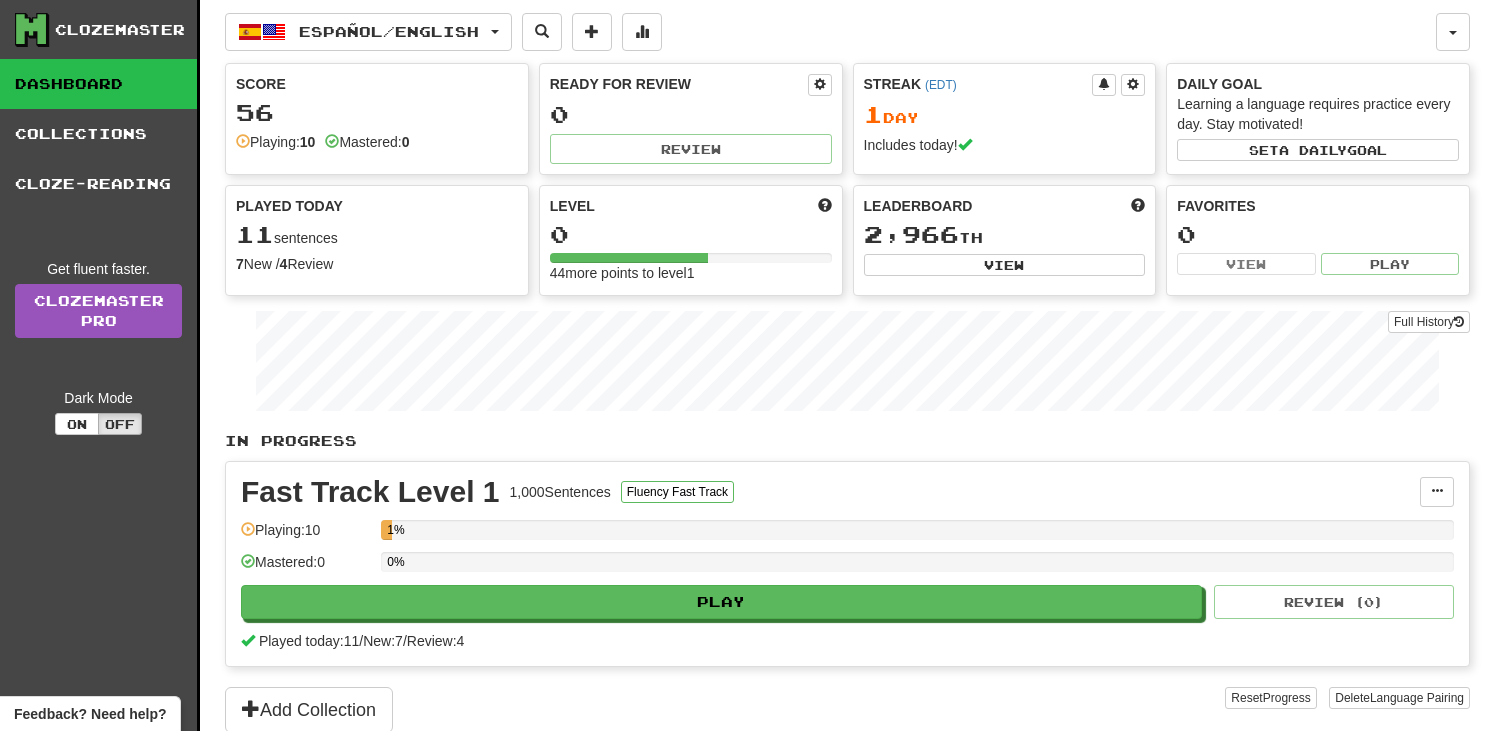 scroll, scrollTop: 0, scrollLeft: 0, axis: both 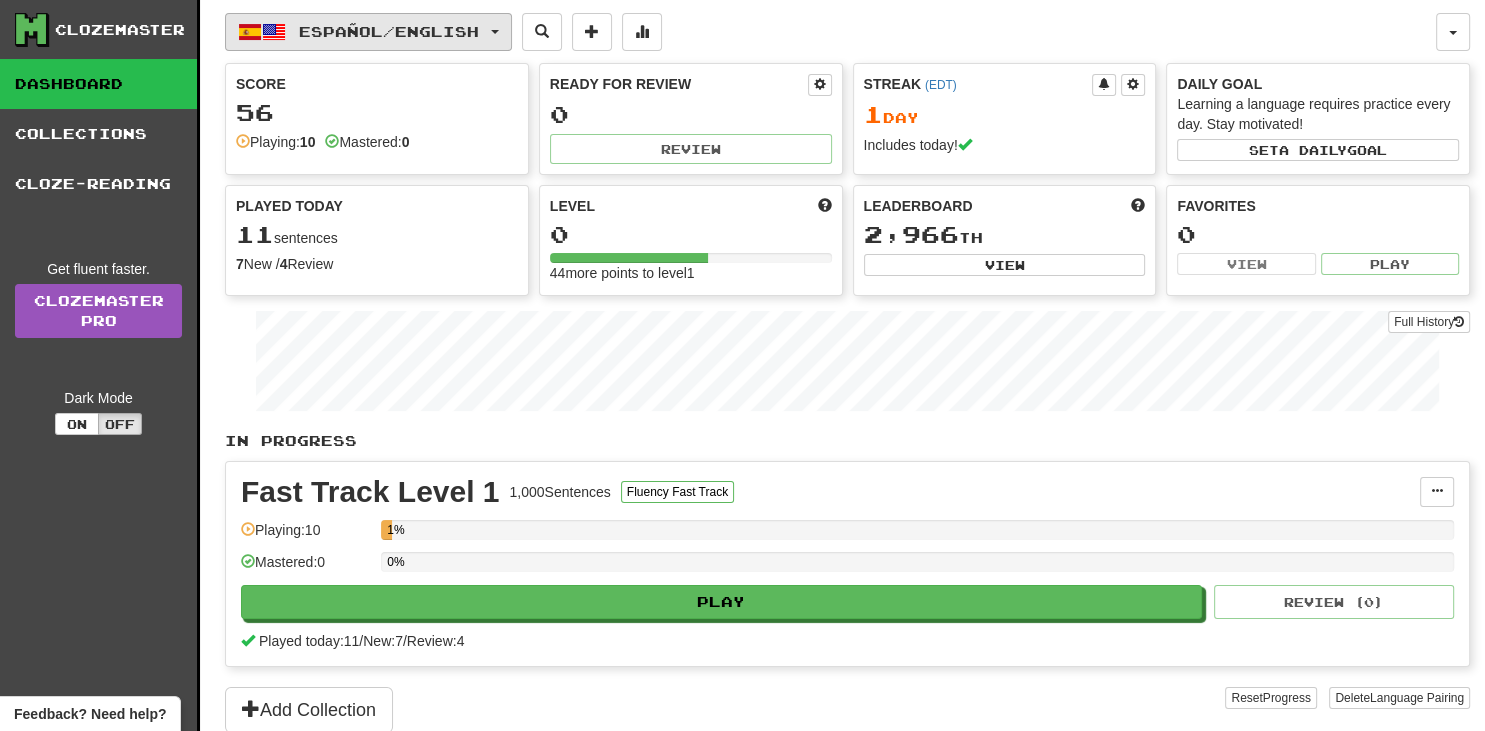click on "Español  /  English" at bounding box center [368, 32] 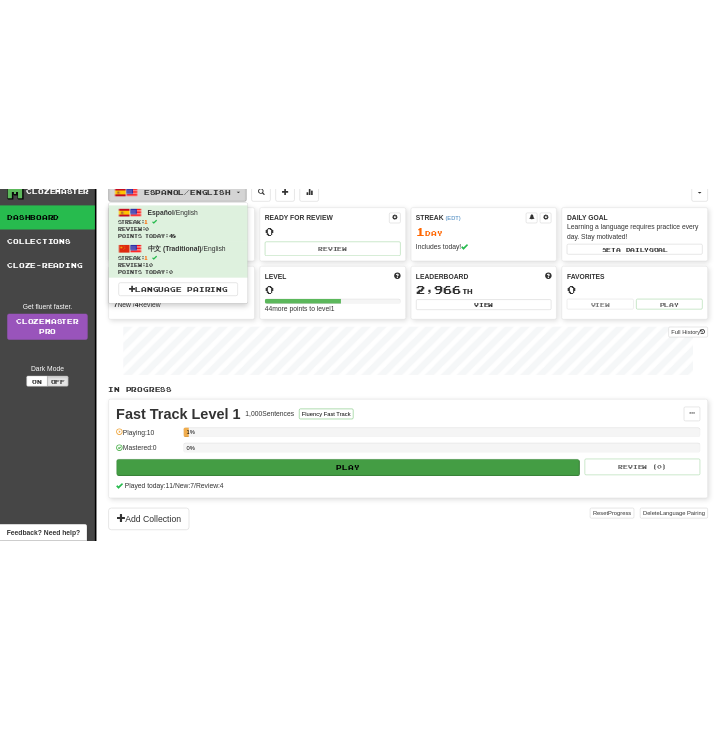 scroll, scrollTop: 0, scrollLeft: 0, axis: both 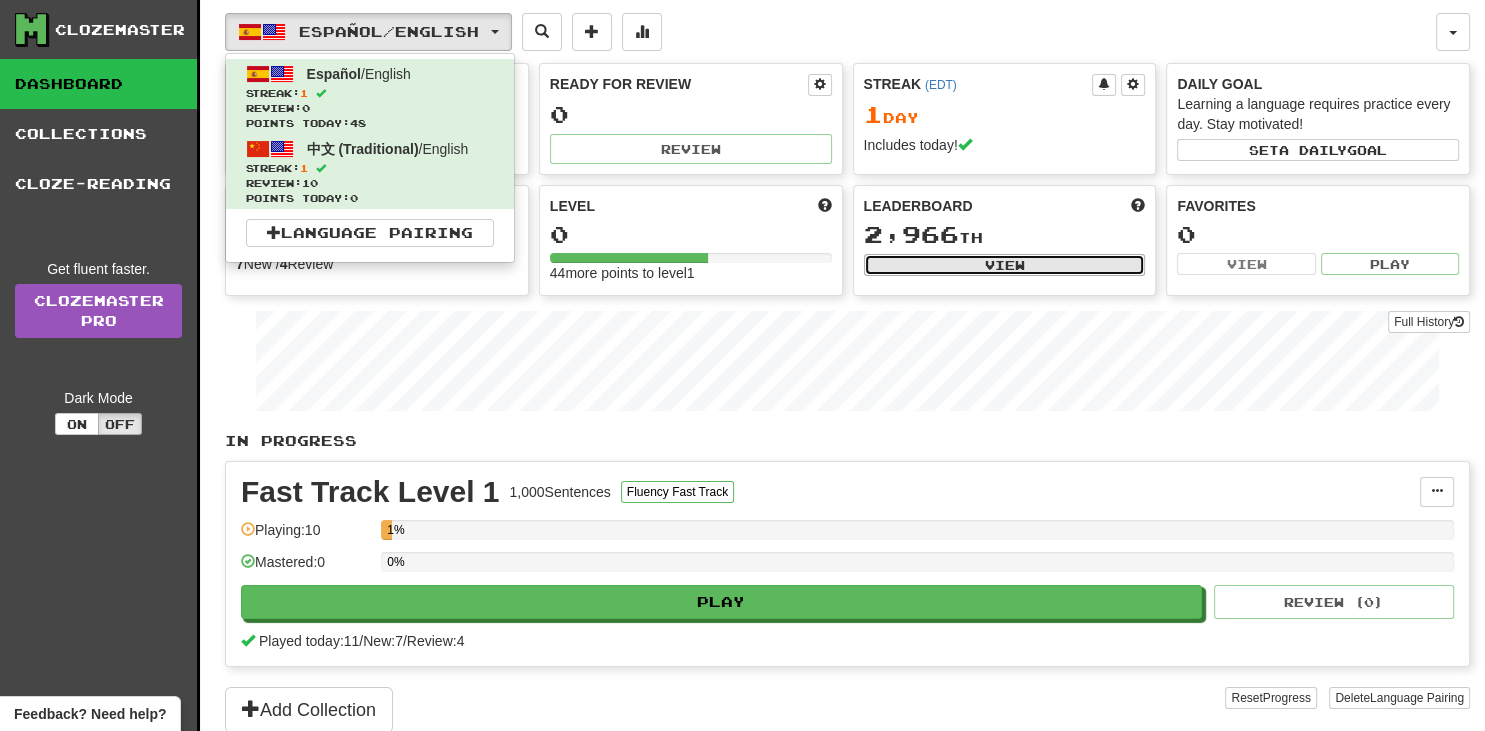 click on "View" at bounding box center [1005, 265] 